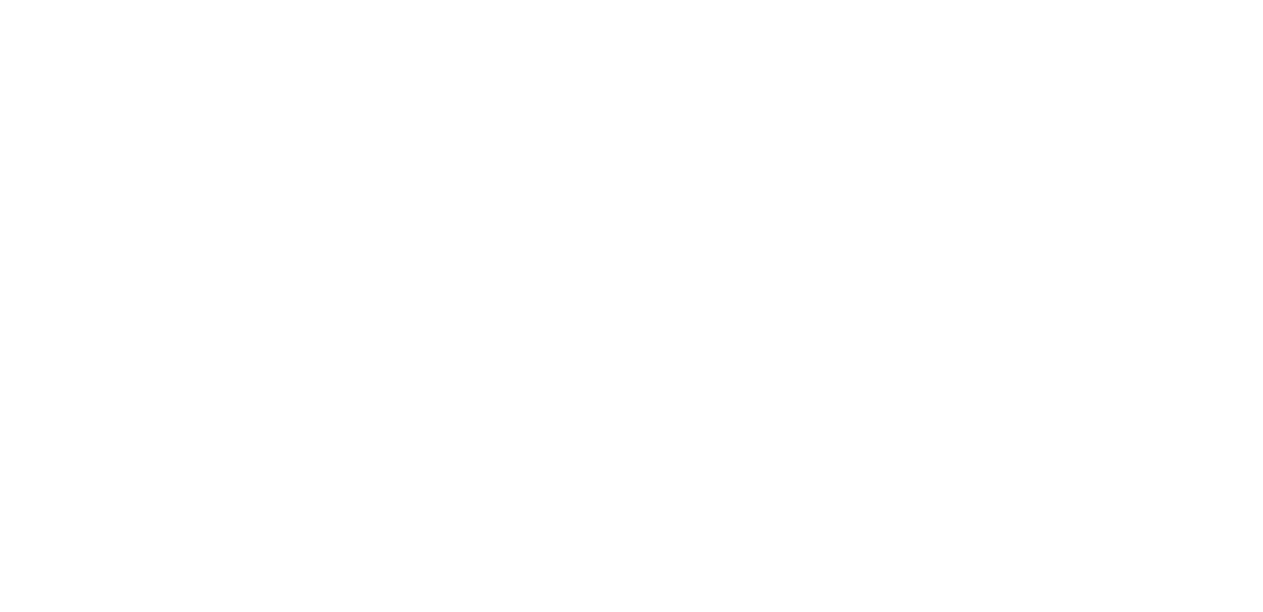 scroll, scrollTop: 0, scrollLeft: 0, axis: both 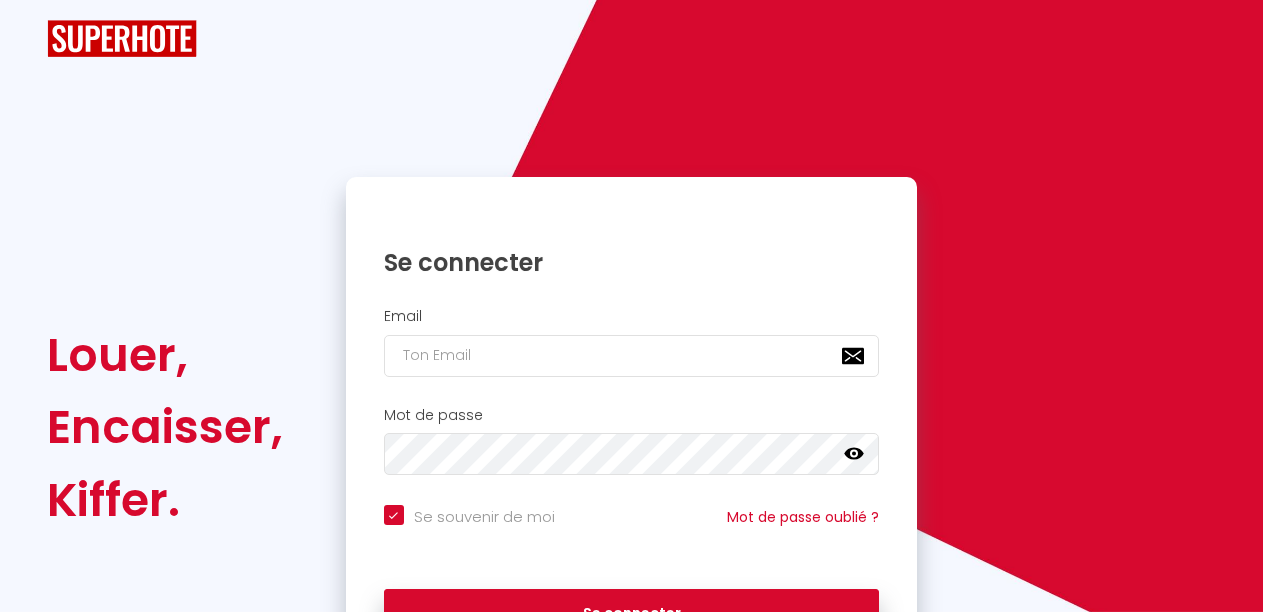 checkbox on "true" 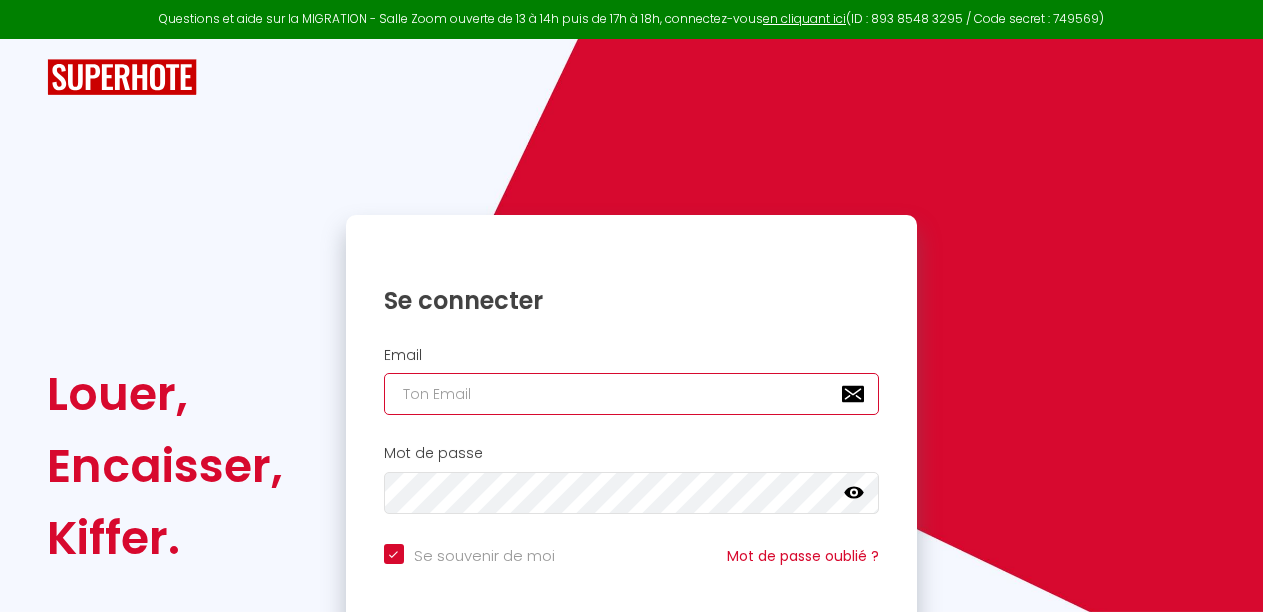 type on "[EMAIL]" 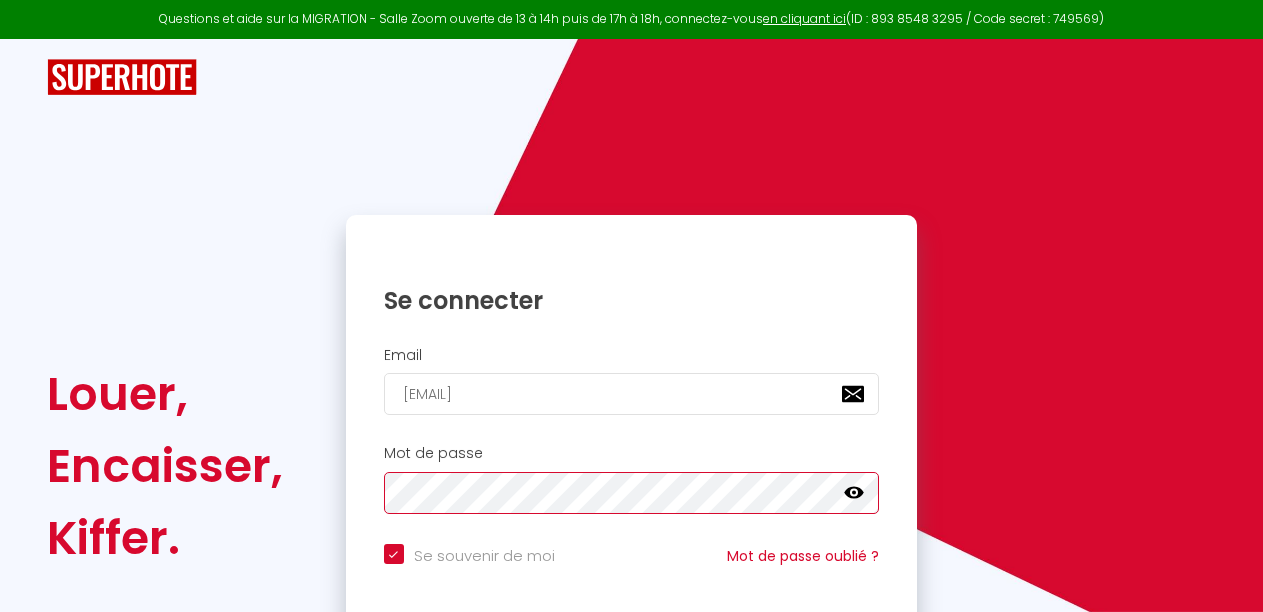 click on "Se connecter" at bounding box center [632, 653] 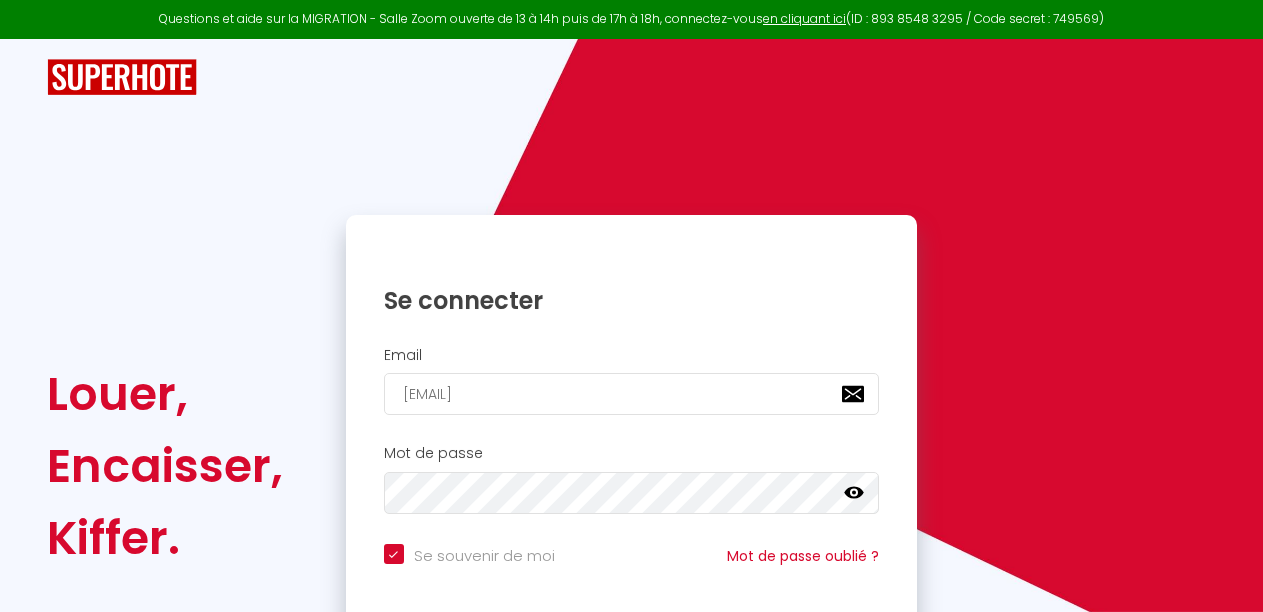 click on "Se connecter" at bounding box center [632, 285] 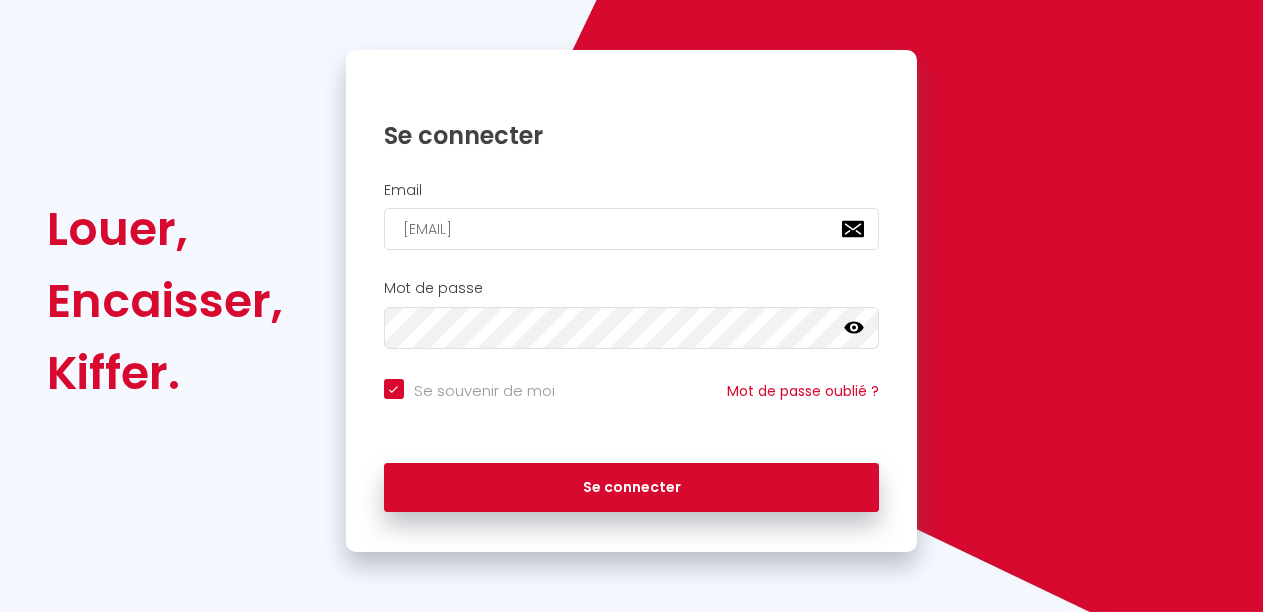 checkbox on "true" 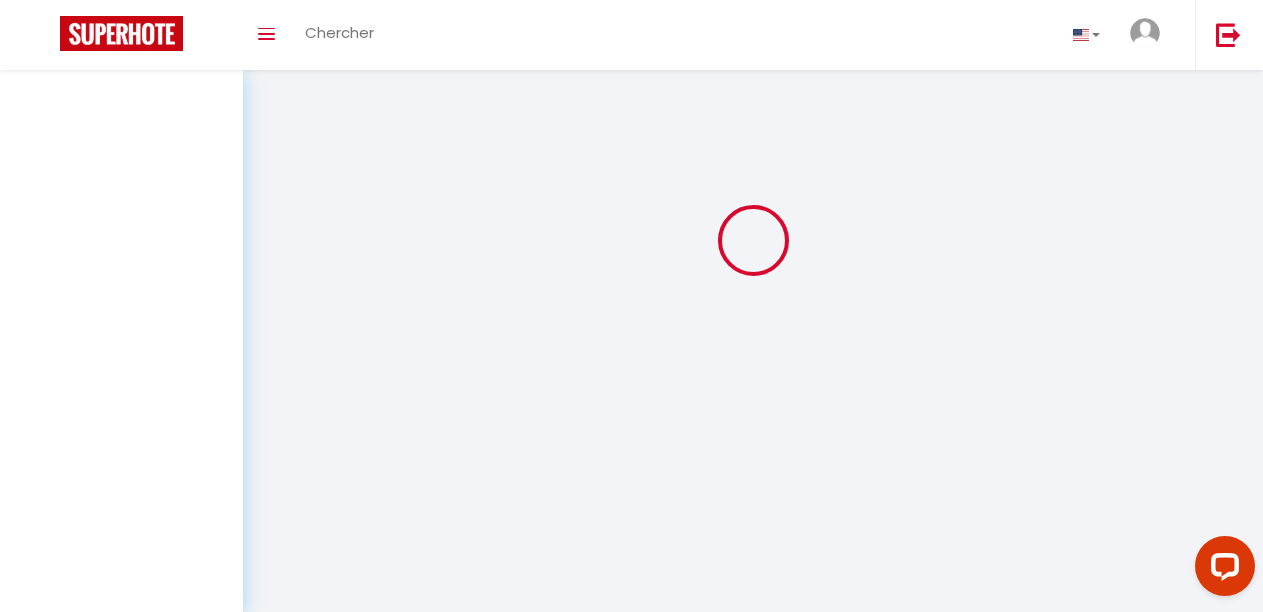 scroll, scrollTop: 0, scrollLeft: 0, axis: both 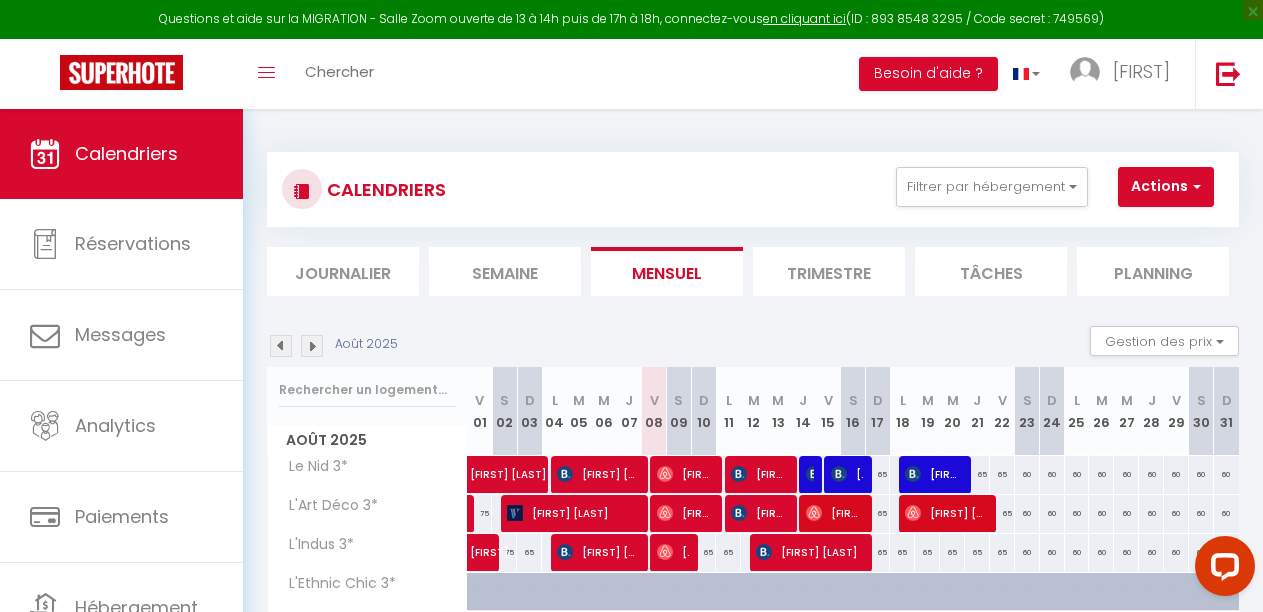 click on "Trimestre" at bounding box center (829, 271) 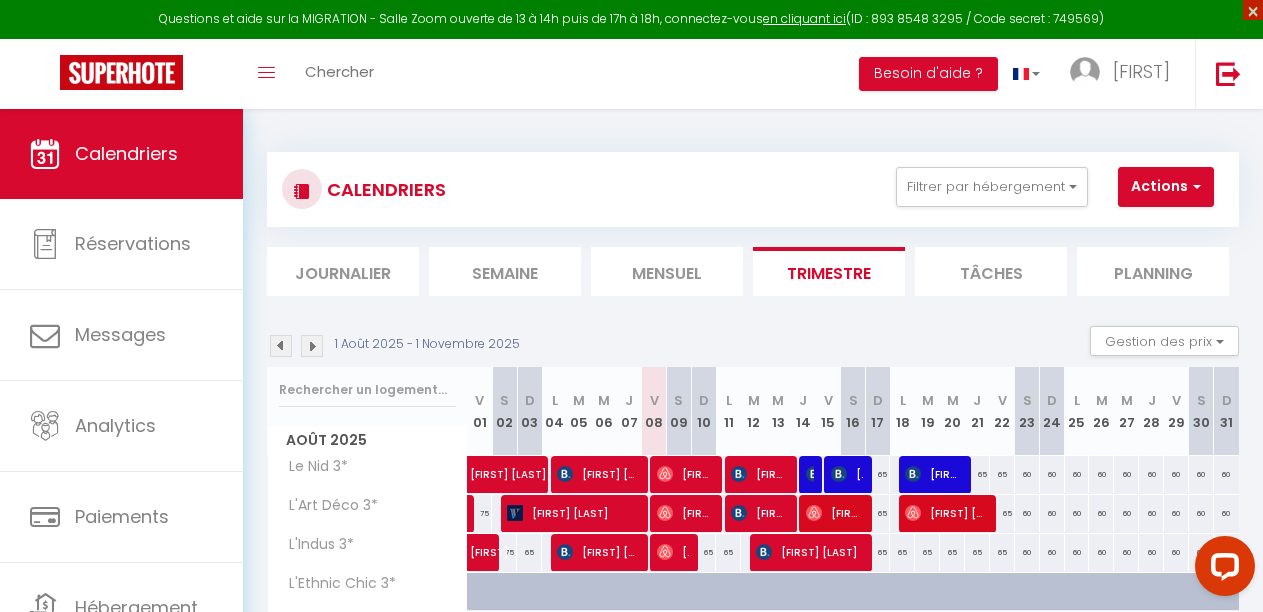 click on "×" at bounding box center [1253, 10] 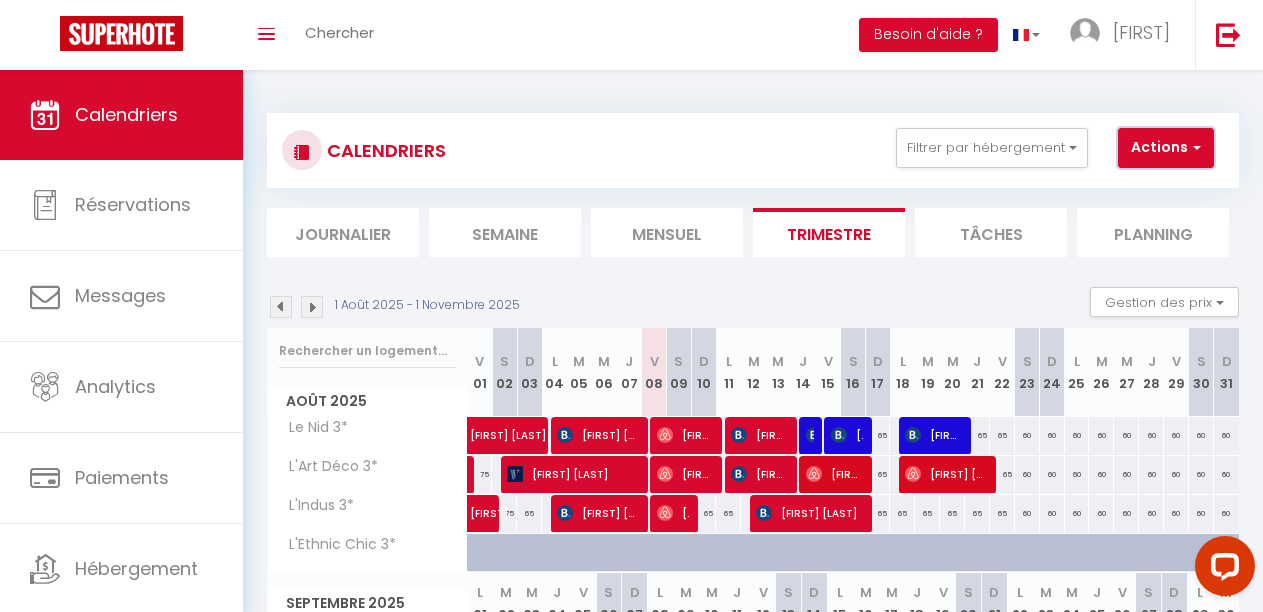 click on "Actions" at bounding box center [1166, 148] 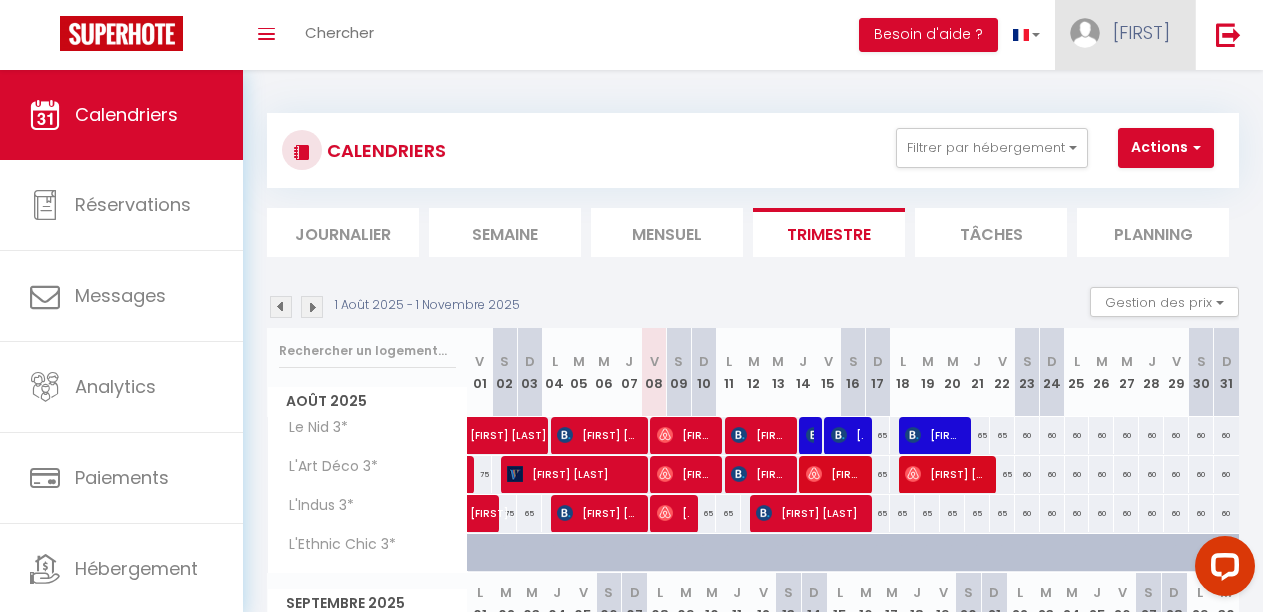 click on "[FIRST]" at bounding box center [1141, 32] 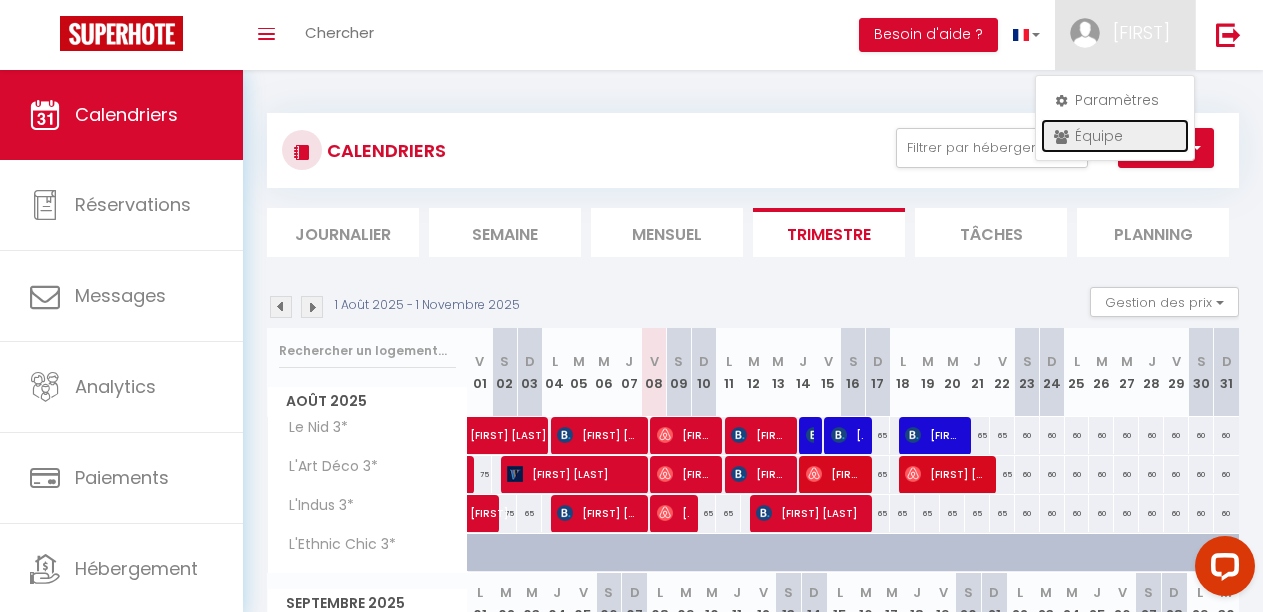 click on "Équipe" at bounding box center (1115, 136) 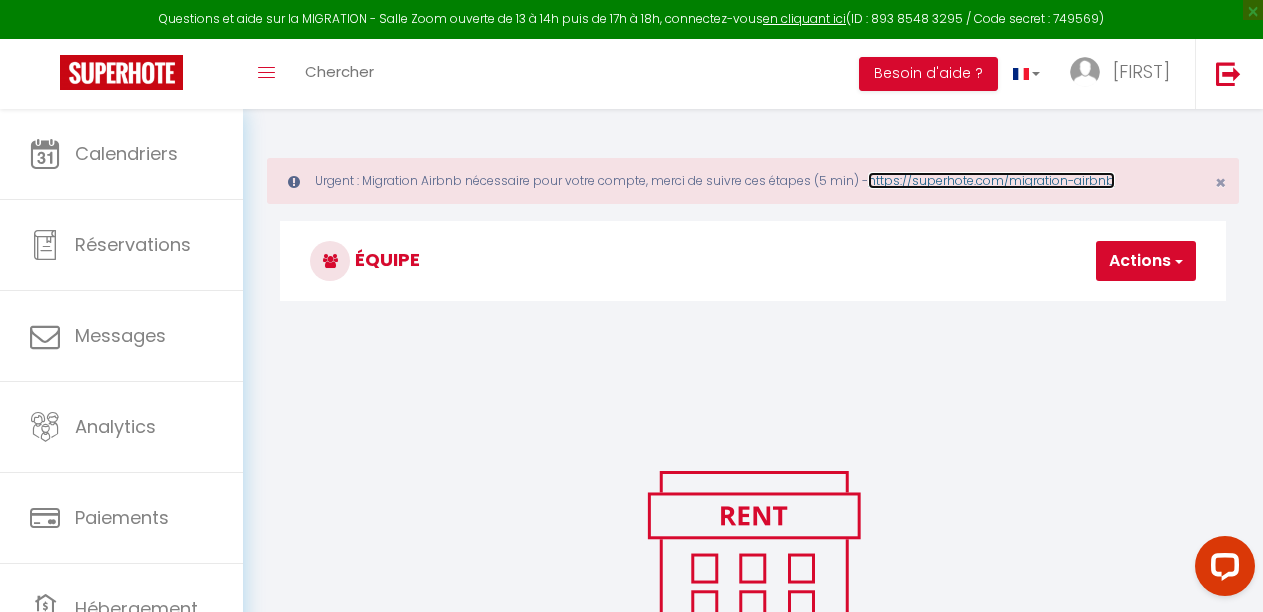 click on "https://superhote.com/migration-airbnb" at bounding box center [991, 180] 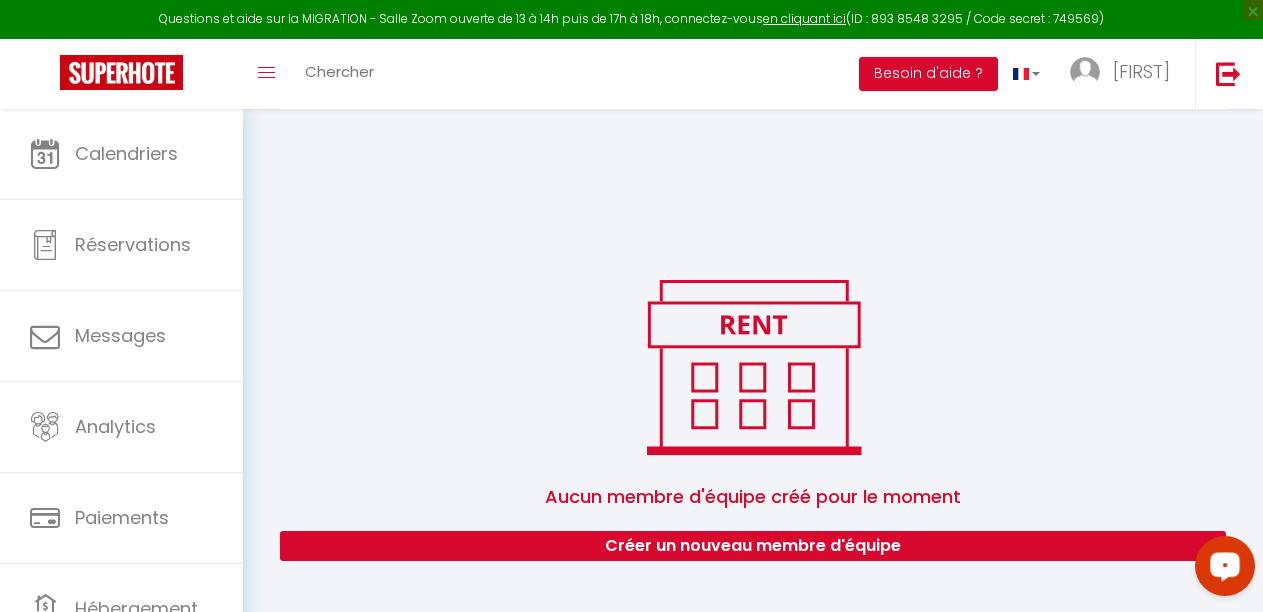 scroll, scrollTop: 91, scrollLeft: 0, axis: vertical 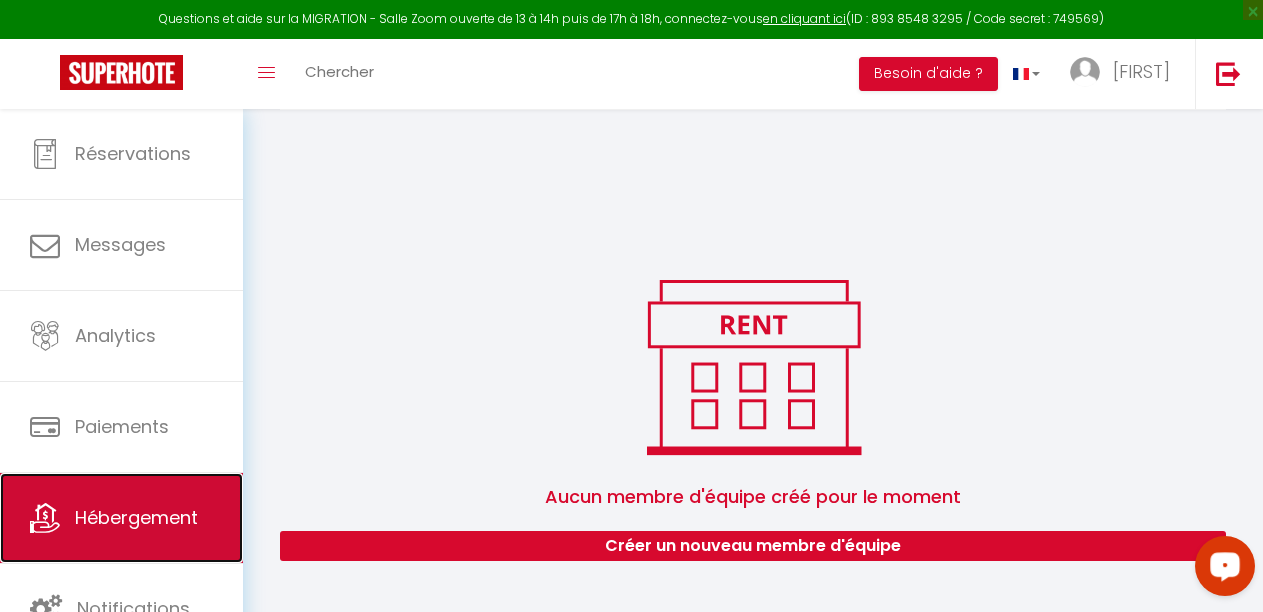 click on "Hébergement" at bounding box center (121, 518) 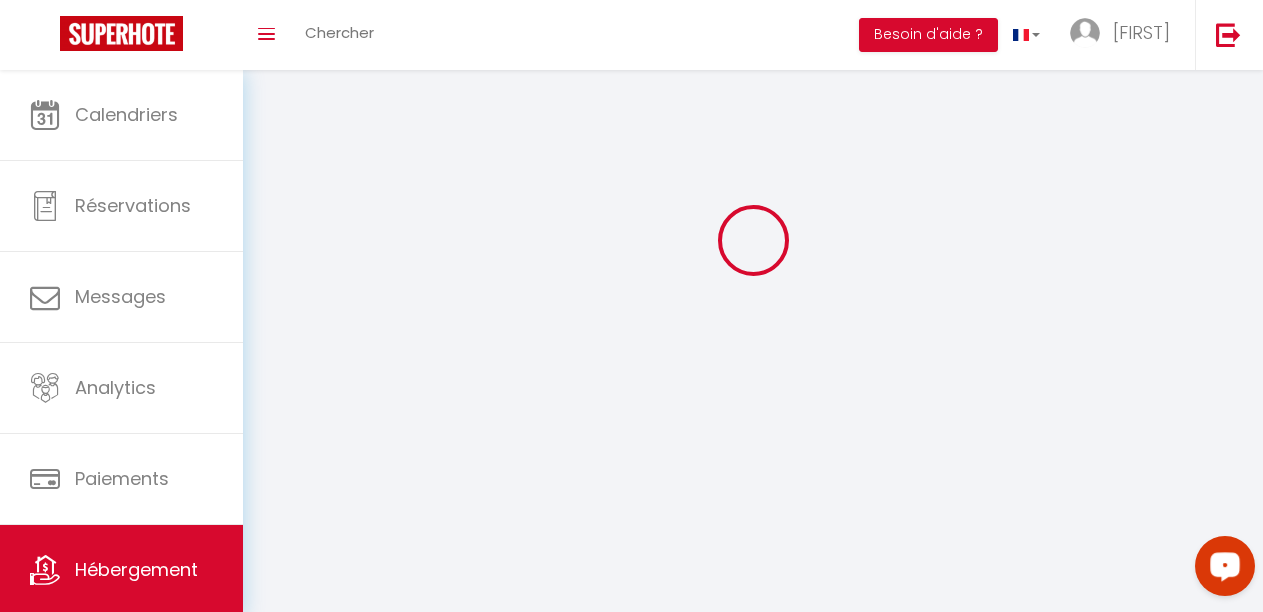 scroll, scrollTop: 0, scrollLeft: 0, axis: both 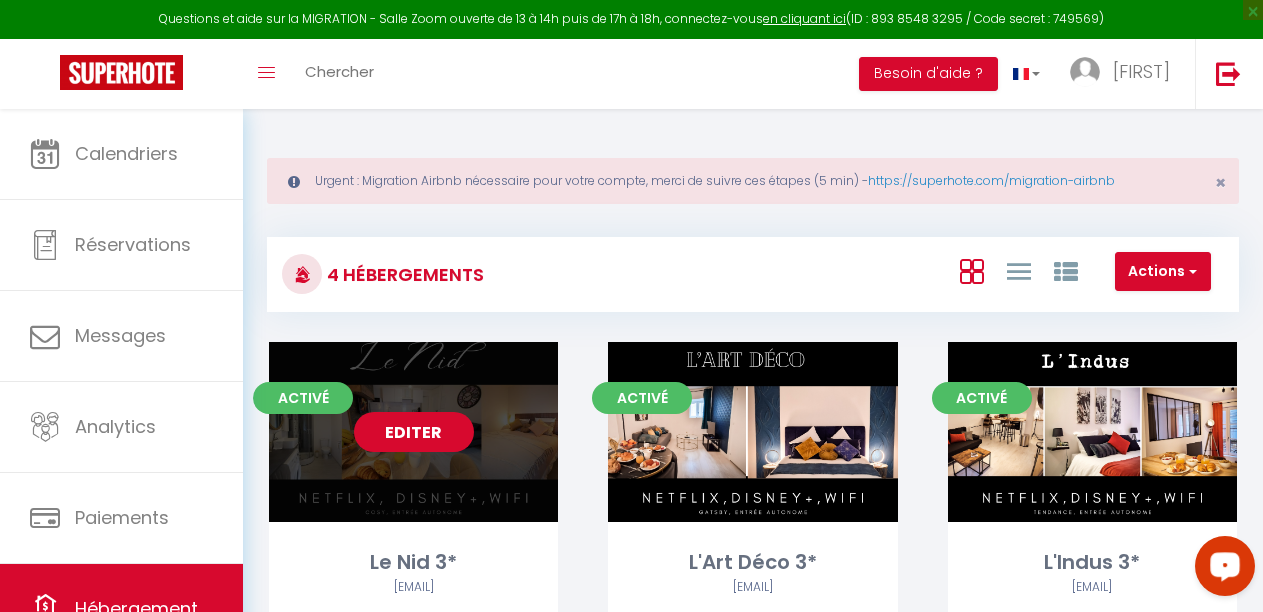 click on "Editer" at bounding box center (414, 432) 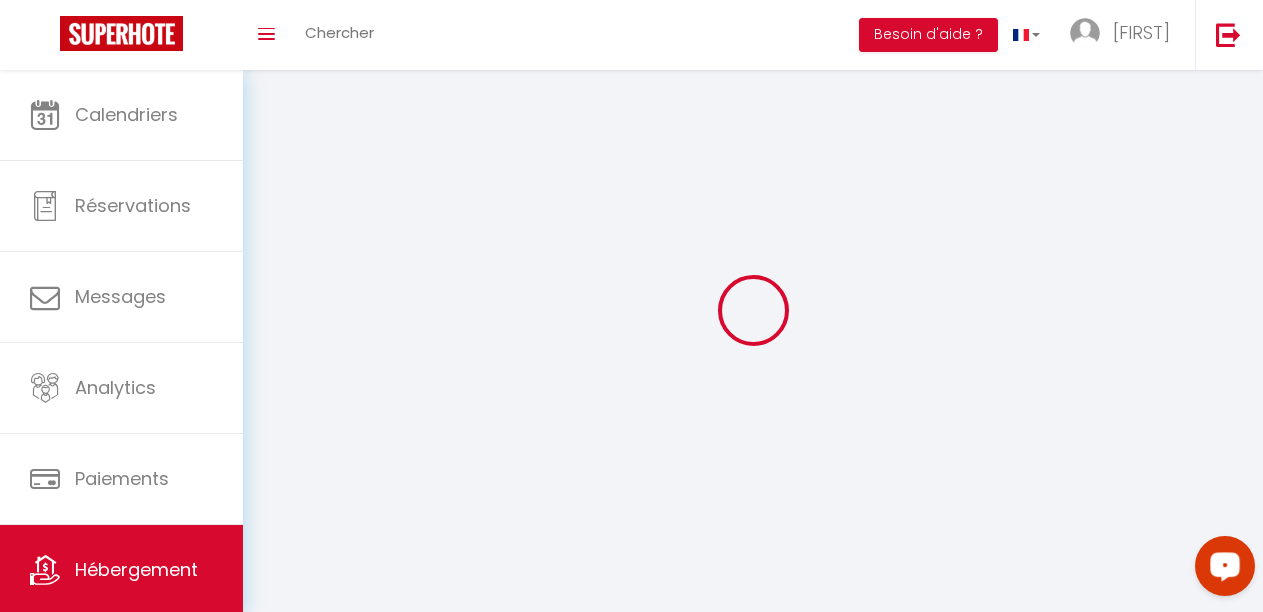 select 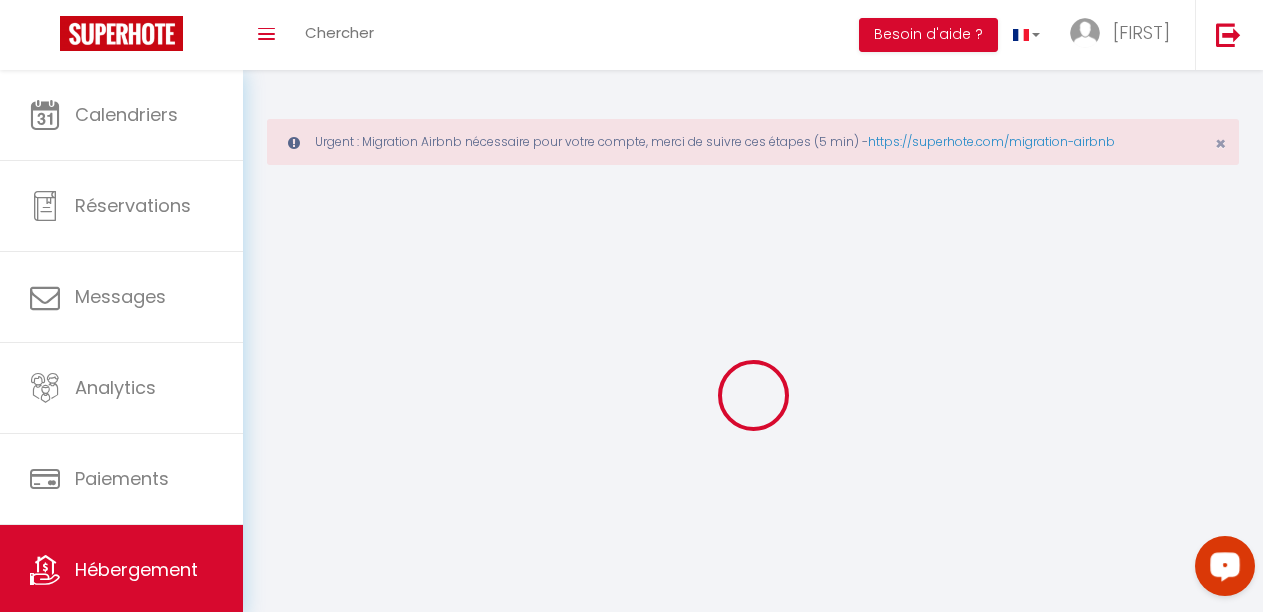 select 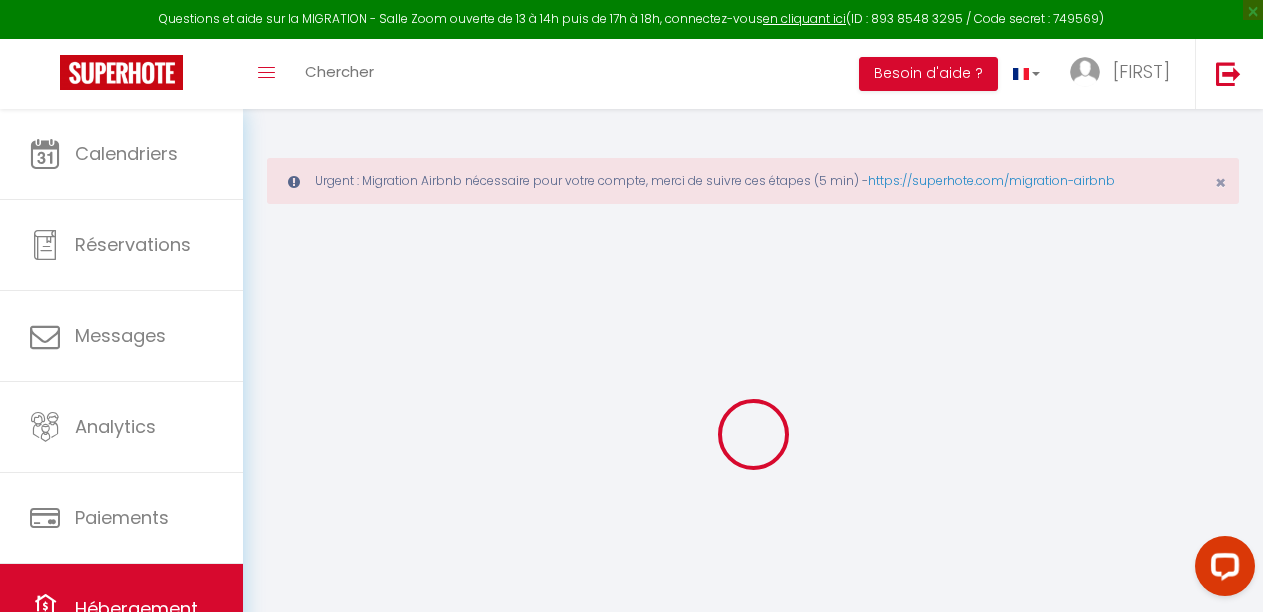 select 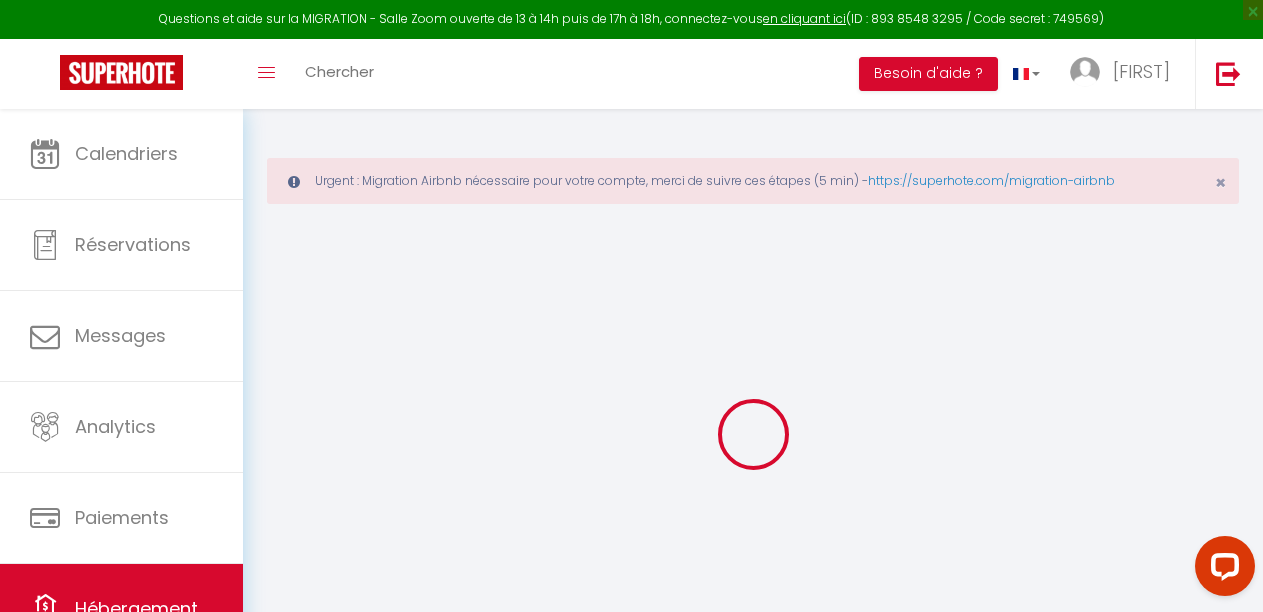 select 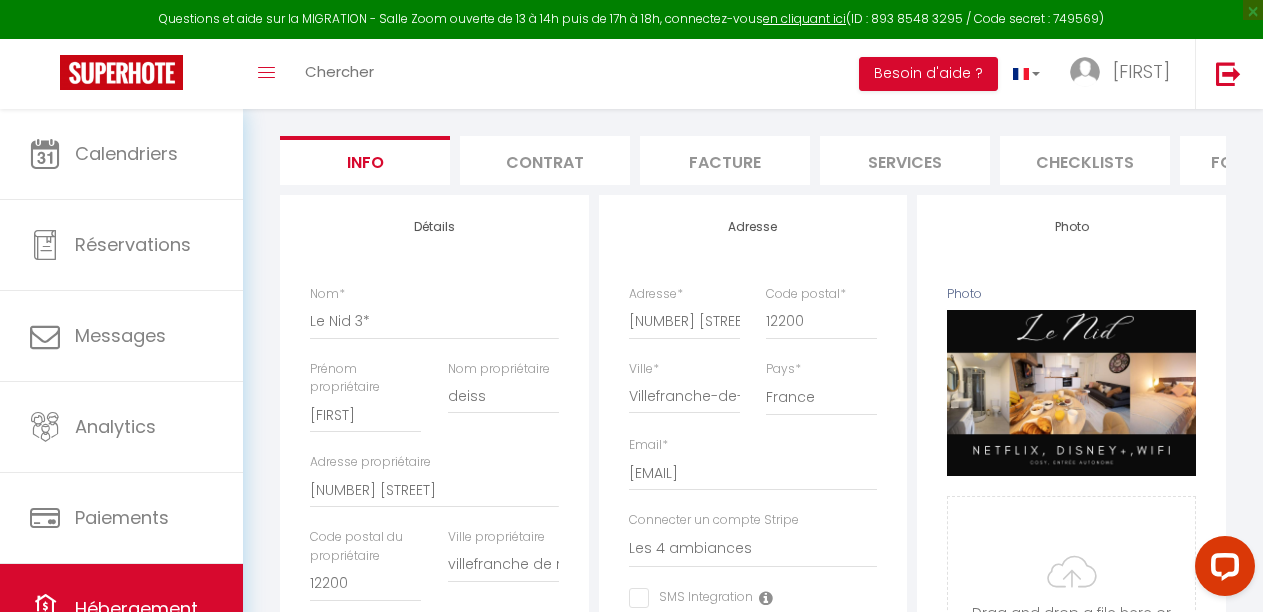scroll, scrollTop: 212, scrollLeft: 0, axis: vertical 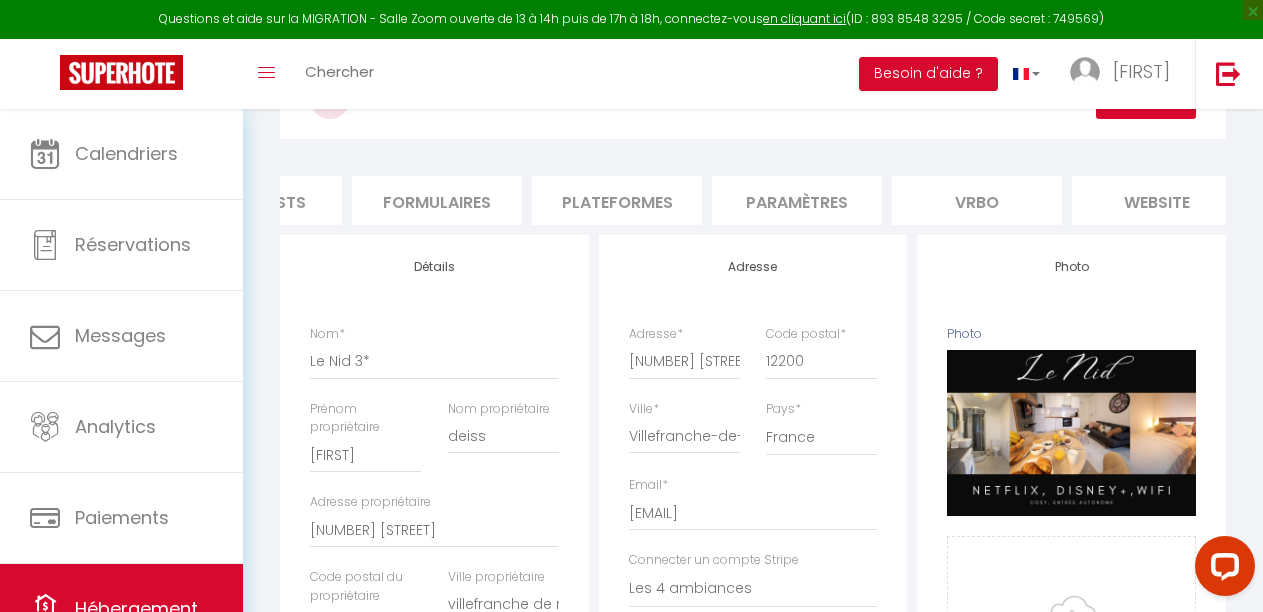 click on "Paramètres" at bounding box center [797, 200] 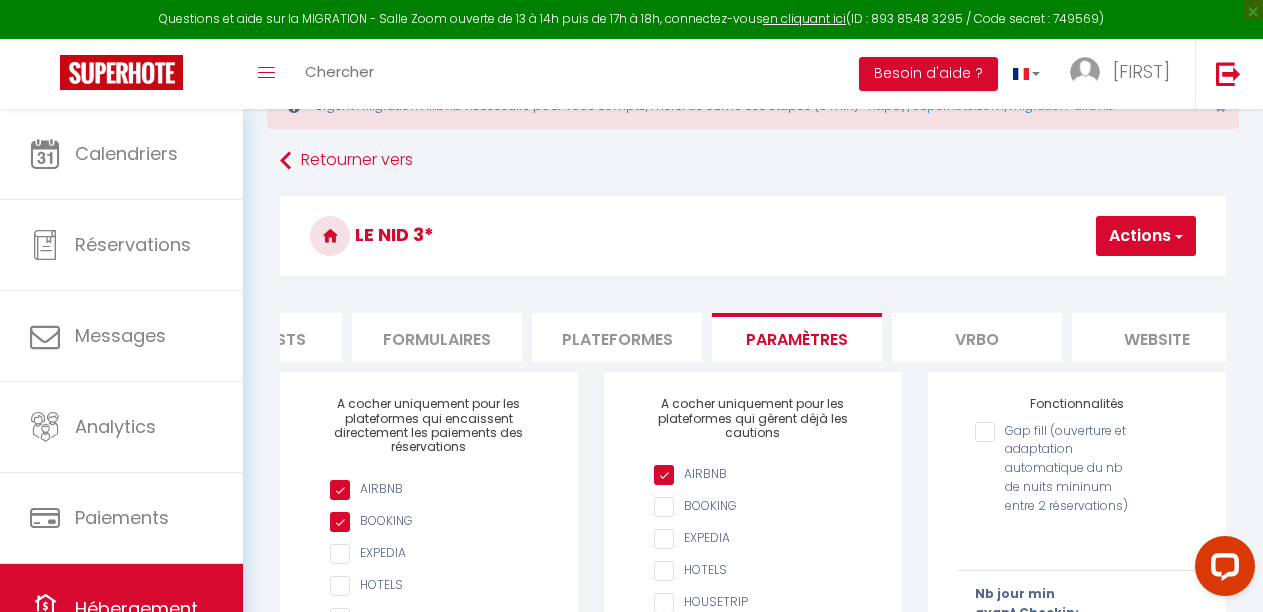 scroll, scrollTop: 0, scrollLeft: 0, axis: both 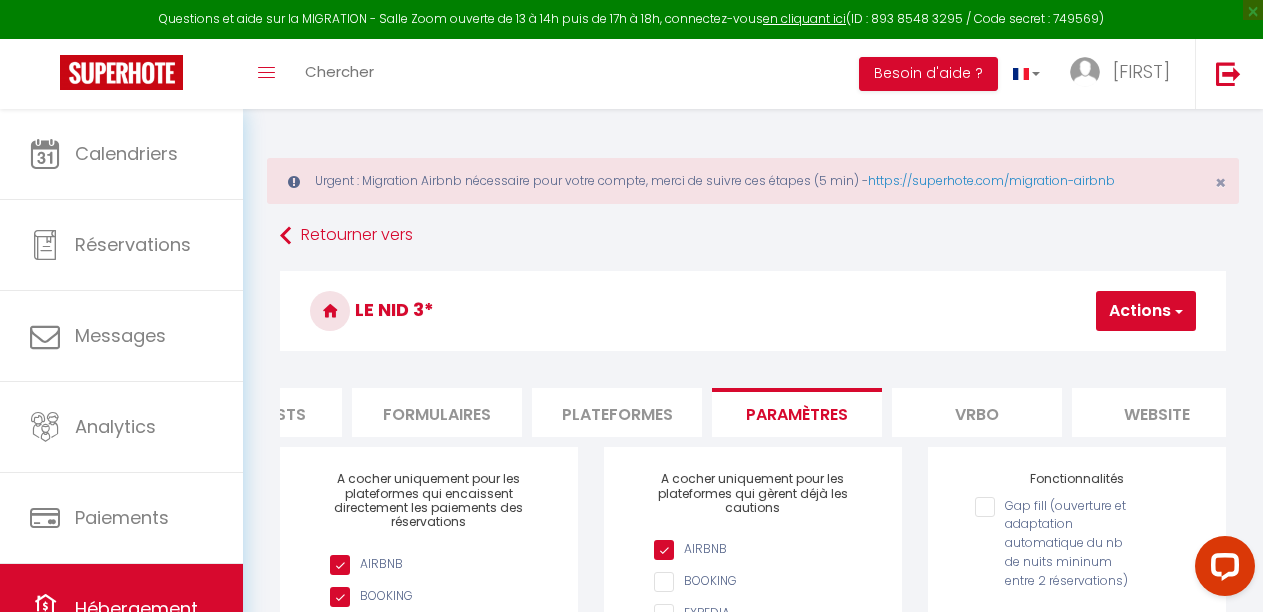 click on "website" at bounding box center (1157, 412) 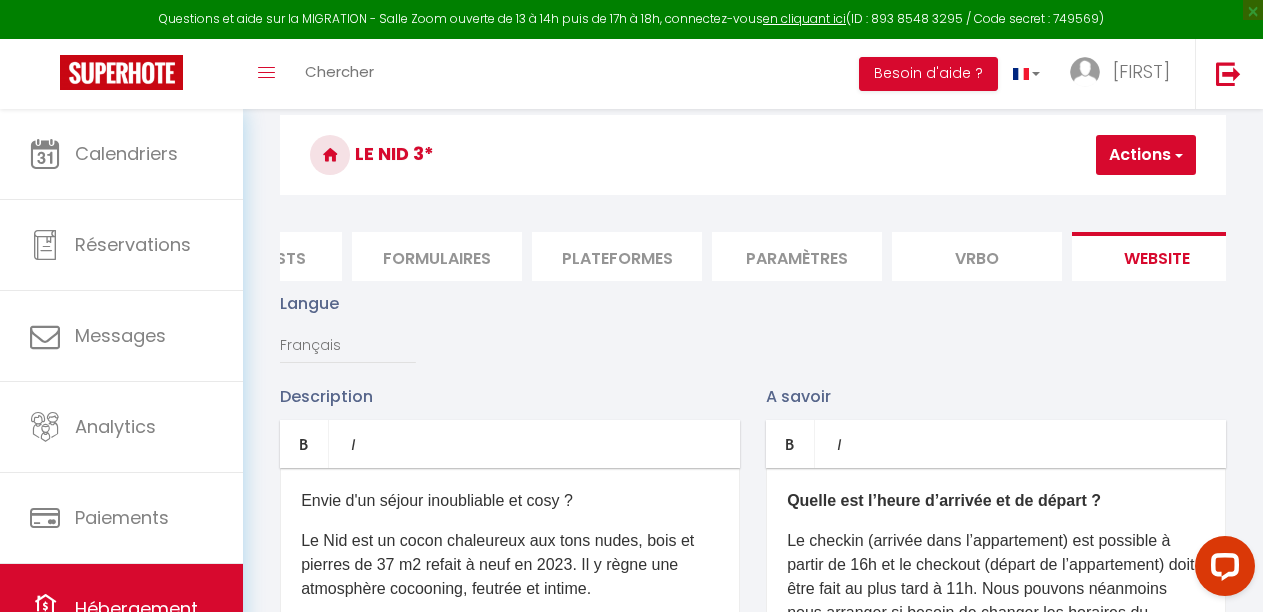 scroll, scrollTop: 0, scrollLeft: 0, axis: both 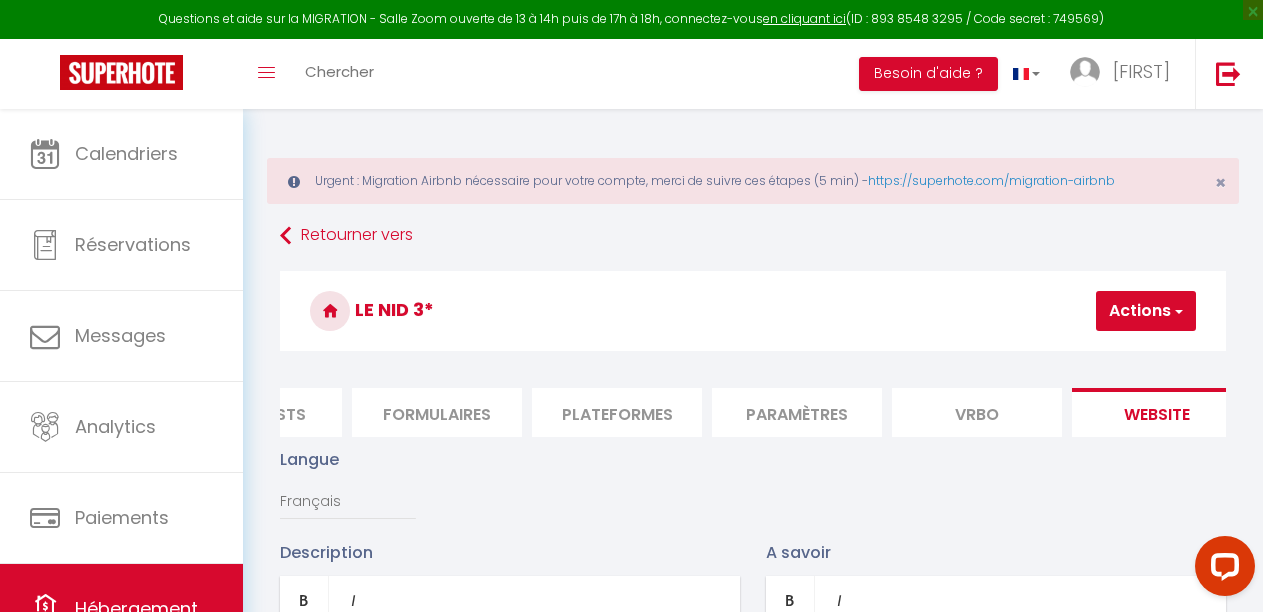 click on "Plateformes" at bounding box center [617, 412] 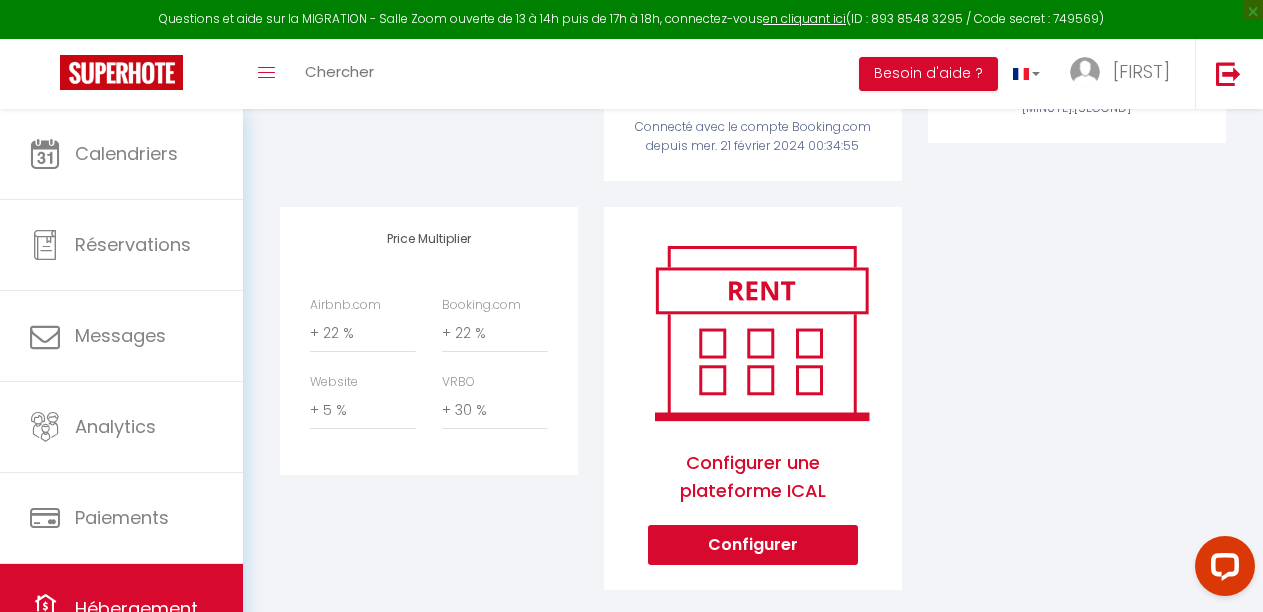scroll, scrollTop: 800, scrollLeft: 0, axis: vertical 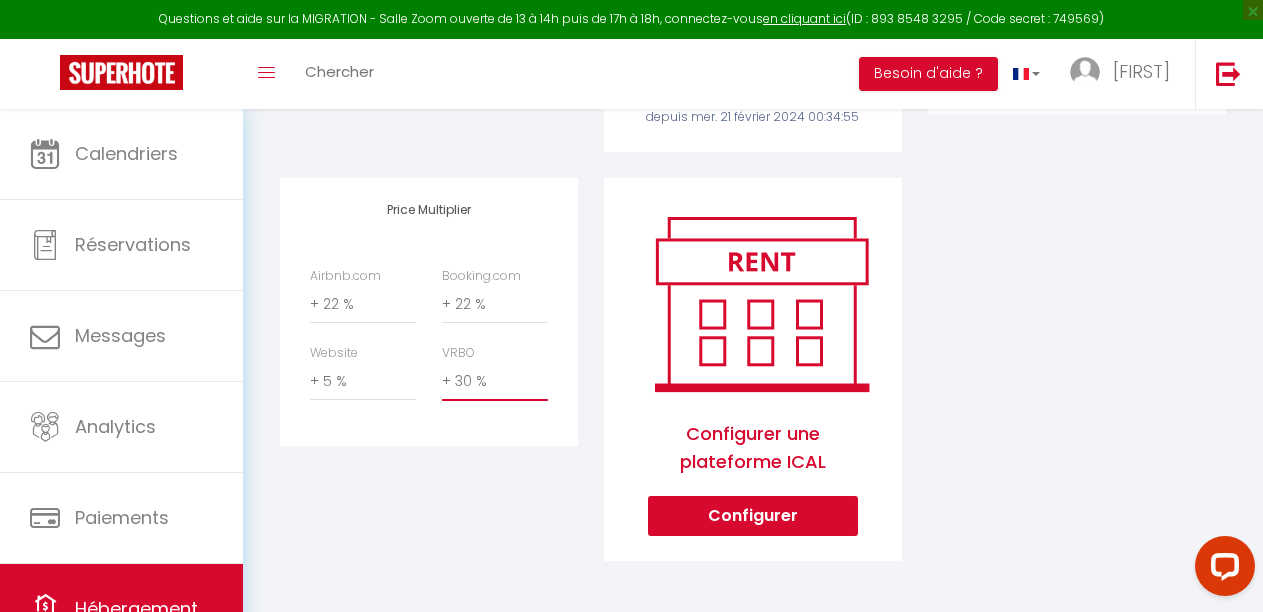 click on "0
+ 1 %
+ 2 %
+ 3 %
+ 4 %
+ 5 %
+ 6 %
+ 7 %
+ 8 %
+ 9 %" at bounding box center [495, 382] 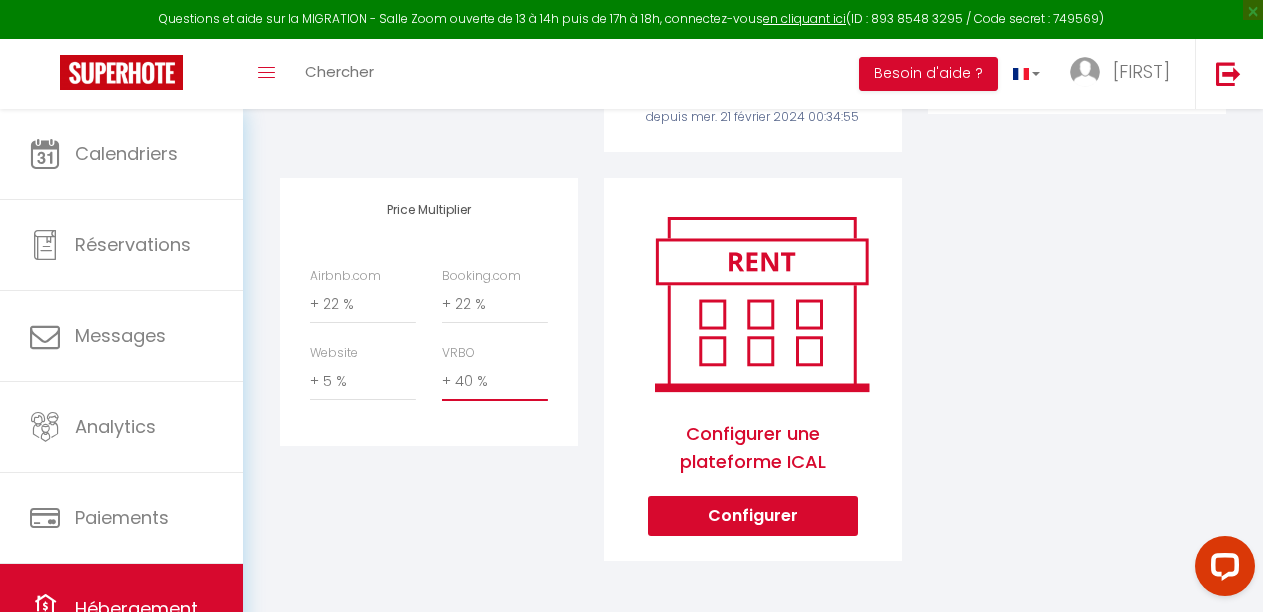 click on "0
+ 1 %
+ 2 %
+ 3 %
+ 4 %
+ 5 %
+ 6 %
+ 7 %
+ 8 %
+ 9 %" at bounding box center [495, 382] 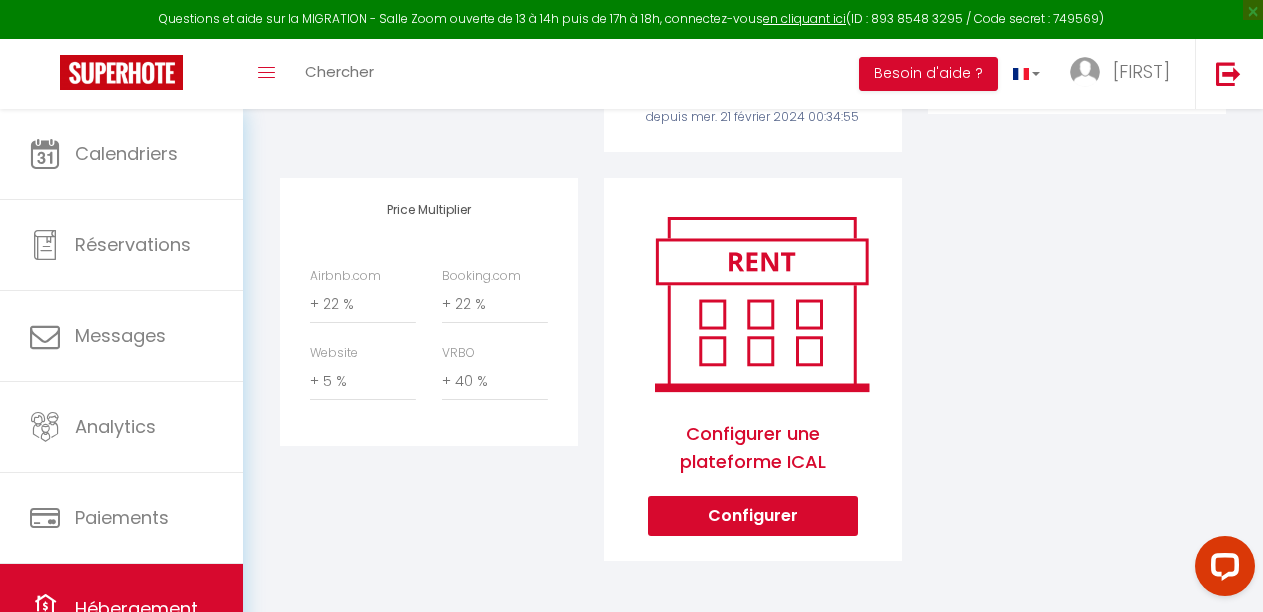 click on "Airbnb
Appartement
Le Nid 3* WIFI, Netflix, Disney+, Coeur de Bastide - [EMAIL]
Desynchroniser
Activé
Configurer Booking.com   Attention : les frais supplémentaires (frais de ménage, caution...) doivent être renseignés dans Booking.com
Configurer
Connecté avec le compte Booking.com depuis
[DAY] [MONTH] [YEAR] [HOUR]:[MINUTE]:[SECOND]" at bounding box center [753, 122] 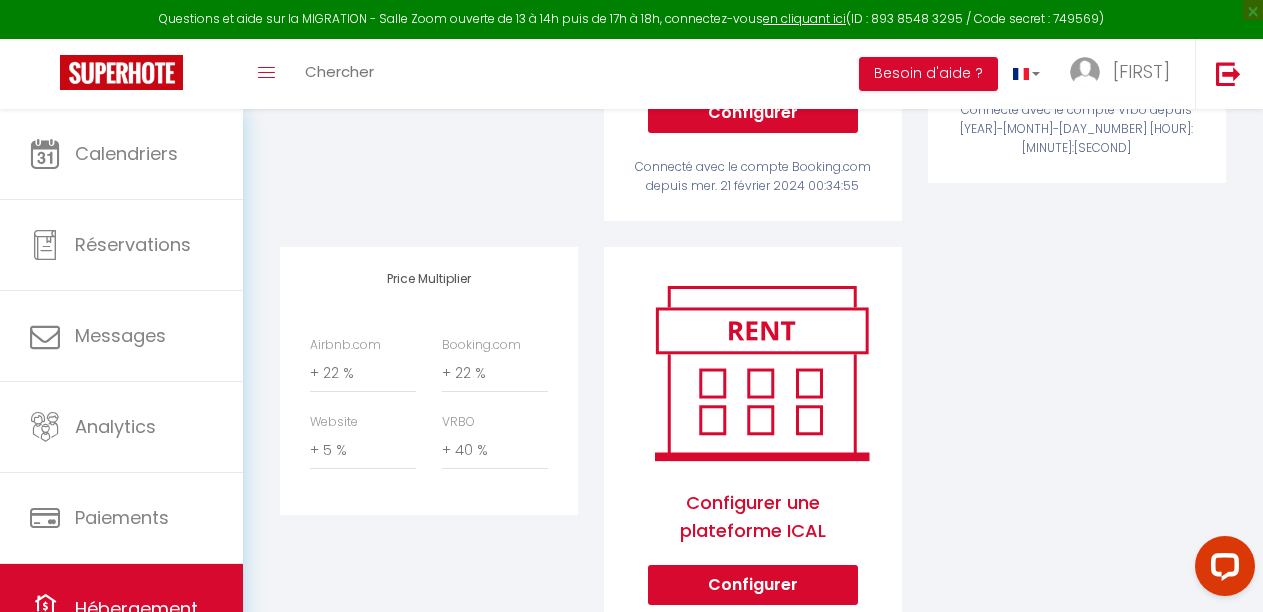 scroll, scrollTop: 760, scrollLeft: 0, axis: vertical 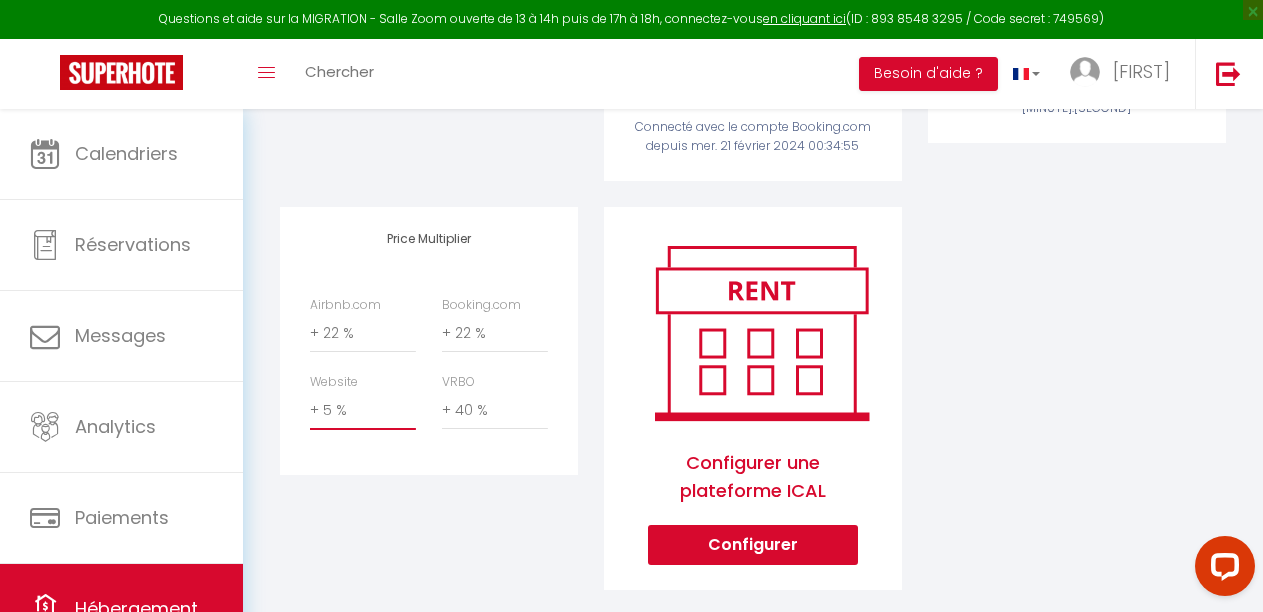 click on "0
+ 1 %
+ 2 %
+ 3 %
+ 4 %
+ 5 %
+ 6 %
+ 7 %
+ 8 %
+ 9 %" at bounding box center (363, 411) 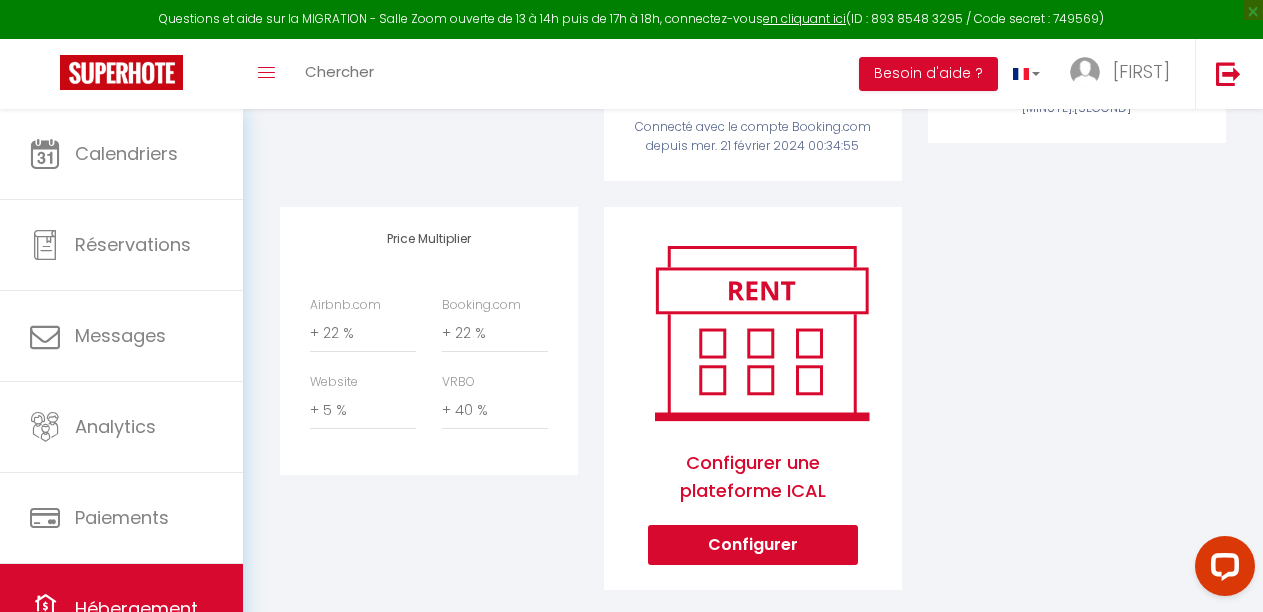 click on "Airbnb
Appartement
Le Nid 3* WIFI, Netflix, Disney+, Coeur de Bastide - [EMAIL]
Desynchroniser" at bounding box center (429, -53) 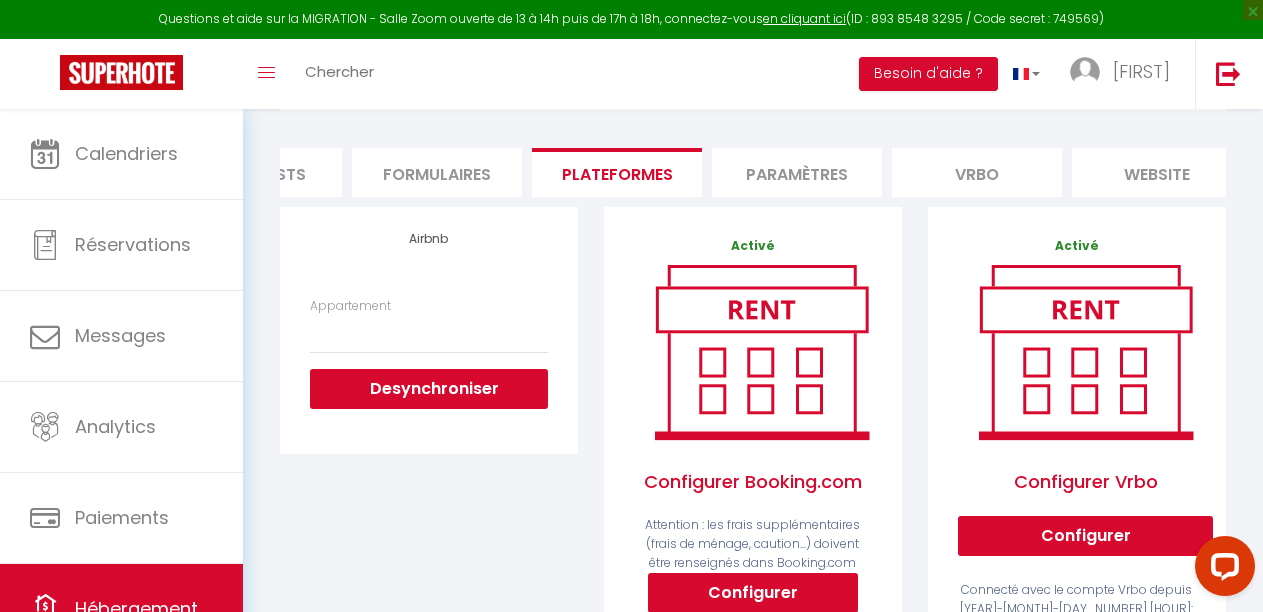 scroll, scrollTop: 0, scrollLeft: 0, axis: both 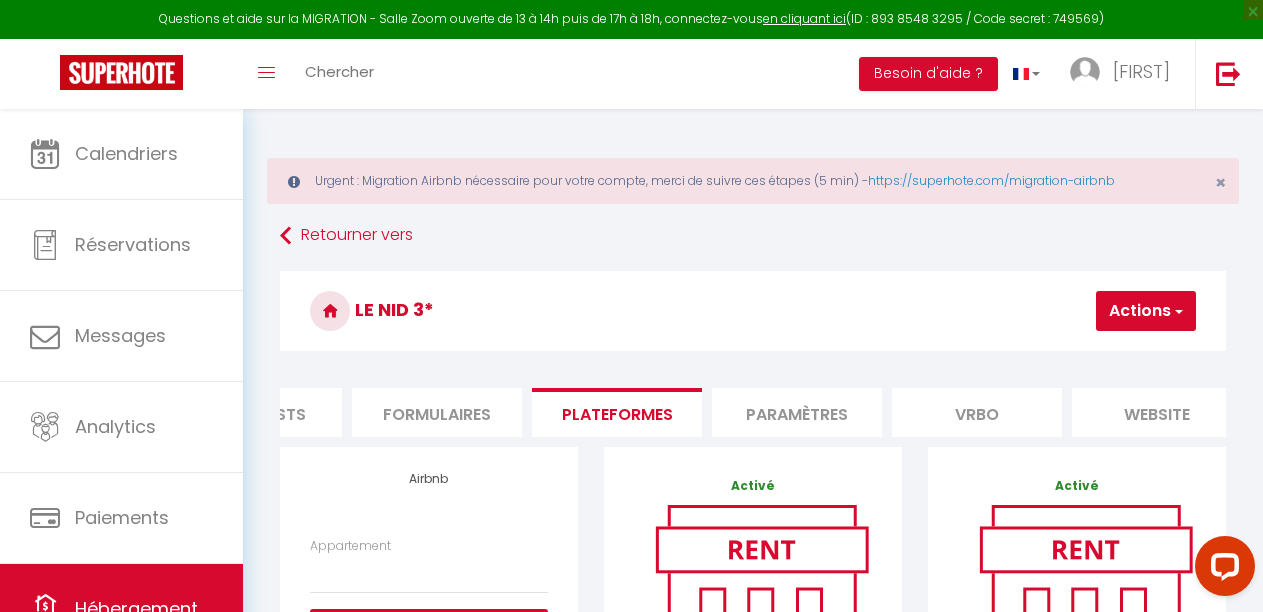 click at bounding box center (1177, 311) 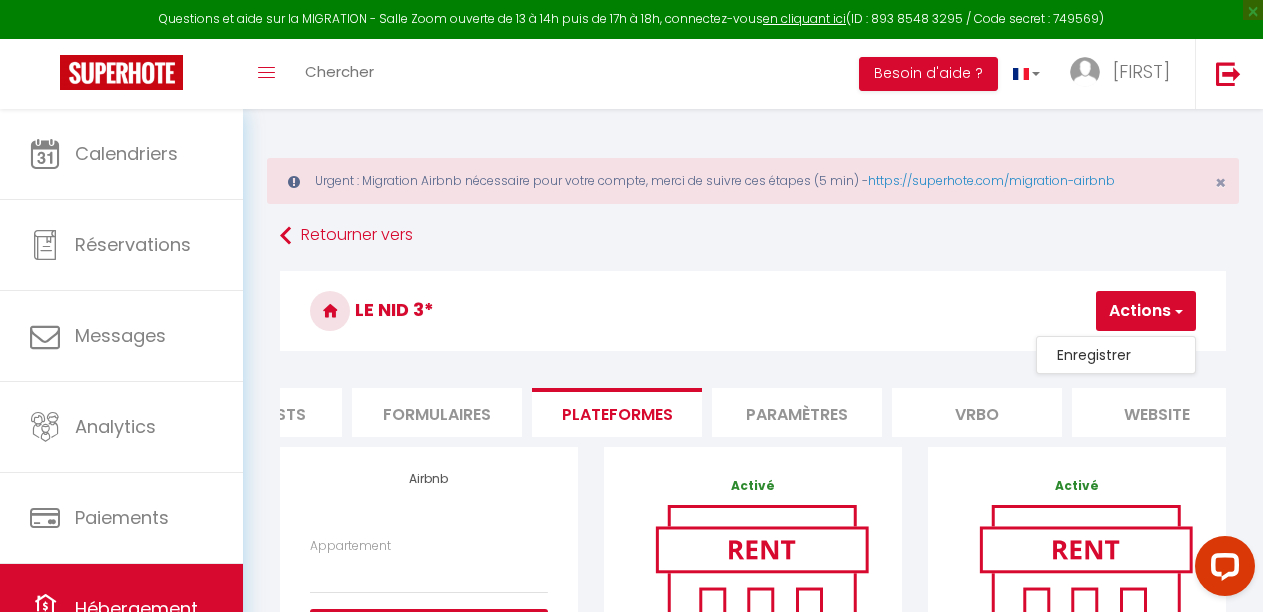click on "Enregistrer" at bounding box center [1116, 355] 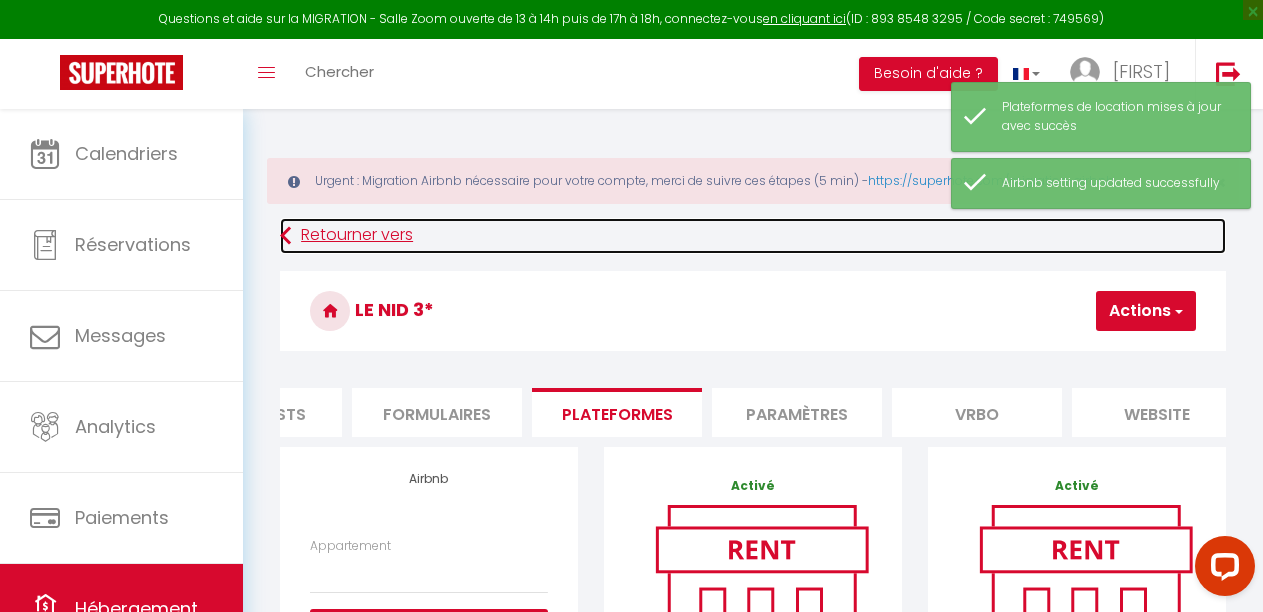 click on "Retourner vers" at bounding box center (753, 236) 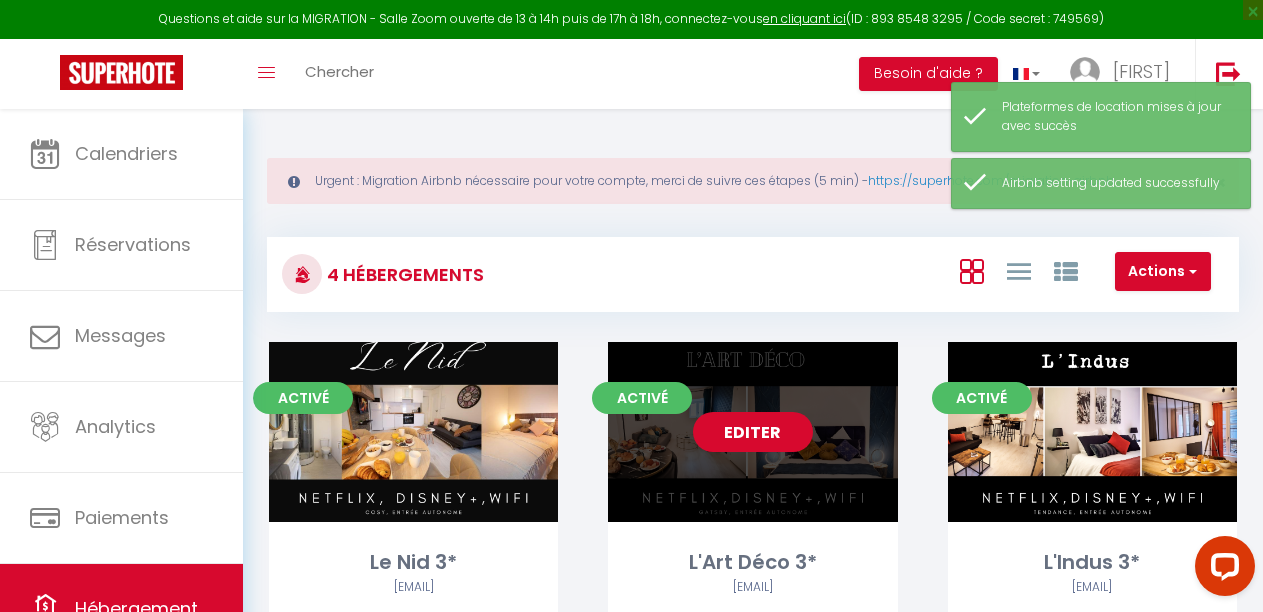 click on "Editer" at bounding box center [753, 432] 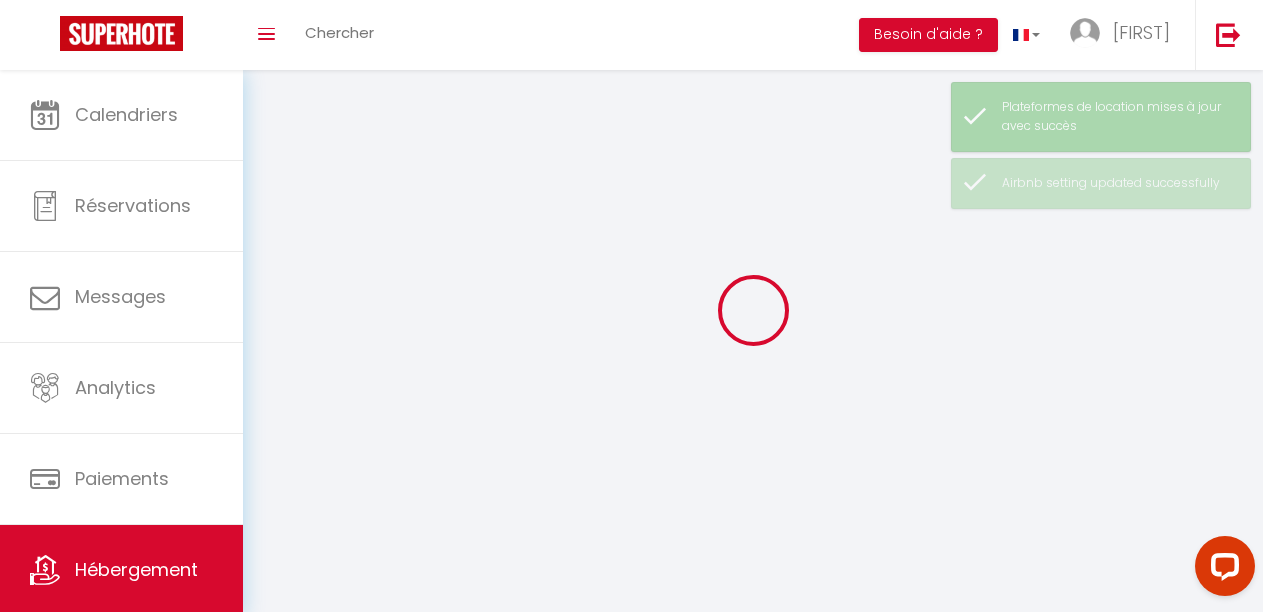 select 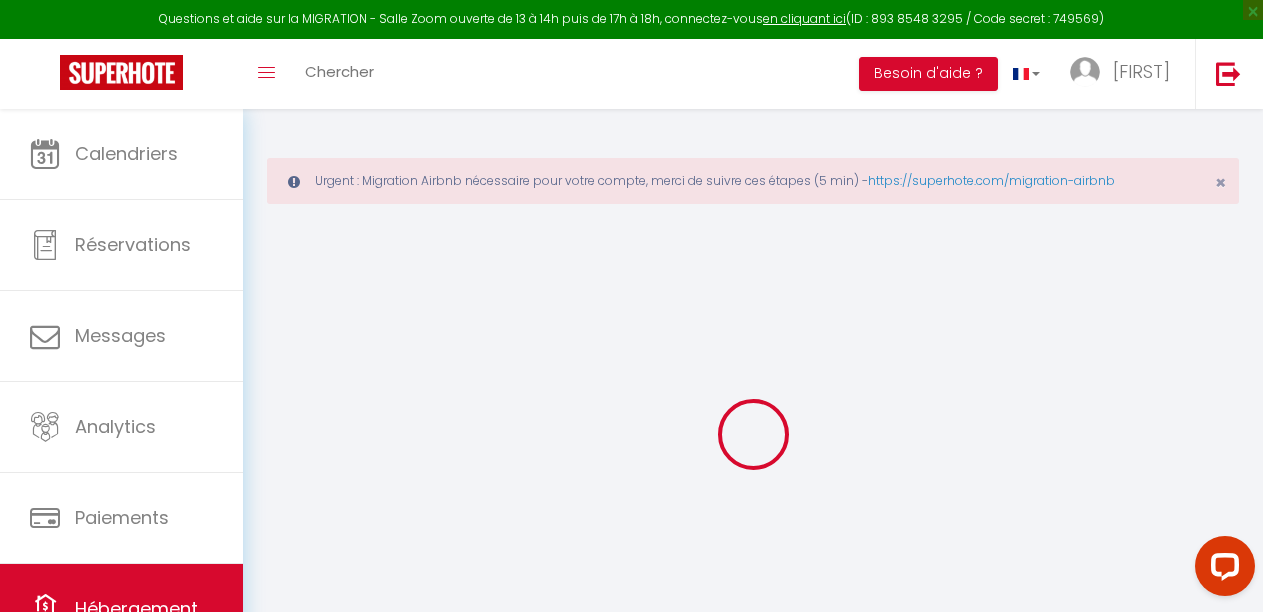 select on "+ 22 %" 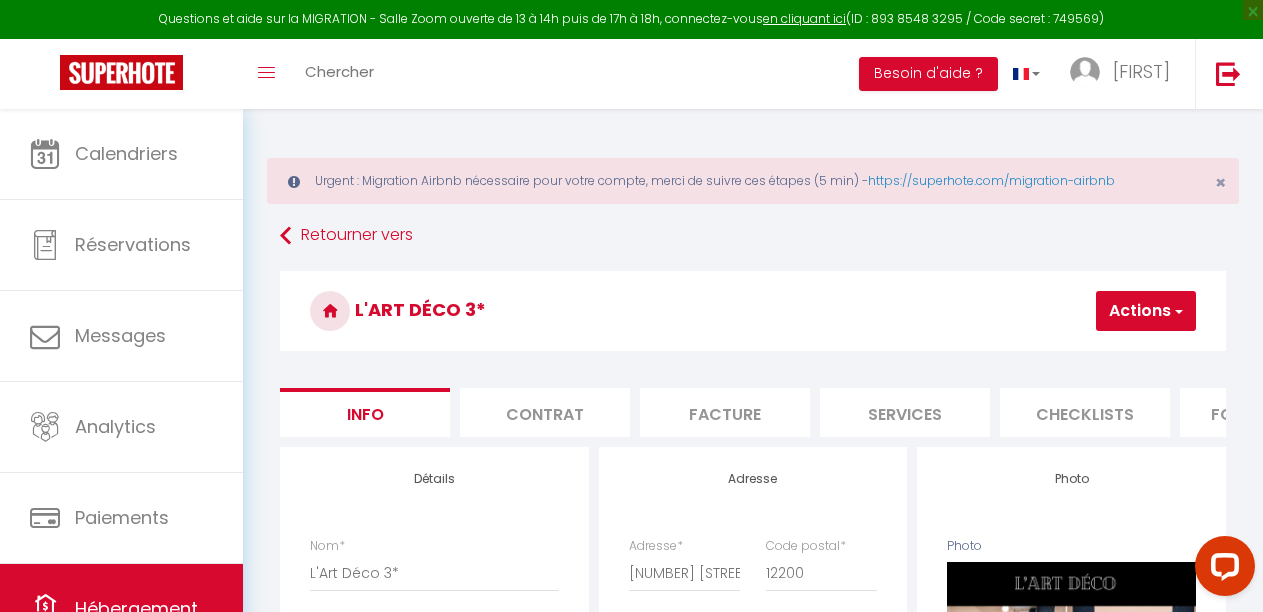 scroll, scrollTop: 0, scrollLeft: 828, axis: horizontal 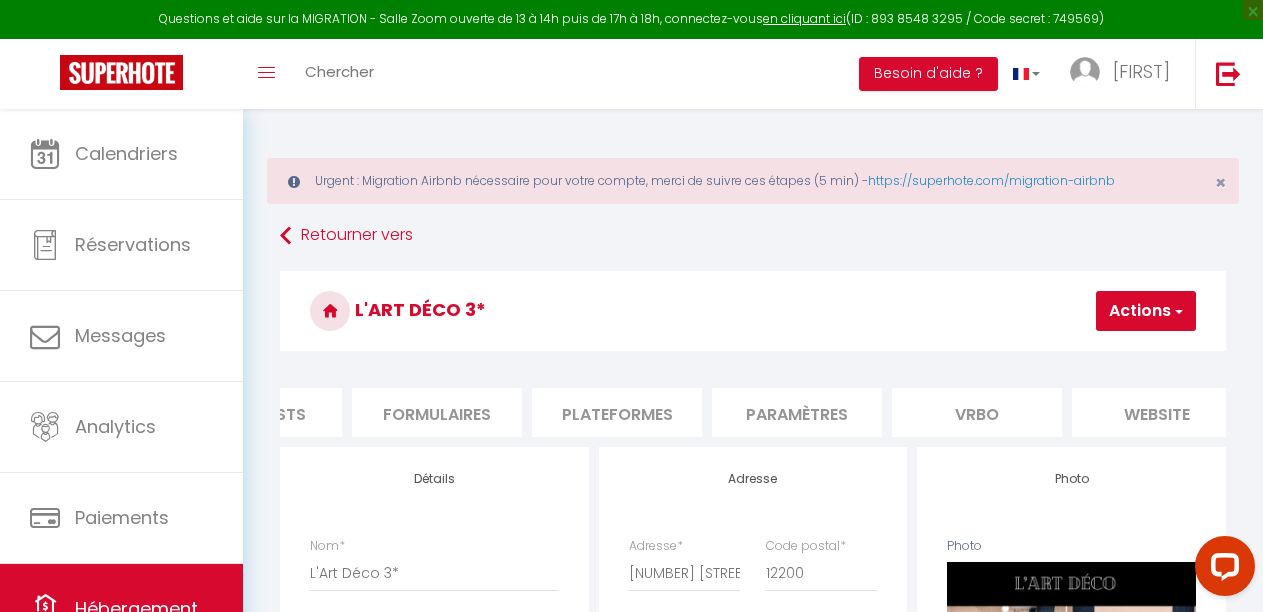click on "Plateformes" at bounding box center (617, 412) 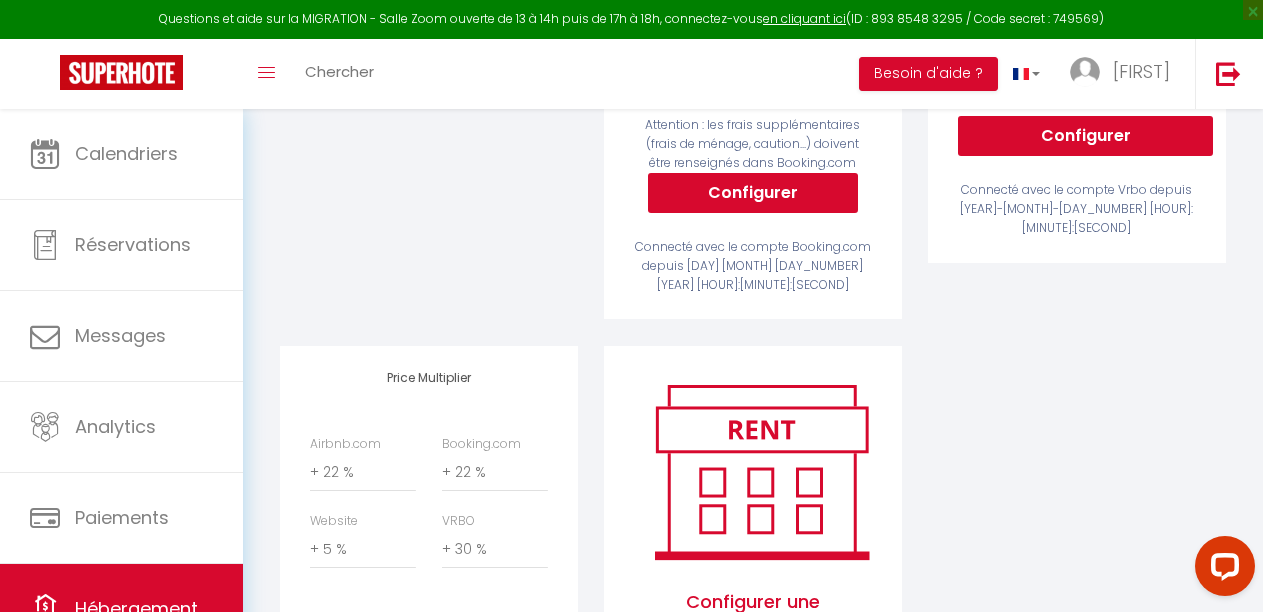 scroll, scrollTop: 806, scrollLeft: 0, axis: vertical 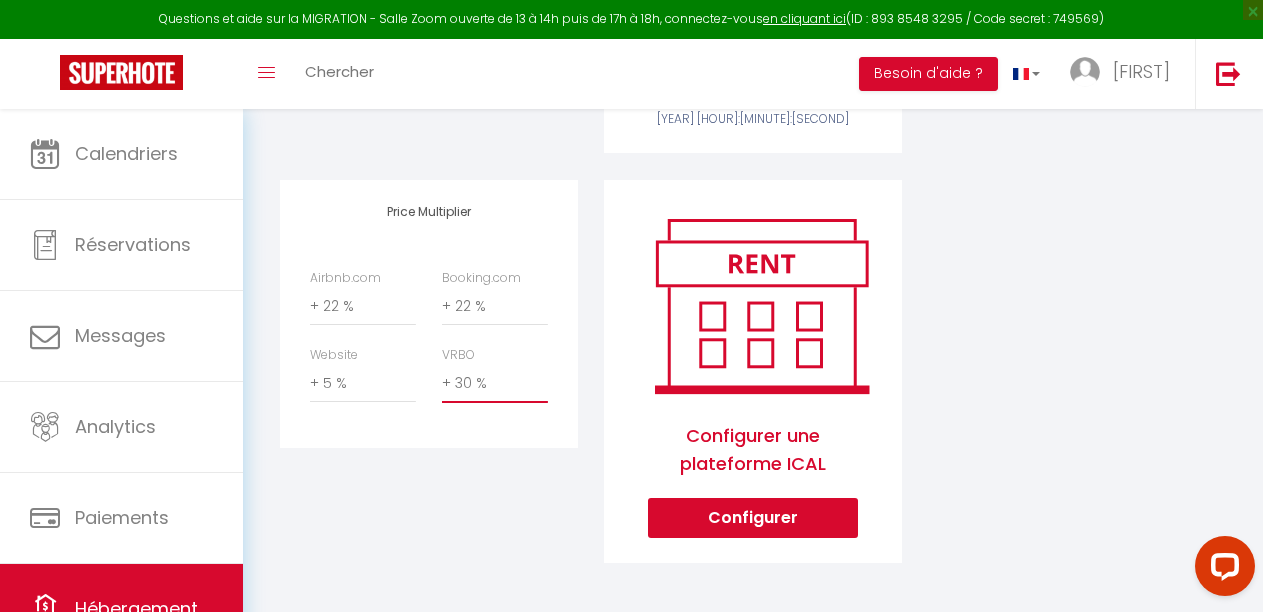 click on "0
+ 1 %
+ 2 %
+ 3 %
+ 4 %
+ 5 %
+ 6 %
+ 7 %
+ 8 %
+ 9 %" at bounding box center (495, 384) 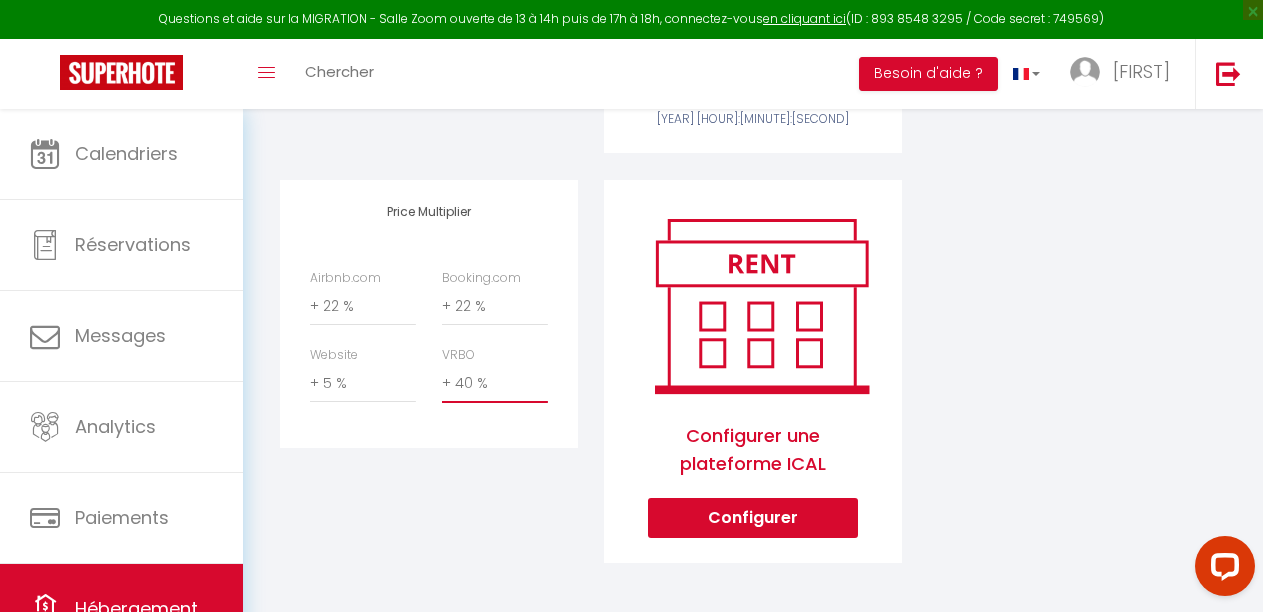 click on "0
+ 1 %
+ 2 %
+ 3 %
+ 4 %
+ 5 %
+ 6 %
+ 7 %
+ 8 %
+ 9 %" at bounding box center (495, 384) 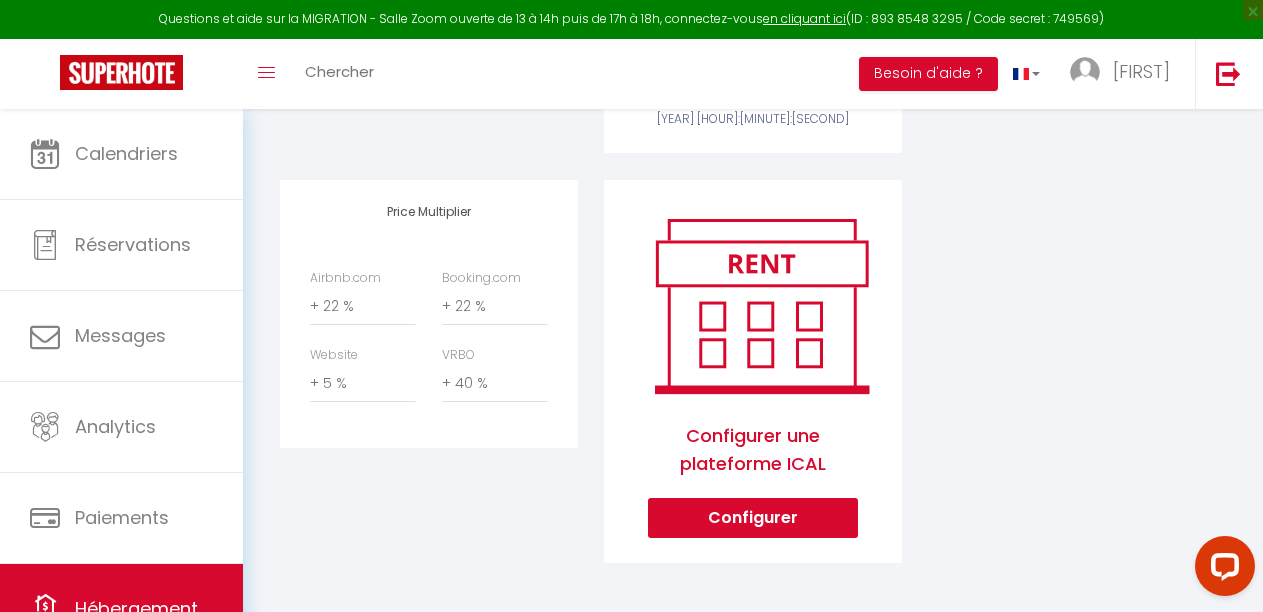 click on "Configurer une plateforme ICAL
Configurer" at bounding box center [753, 385] 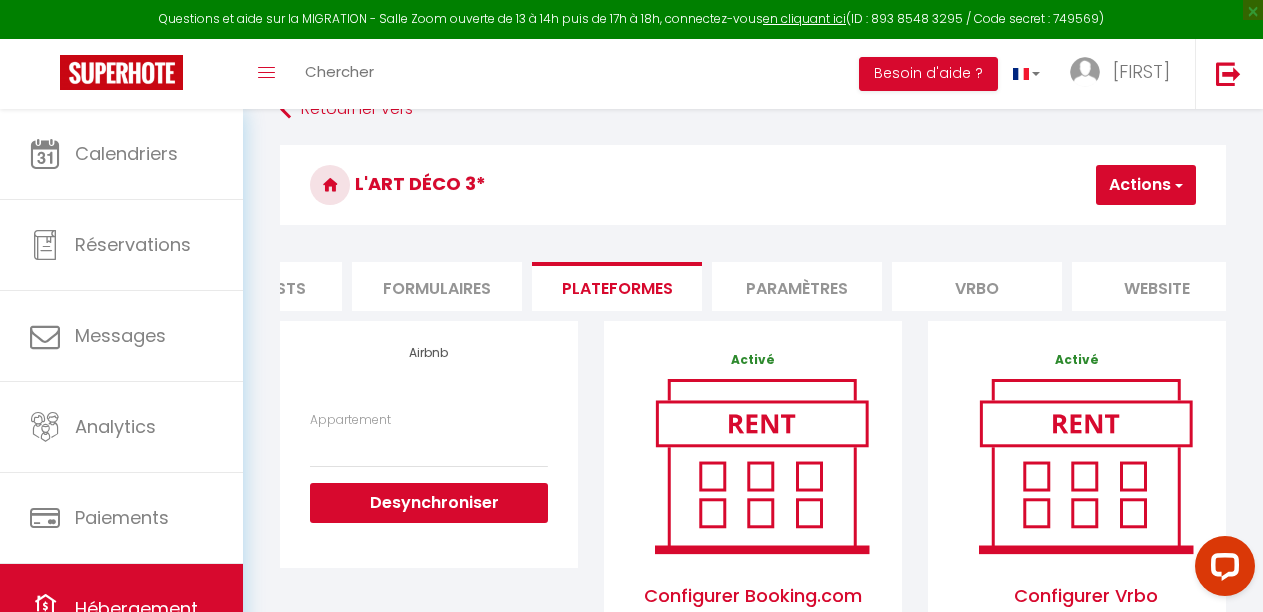 scroll, scrollTop: 0, scrollLeft: 0, axis: both 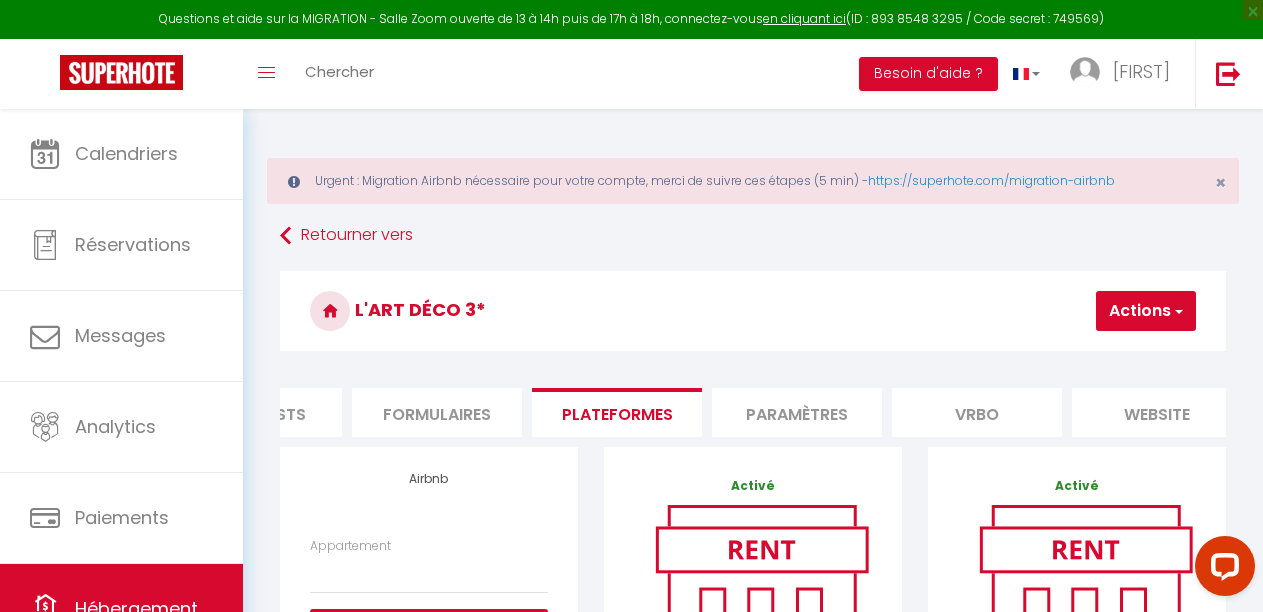 click at bounding box center [1177, 311] 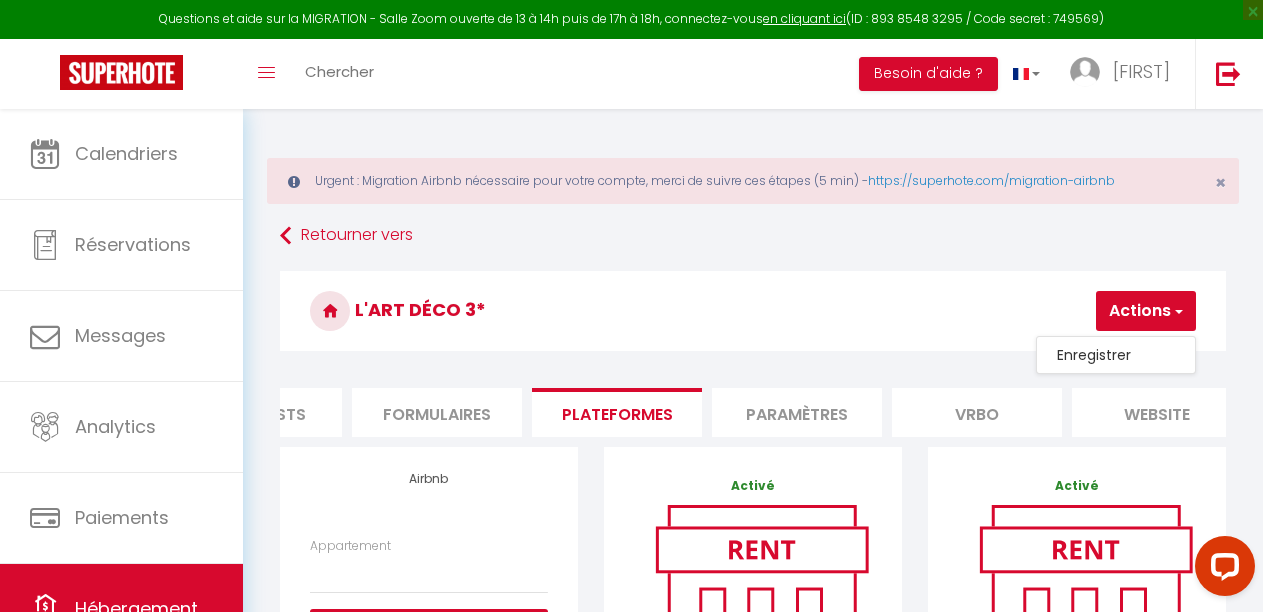 click on "Enregistrer" at bounding box center [1116, 355] 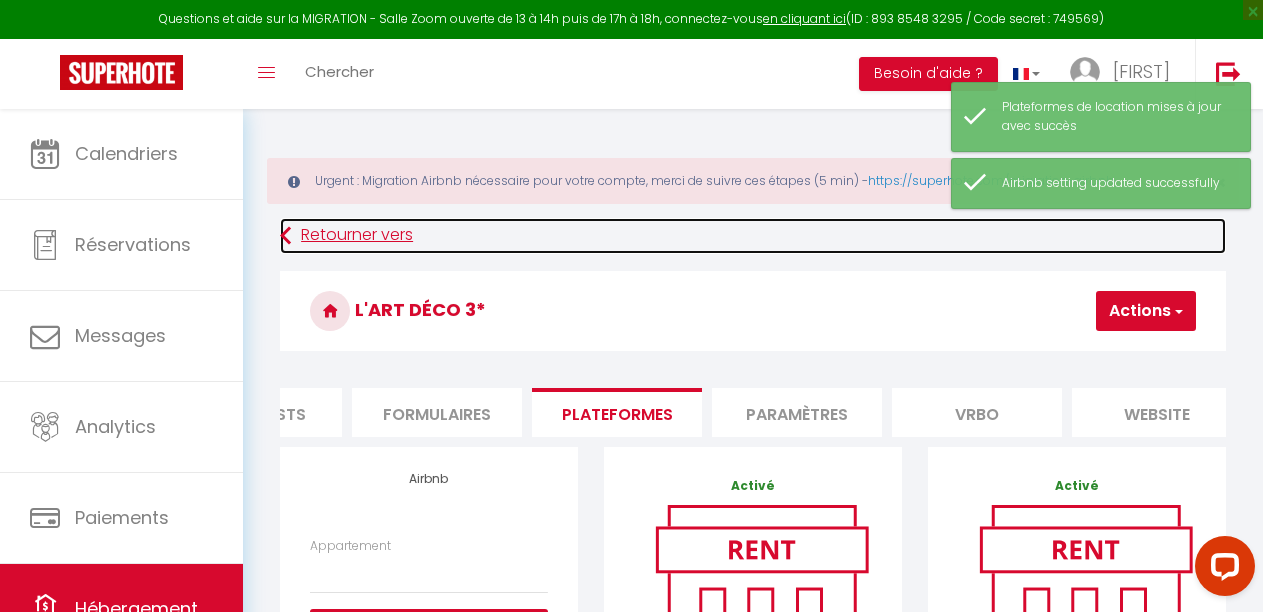 click on "Retourner vers" at bounding box center [753, 236] 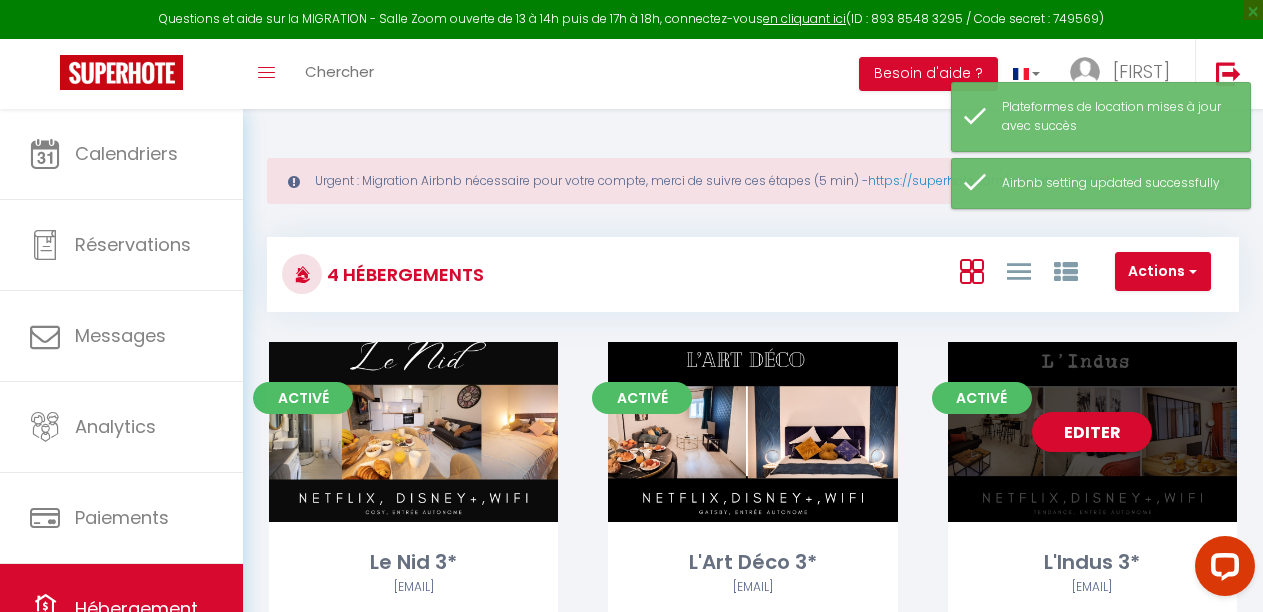click on "Editer" at bounding box center (1092, 432) 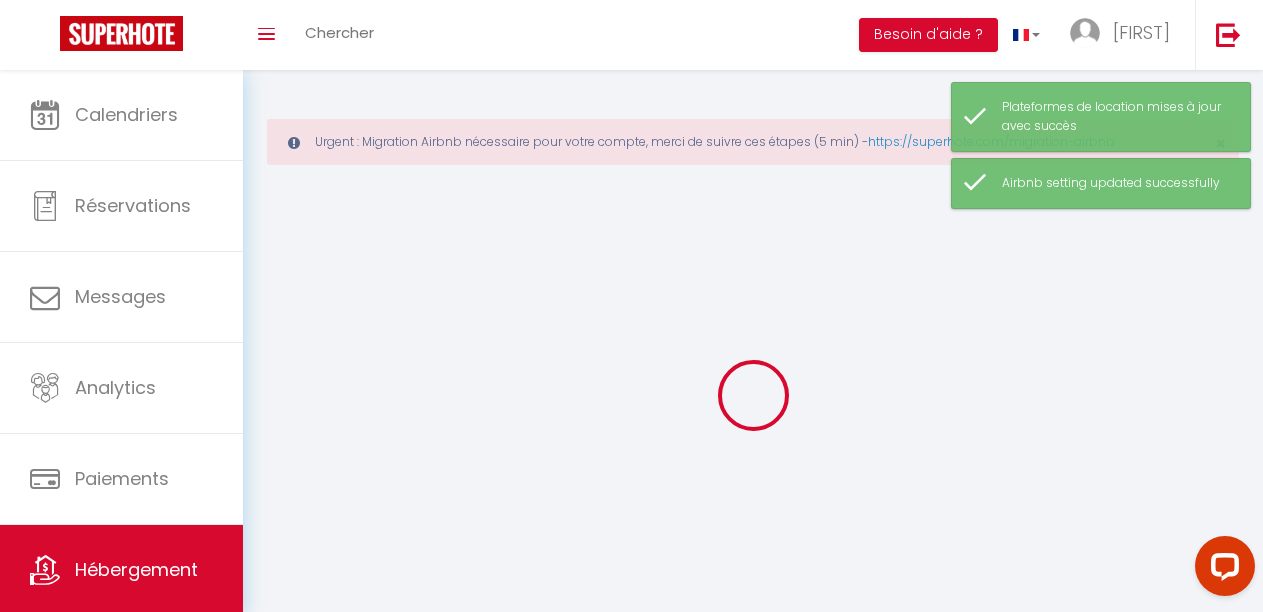 select 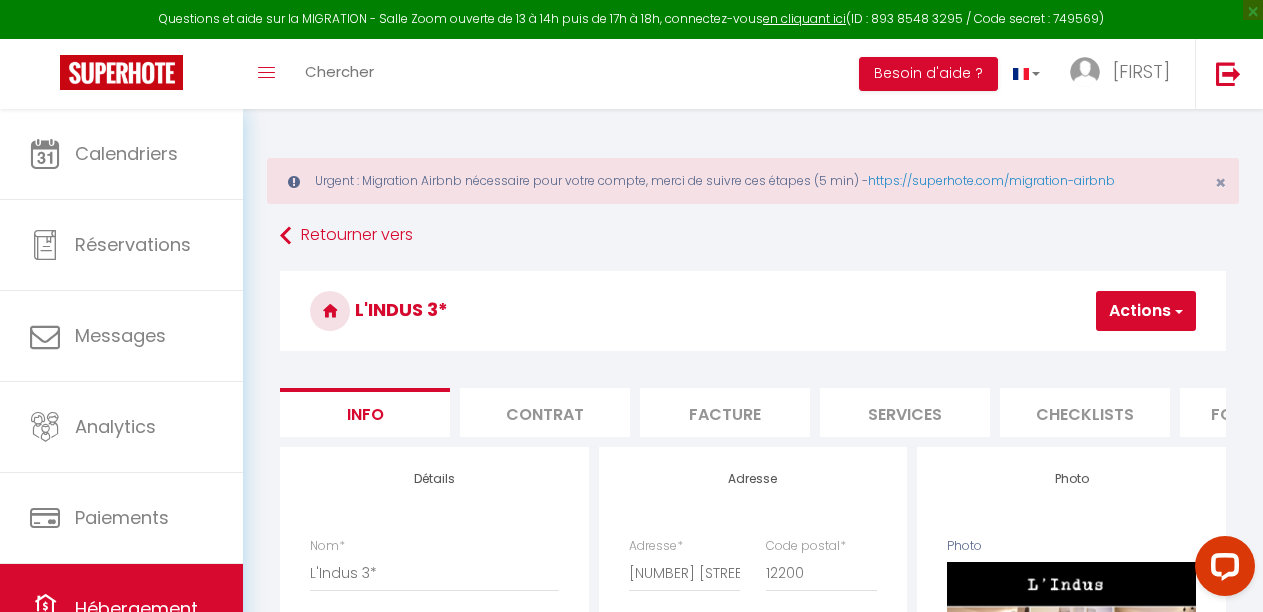 scroll, scrollTop: 0, scrollLeft: 828, axis: horizontal 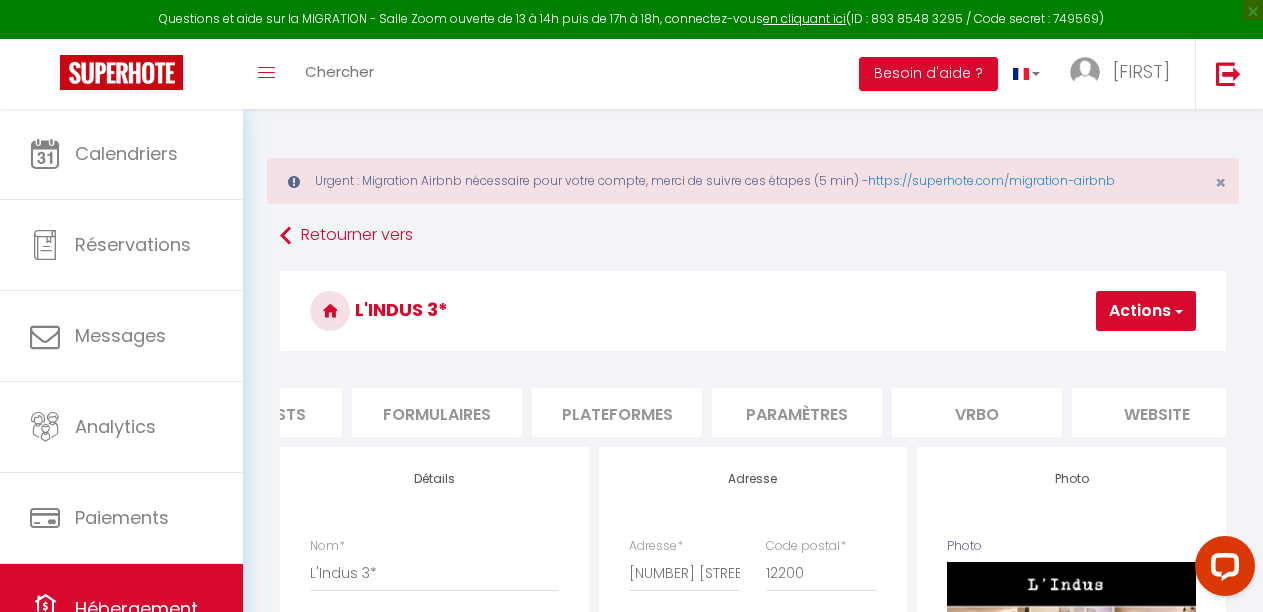 click on "Plateformes" at bounding box center [617, 412] 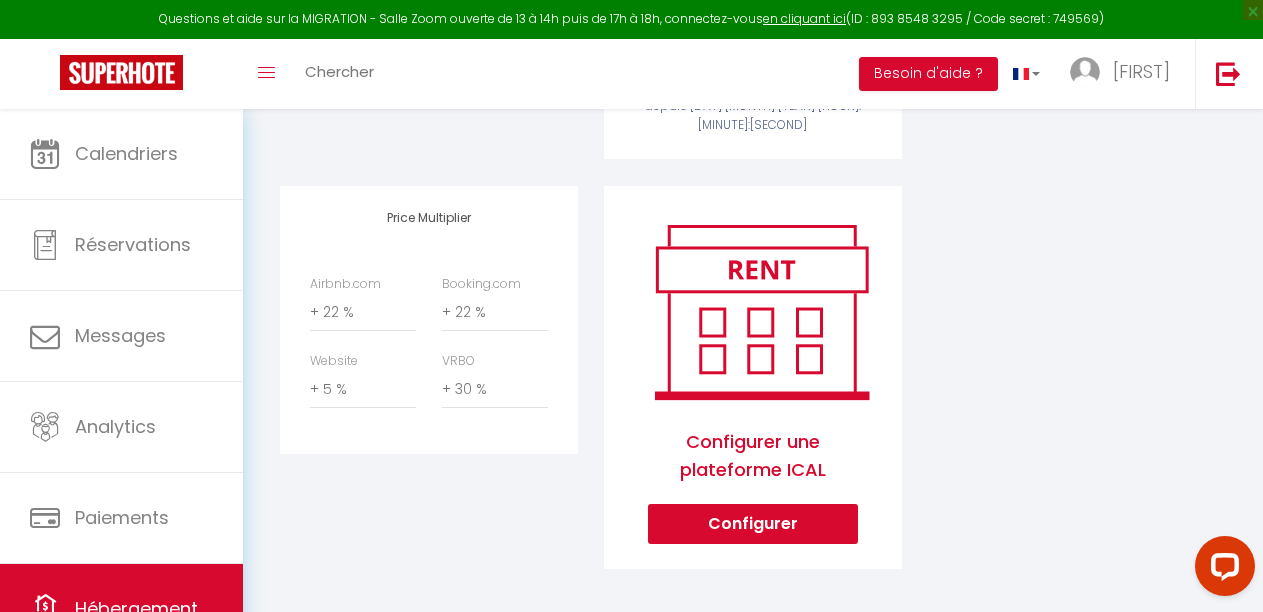 scroll, scrollTop: 806, scrollLeft: 0, axis: vertical 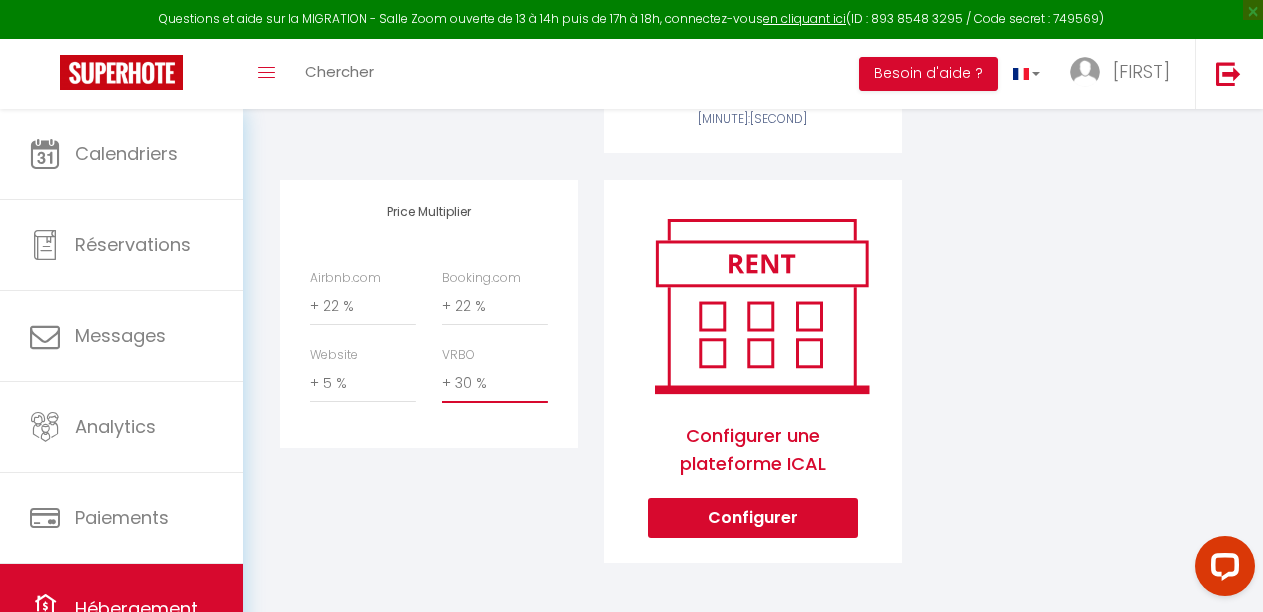 click on "0
+ 1 %
+ 2 %
+ 3 %
+ 4 %
+ 5 %
+ 6 %
+ 7 %
+ 8 %
+ 9 %" at bounding box center (495, 384) 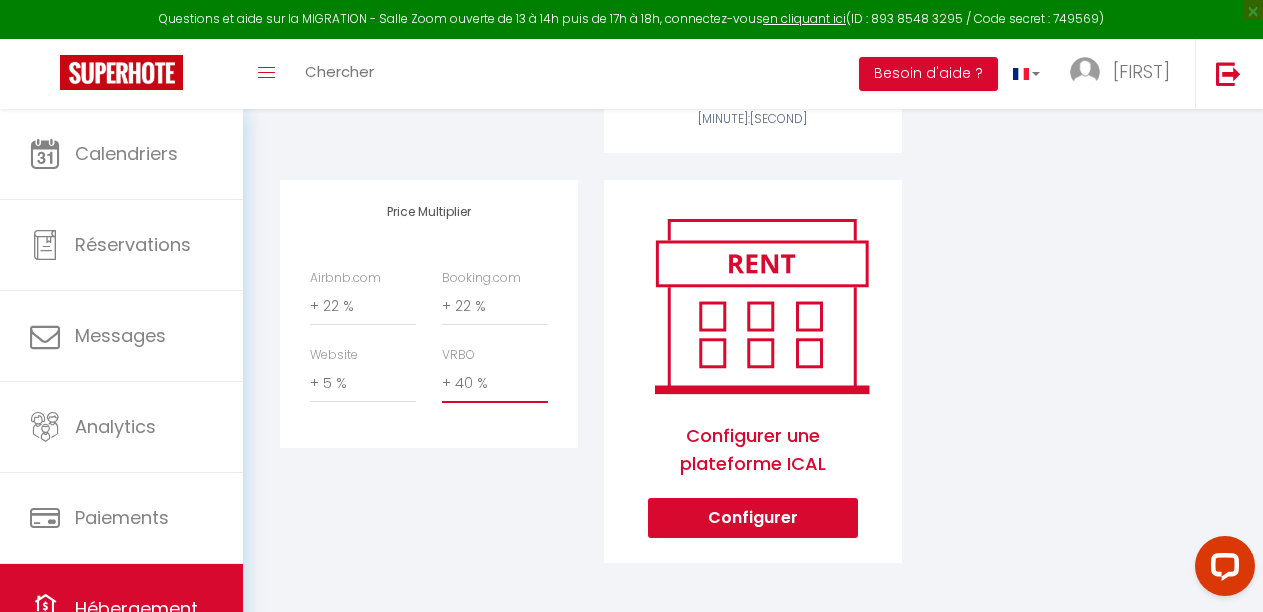 click on "0
+ 1 %
+ 2 %
+ 3 %
+ 4 %
+ 5 %
+ 6 %
+ 7 %
+ 8 %
+ 9 %" at bounding box center (495, 384) 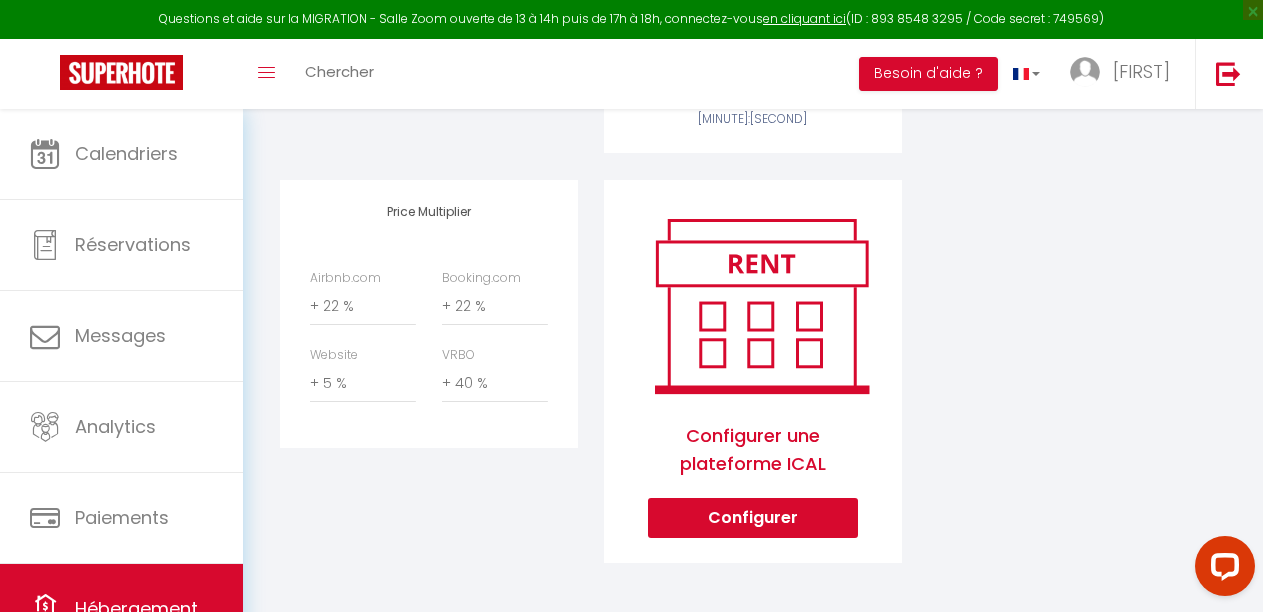 click on "Airbnb
Appartement
L'Indus 3* wifi,netflix,Disney+, Coeur de bastide - [EMAIL]
Desynchroniser" at bounding box center [429, -90] 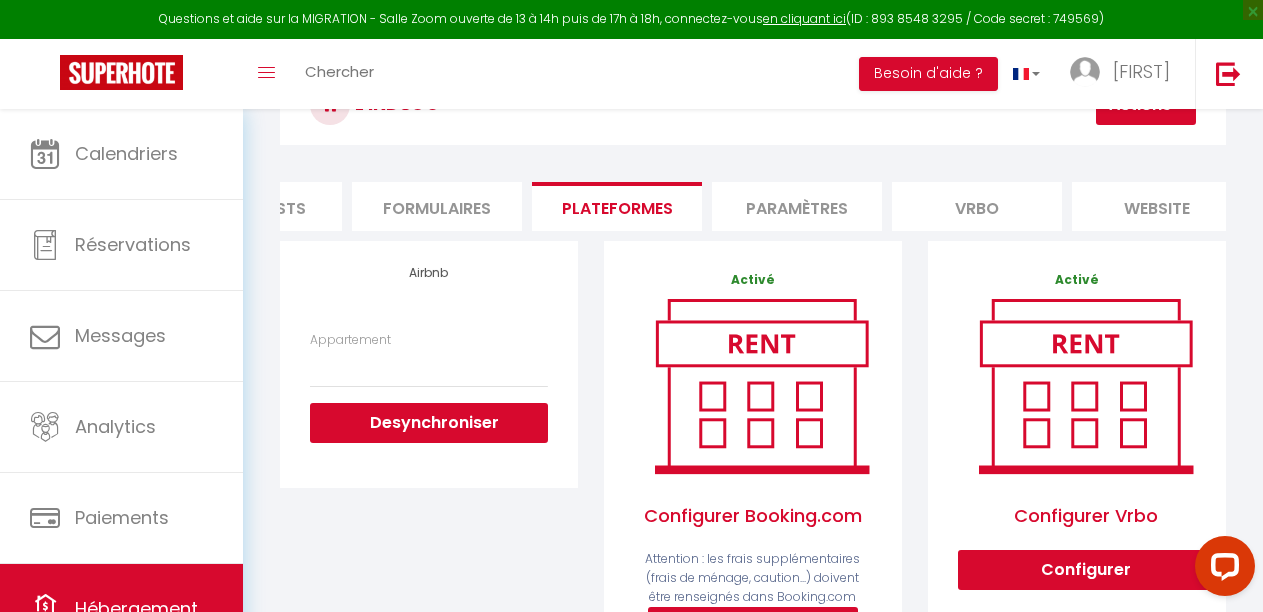 scroll, scrollTop: 86, scrollLeft: 0, axis: vertical 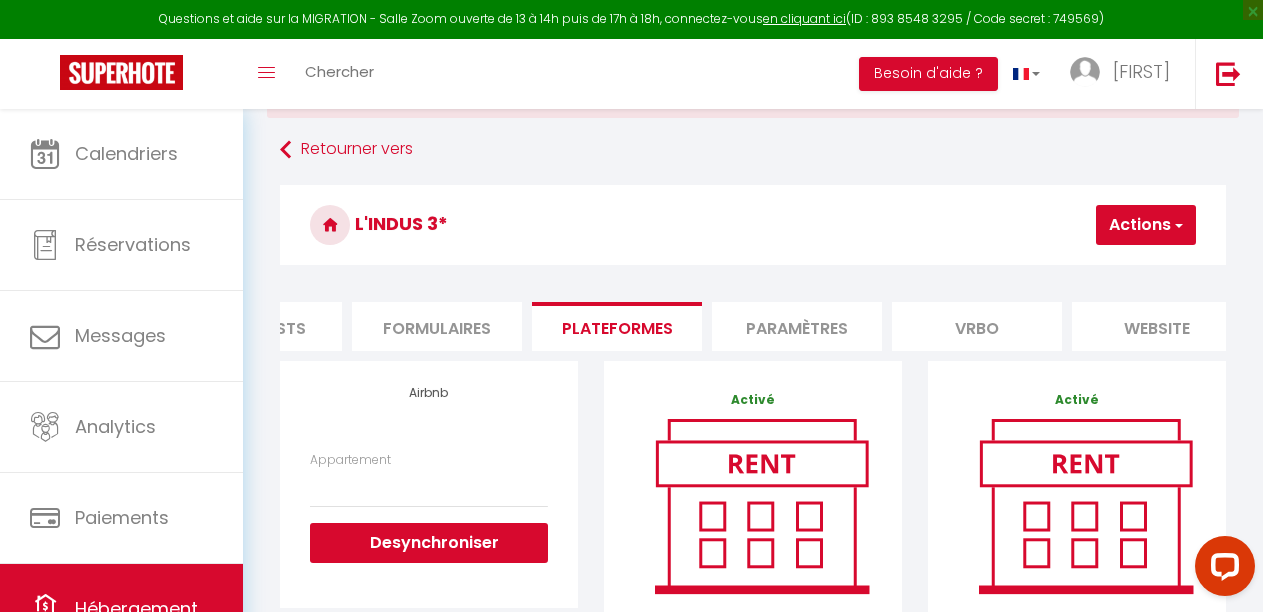 click on "Actions" at bounding box center (1146, 225) 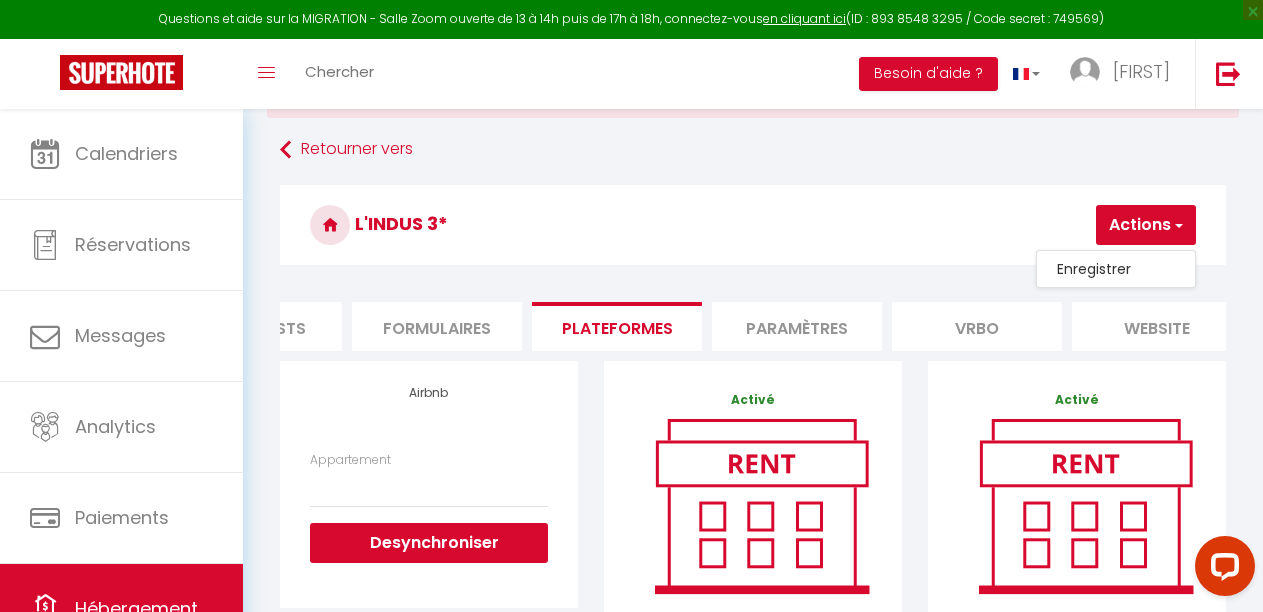 click on "Enregistrer" at bounding box center (1116, 269) 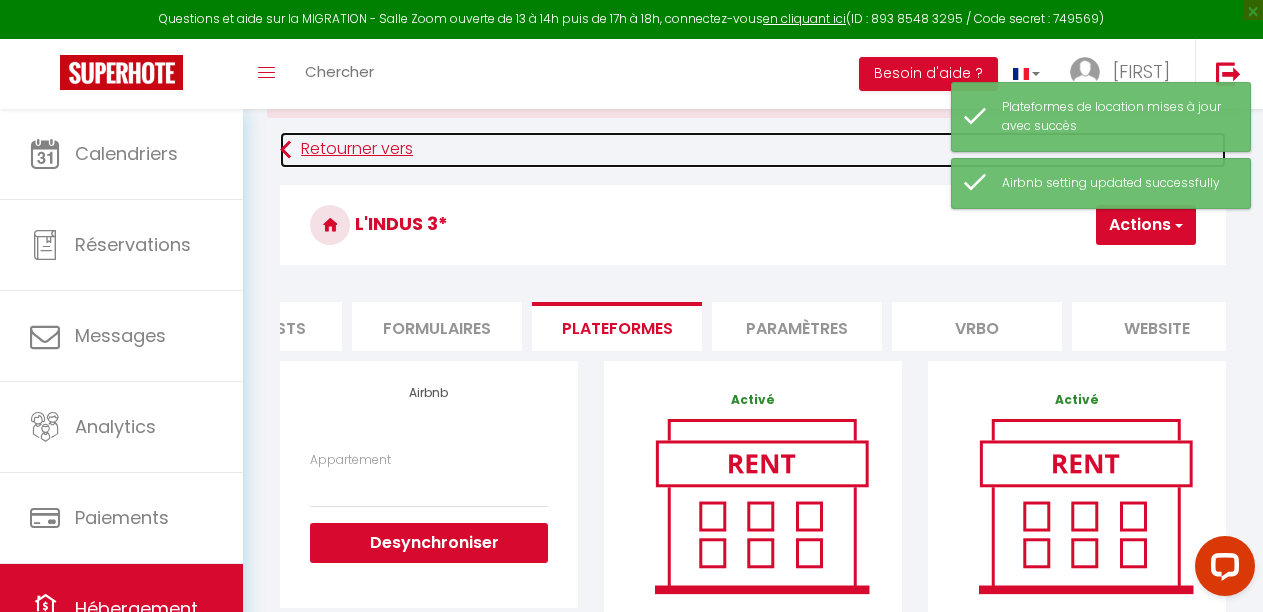 click on "Retourner vers" at bounding box center (753, 150) 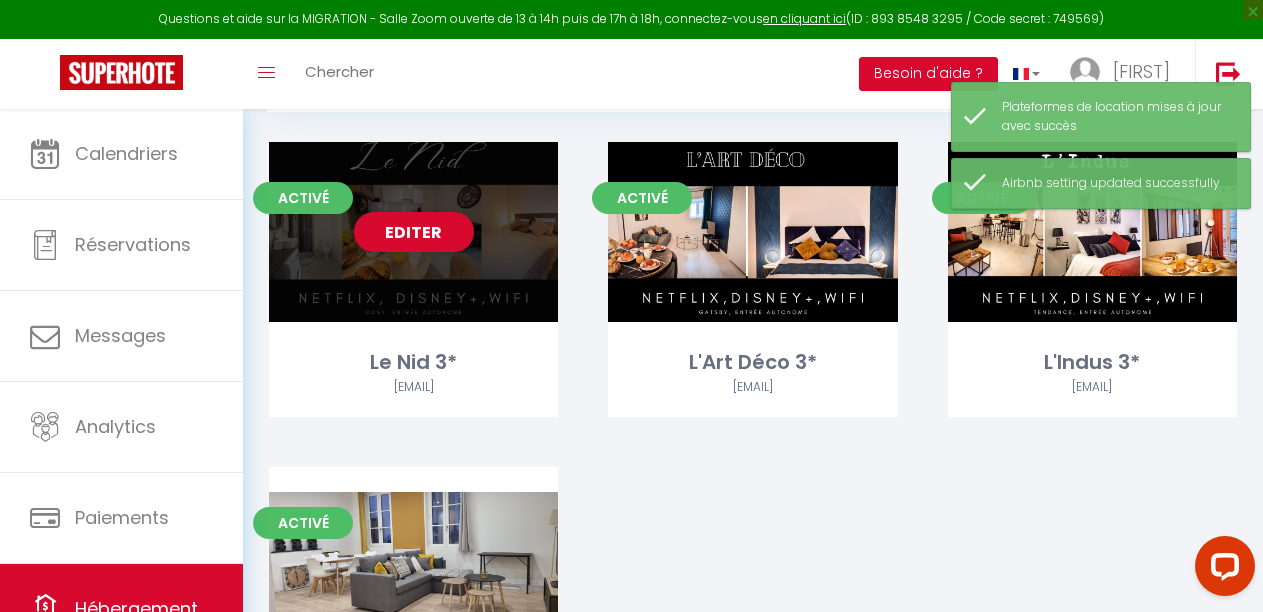 scroll, scrollTop: 240, scrollLeft: 0, axis: vertical 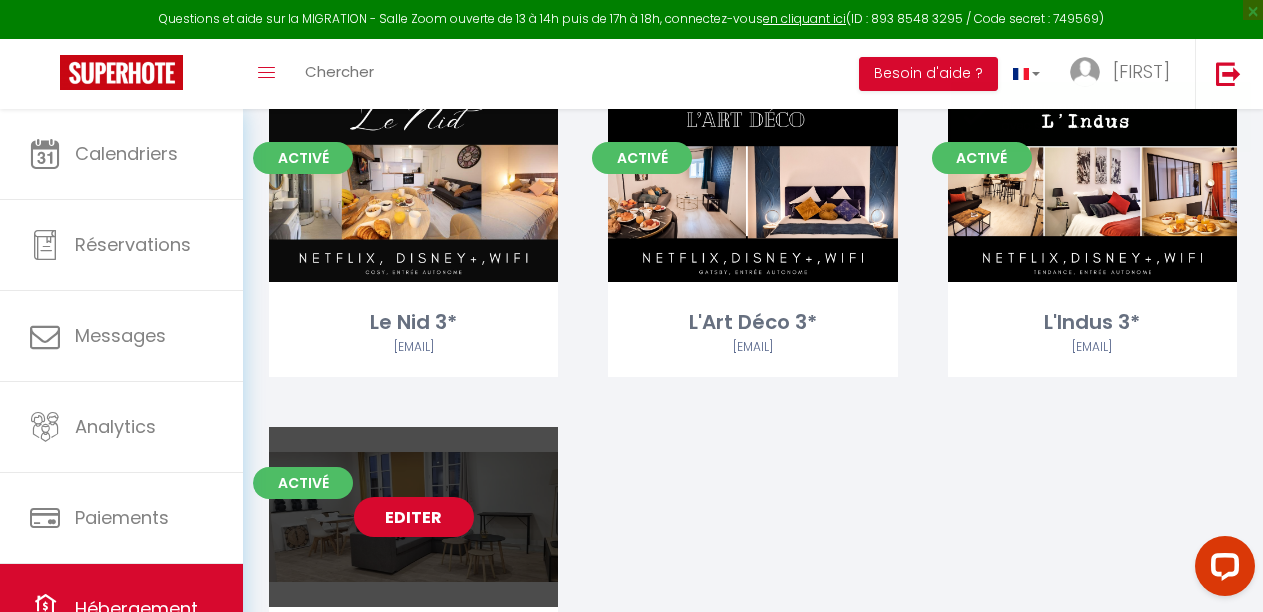click on "Editer" at bounding box center (414, 517) 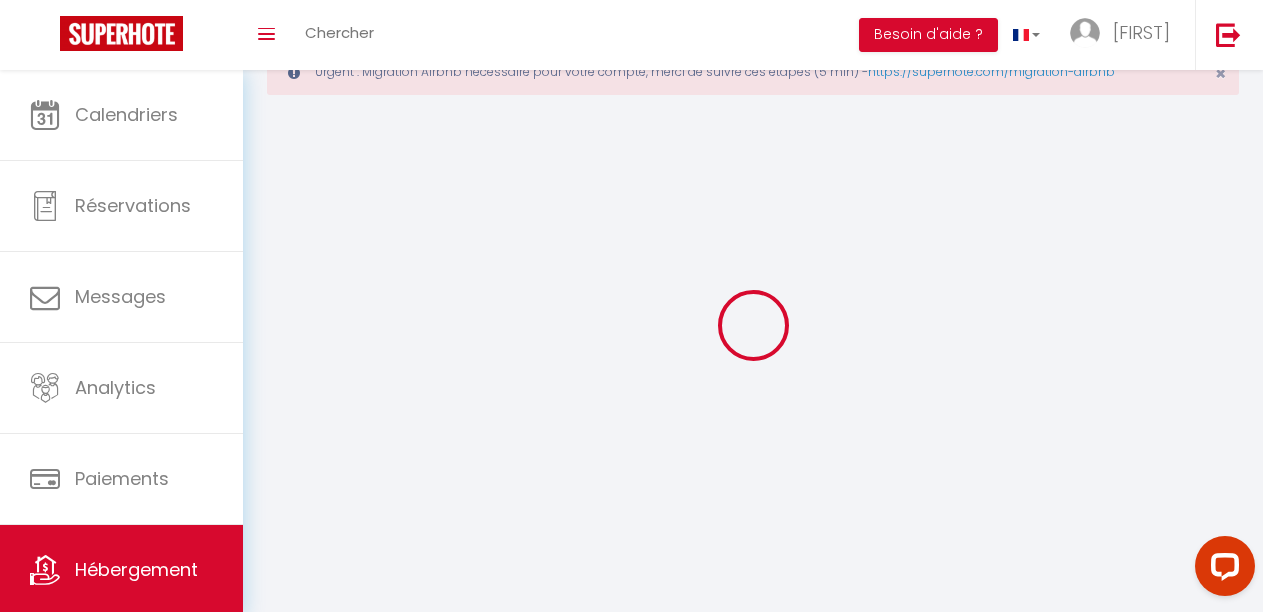 scroll, scrollTop: 0, scrollLeft: 0, axis: both 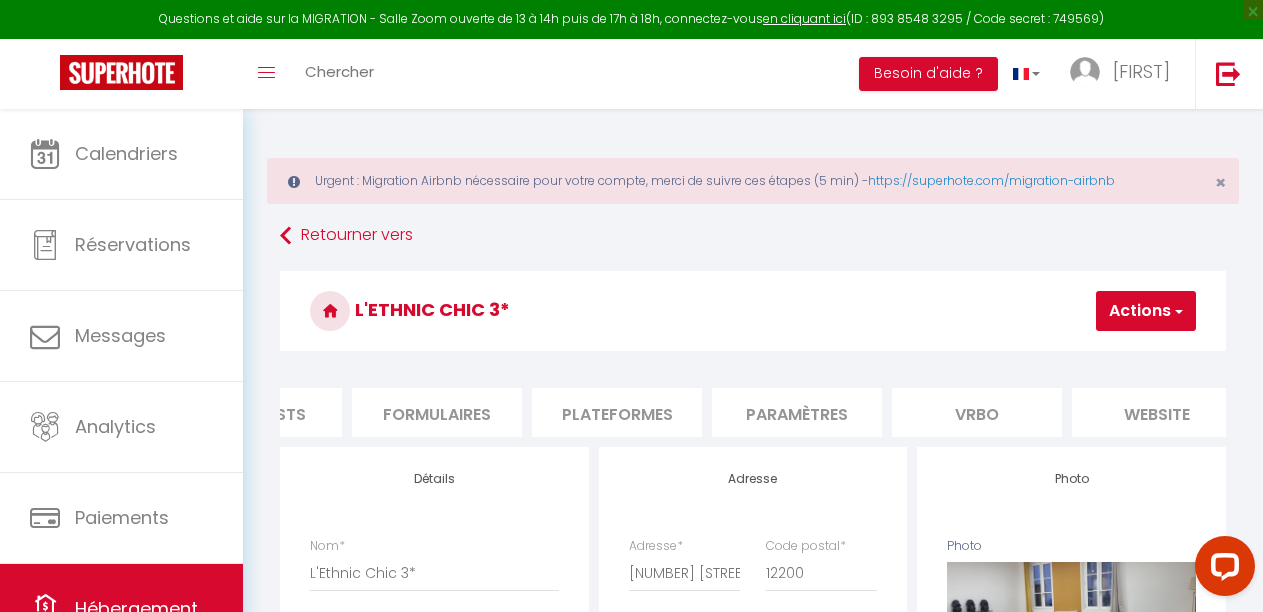 click on "Plateformes" at bounding box center (617, 412) 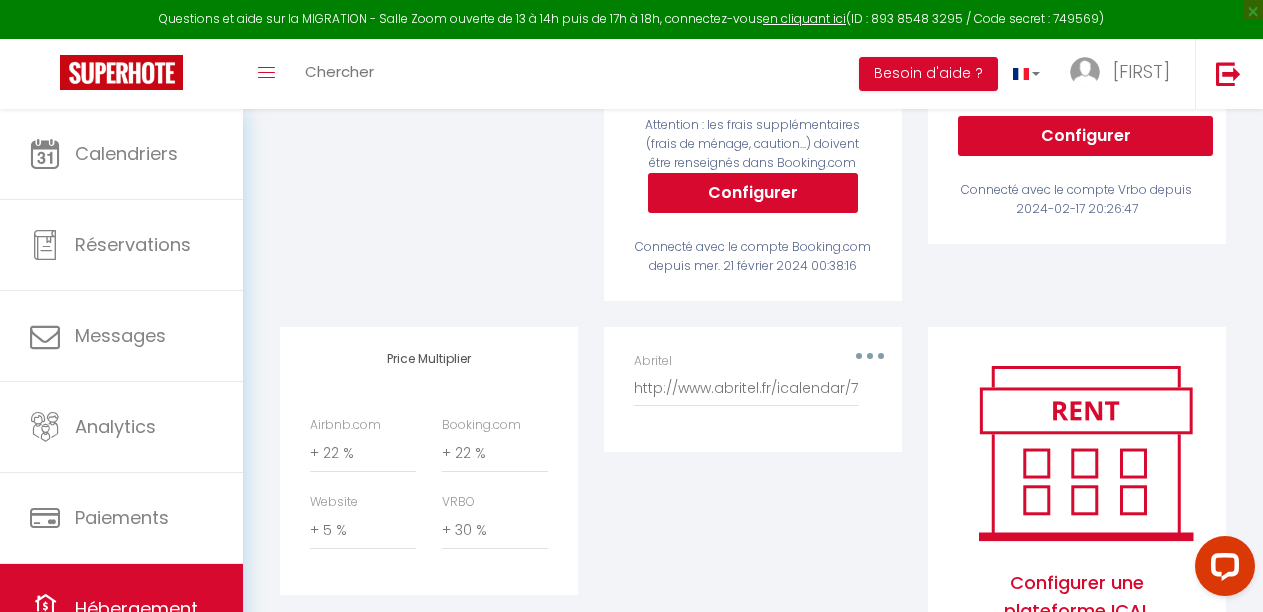 scroll, scrollTop: 806, scrollLeft: 0, axis: vertical 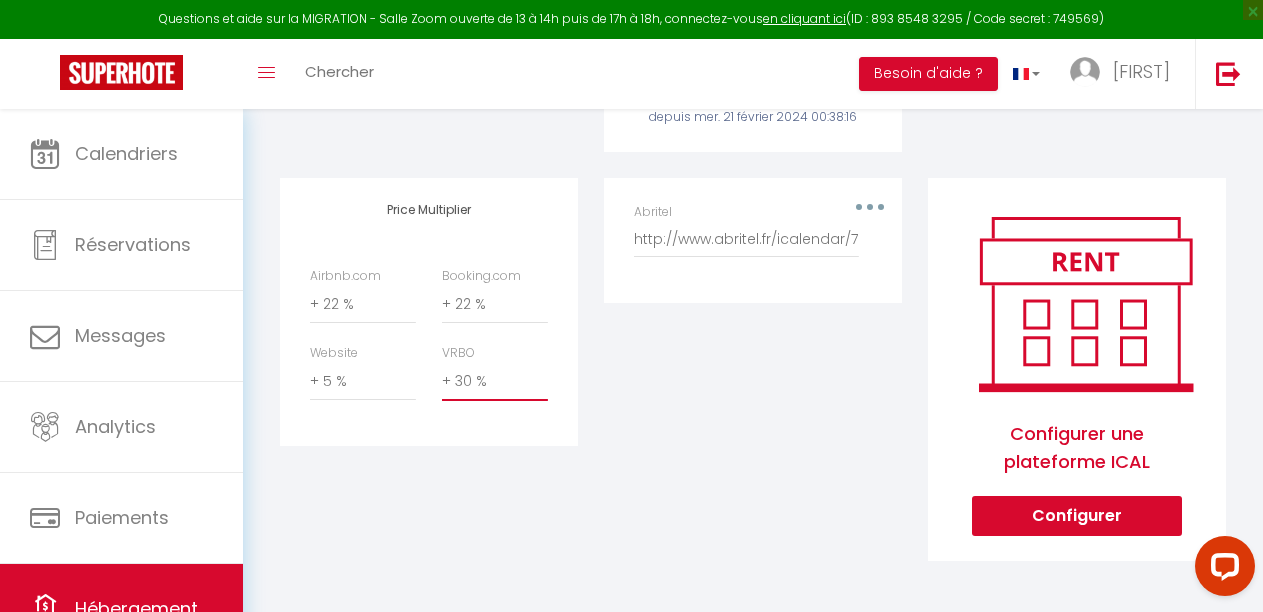 click on "0
+ 1 %
+ 2 %
+ 3 %
+ 4 %
+ 5 %
+ 6 %
+ 7 %
+ 8 %
+ 9 %" at bounding box center (495, 382) 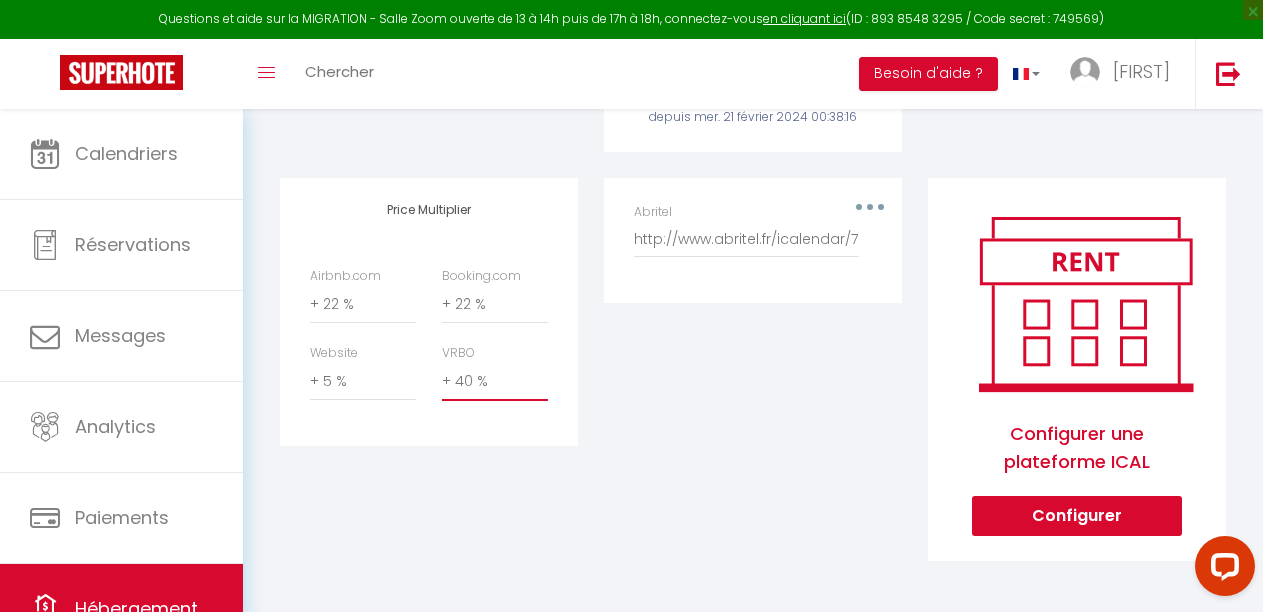 click on "0
+ 1 %
+ 2 %
+ 3 %
+ 4 %
+ 5 %
+ 6 %
+ 7 %
+ 8 %
+ 9 %" at bounding box center [495, 382] 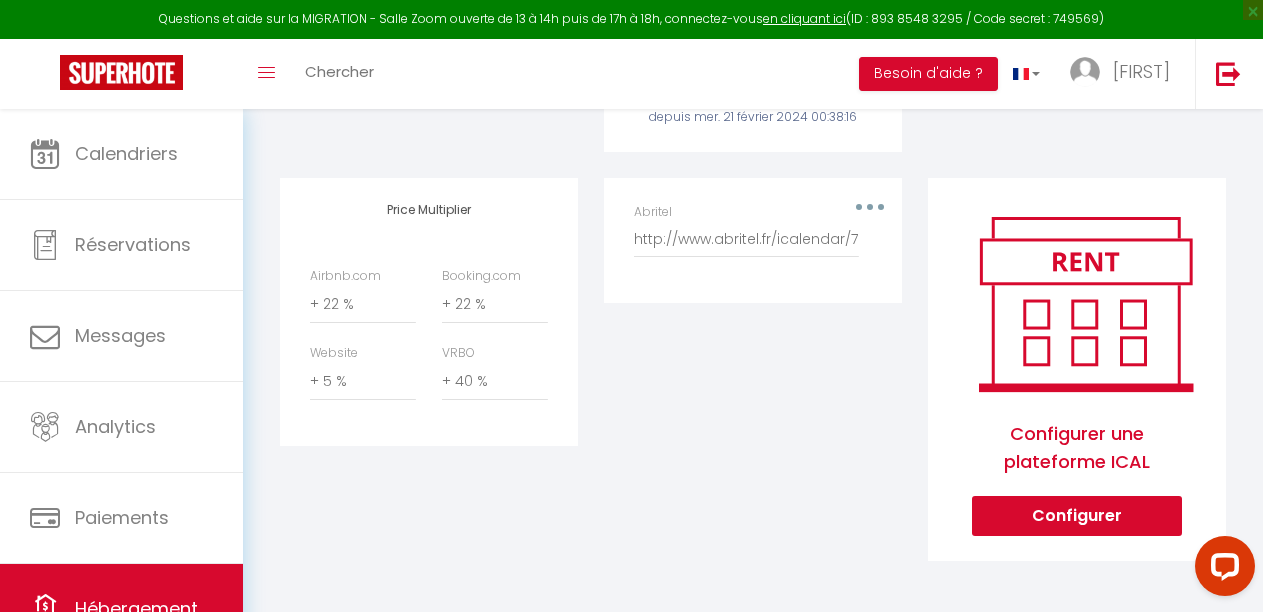 click on "Airbnb
Appartement
L'Ethnic Chic 3* WIFI Netflix Disney+Coeur Bastide - [EMAIL]
Desynchroniser" at bounding box center (429, -82) 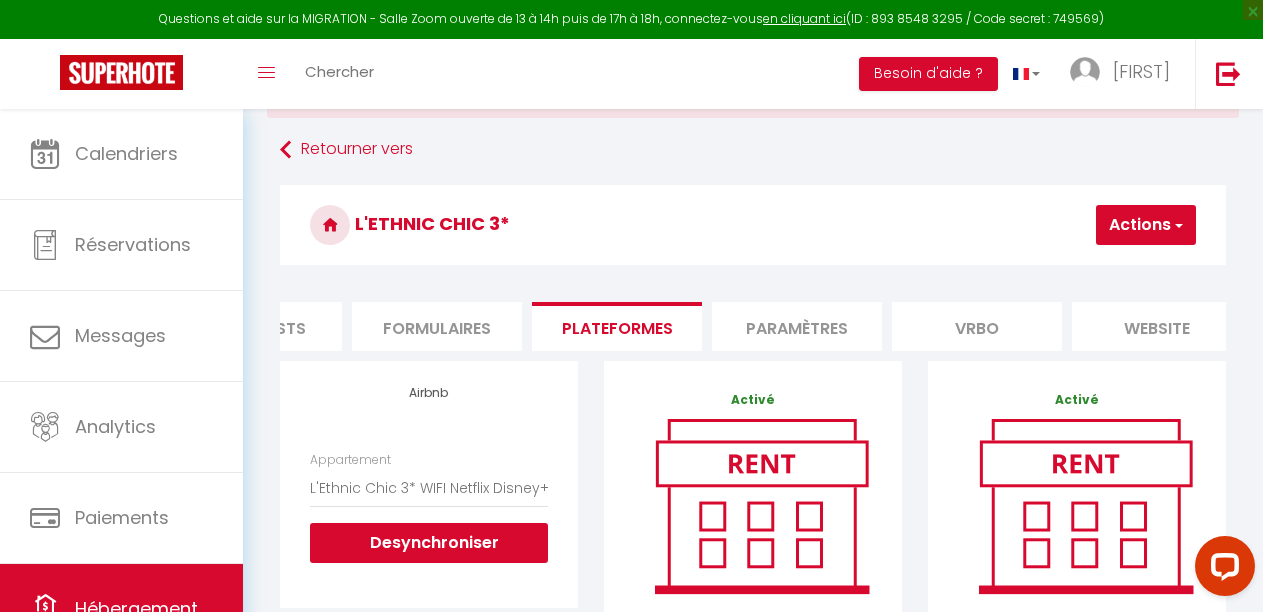 scroll, scrollTop: 6, scrollLeft: 0, axis: vertical 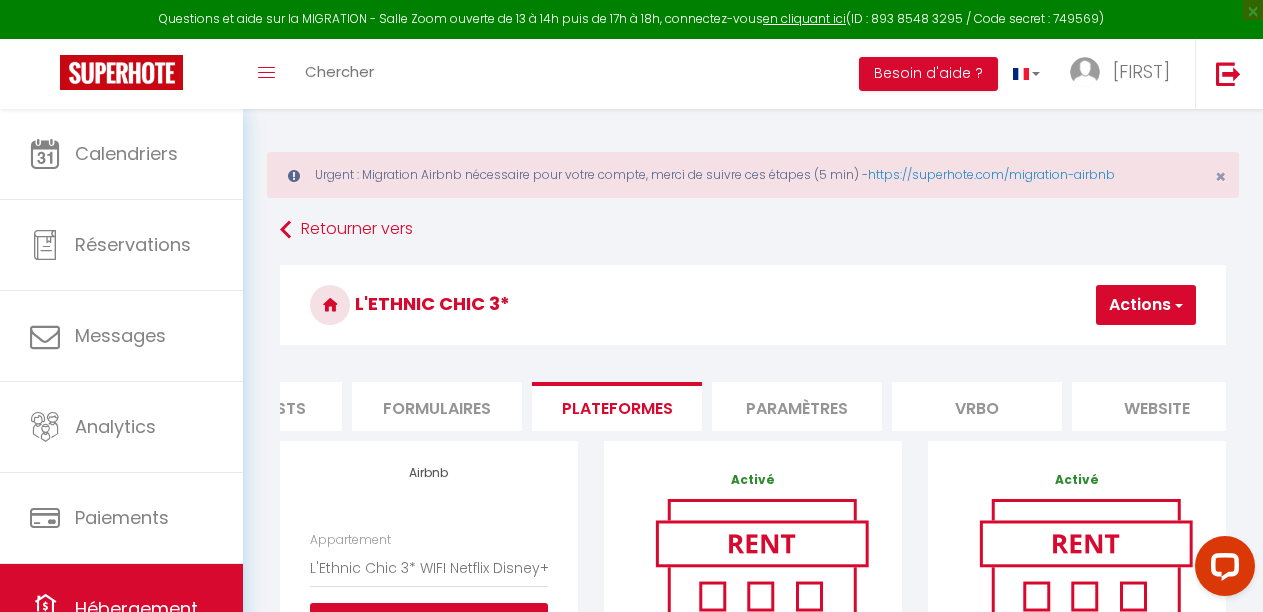 click on "Actions" at bounding box center [1146, 305] 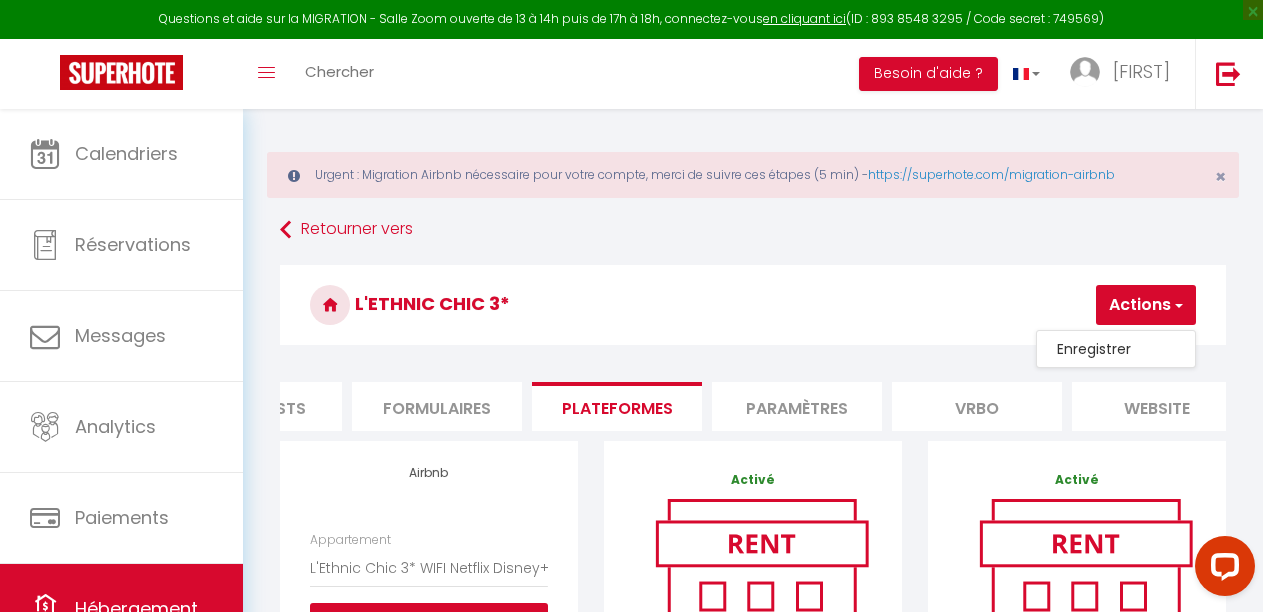 click on "Enregistrer" at bounding box center (1116, 349) 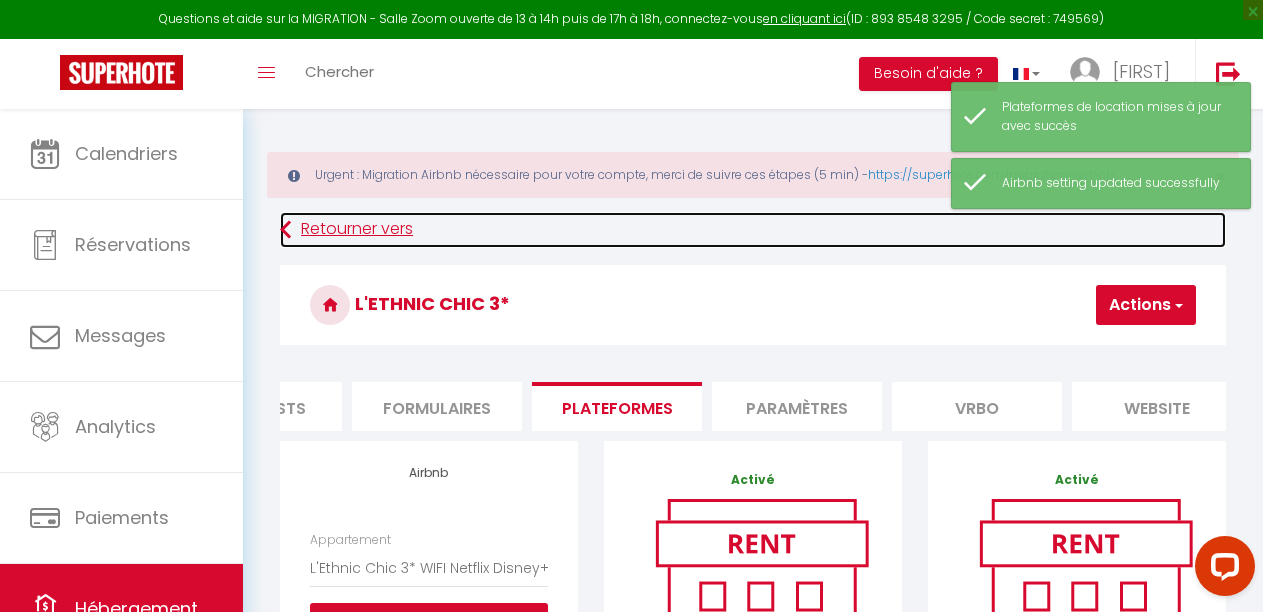 click on "Retourner vers" at bounding box center [753, 230] 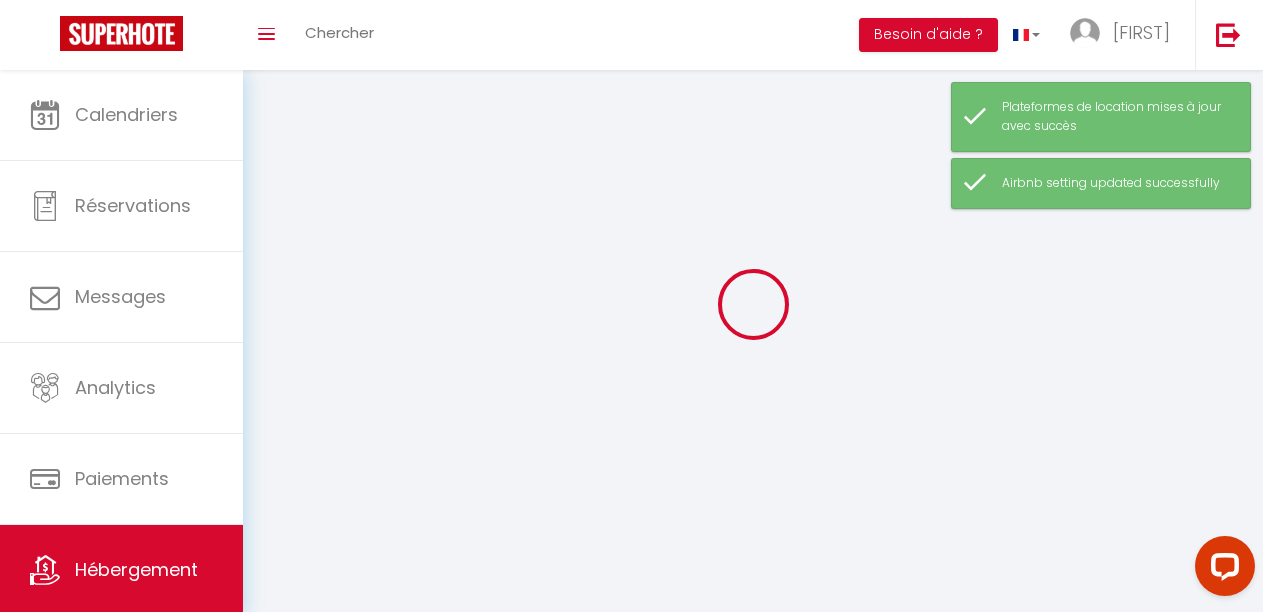 scroll, scrollTop: 0, scrollLeft: 0, axis: both 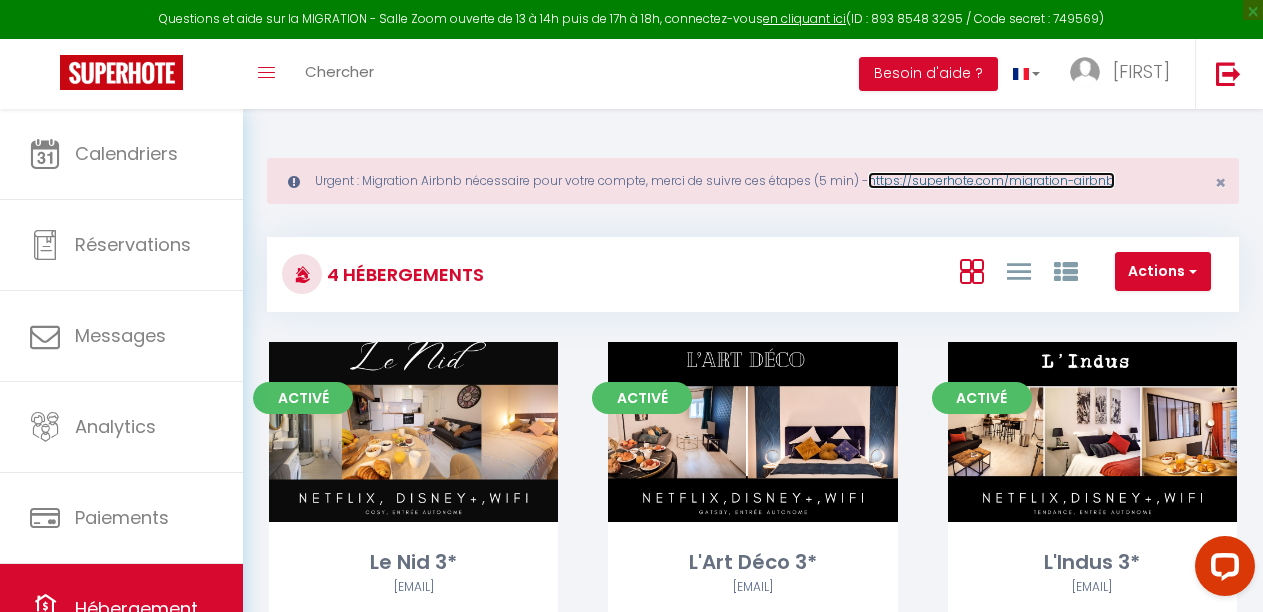 click on "https://superhote.com/migration-airbnb" at bounding box center (991, 180) 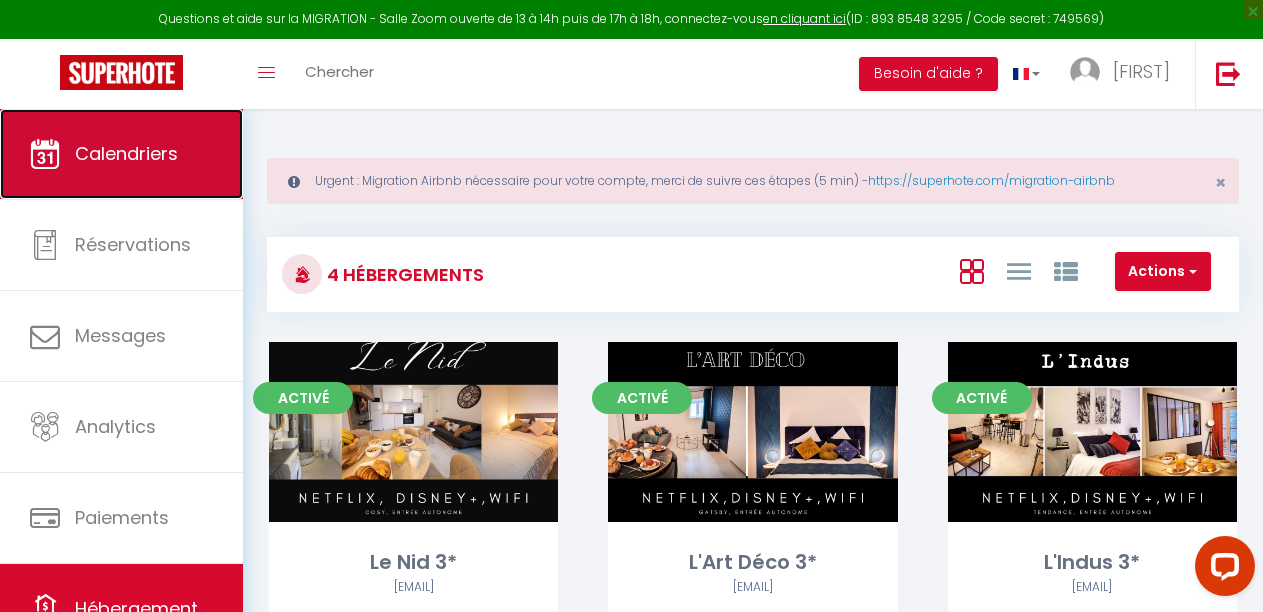 click on "Calendriers" at bounding box center (126, 153) 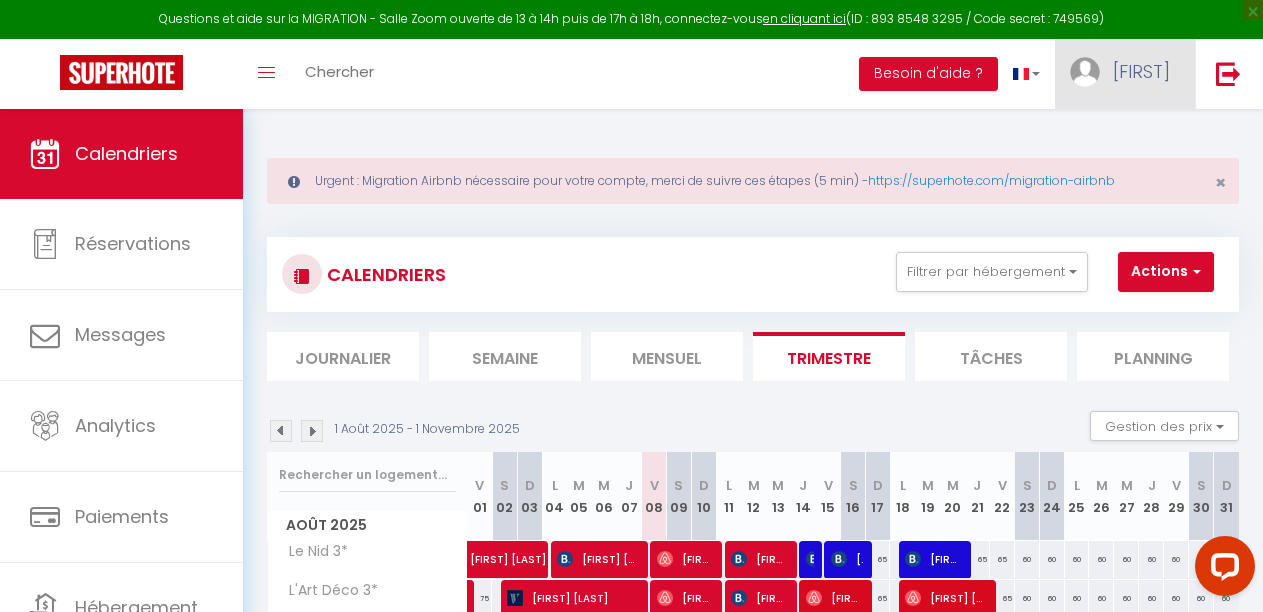 click on "[FIRST]" at bounding box center [1141, 71] 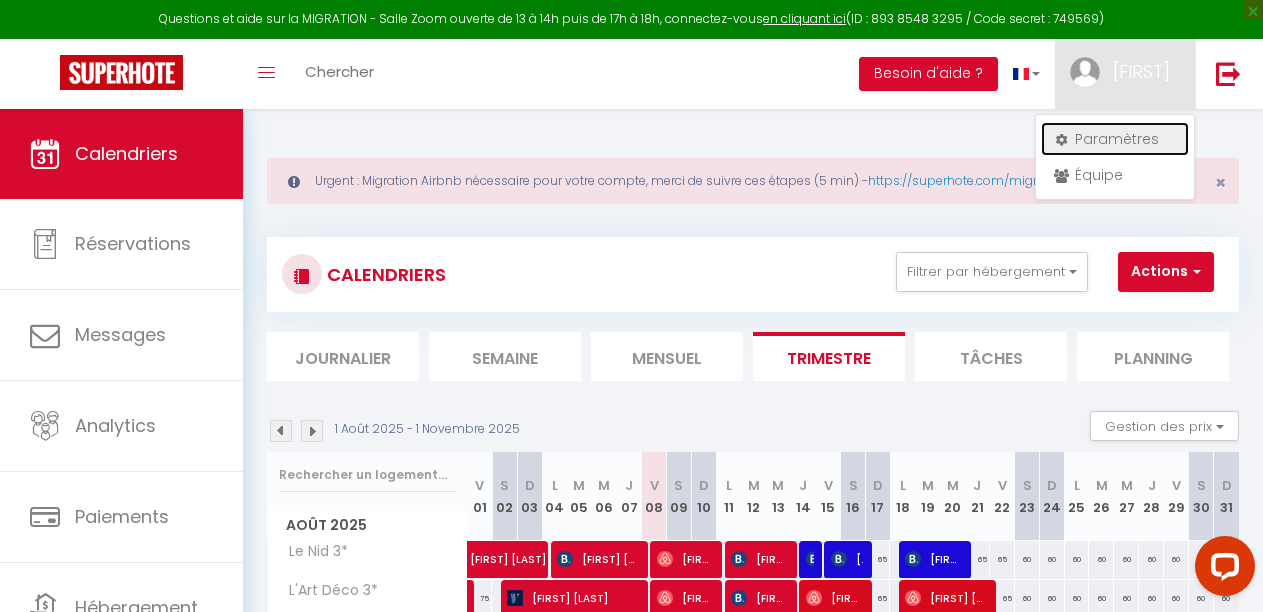 click on "Paramètres" at bounding box center (1115, 139) 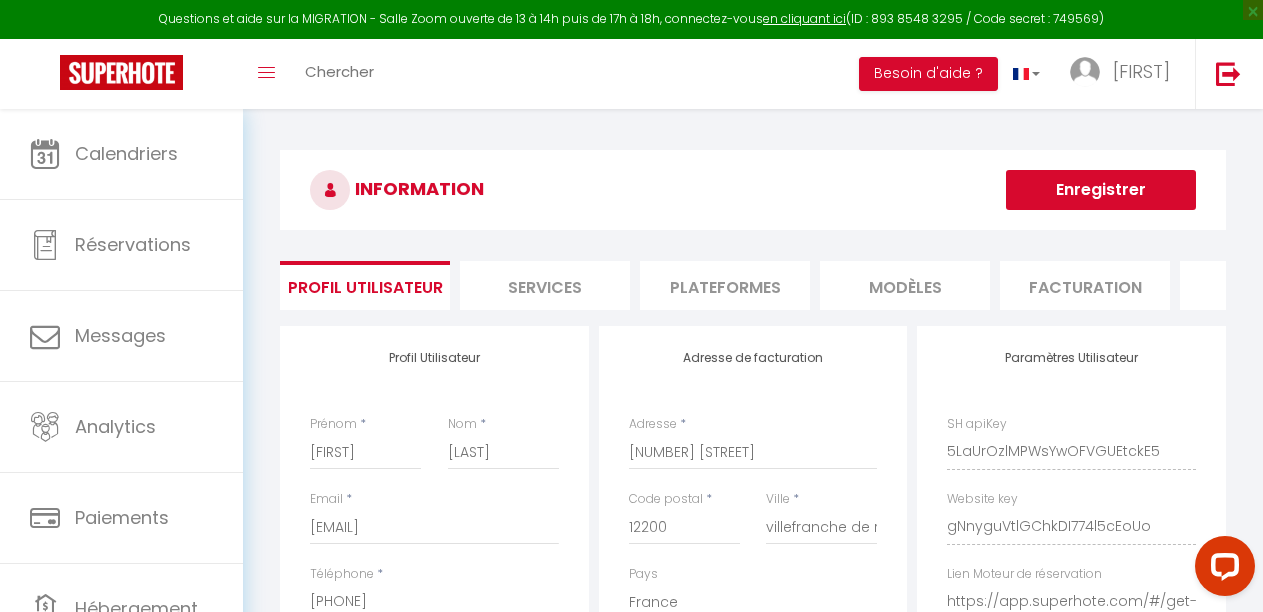 scroll, scrollTop: 0, scrollLeft: 674, axis: horizontal 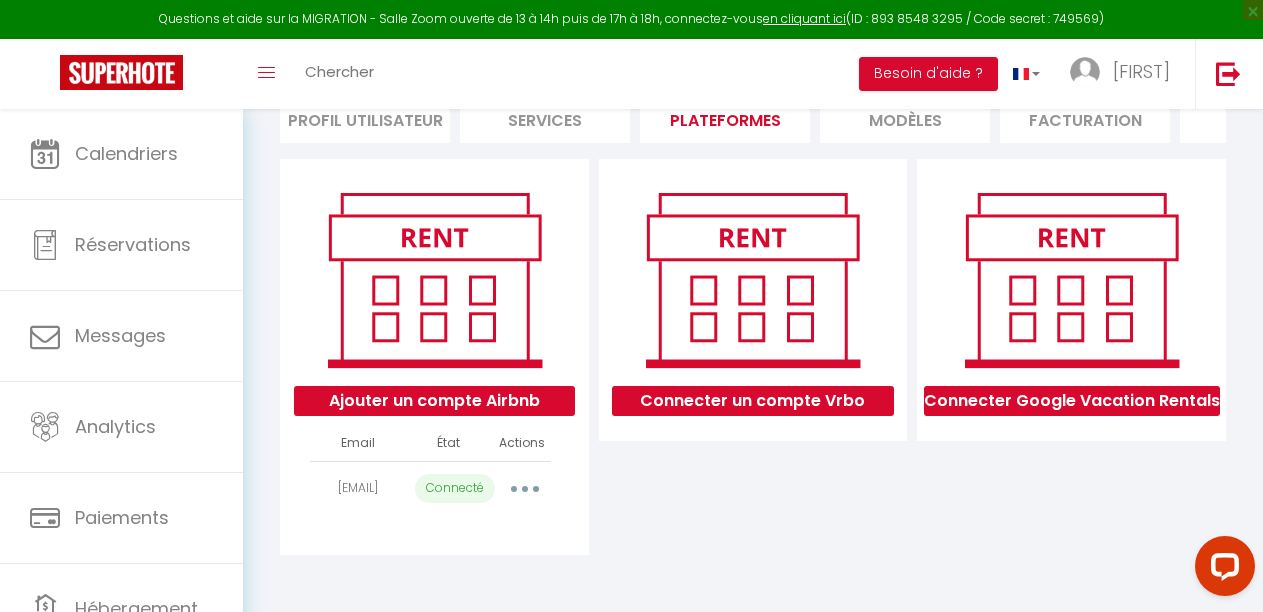 click at bounding box center (525, 489) 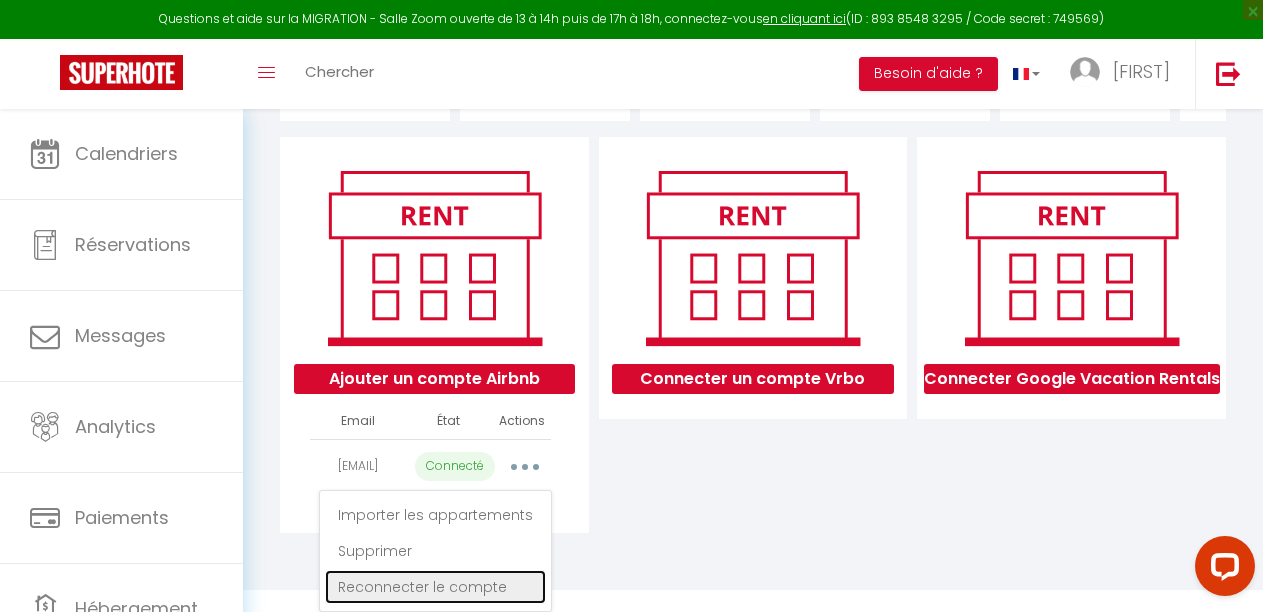 click on "Reconnecter le compte" at bounding box center (435, 587) 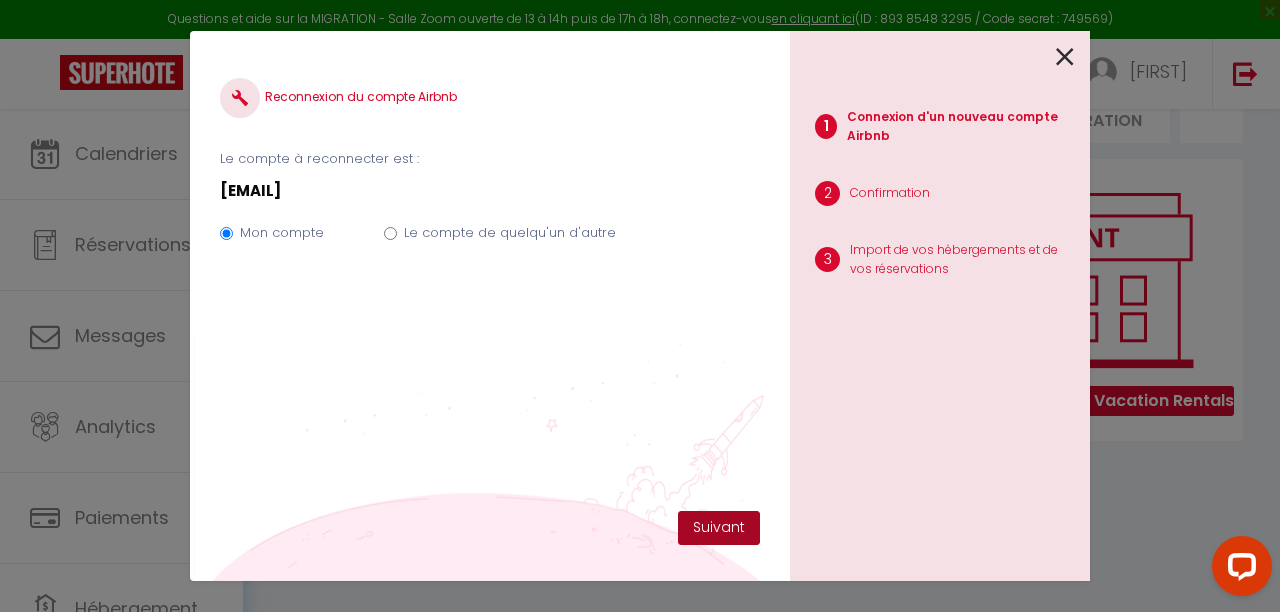 click on "Suivant" at bounding box center [719, 528] 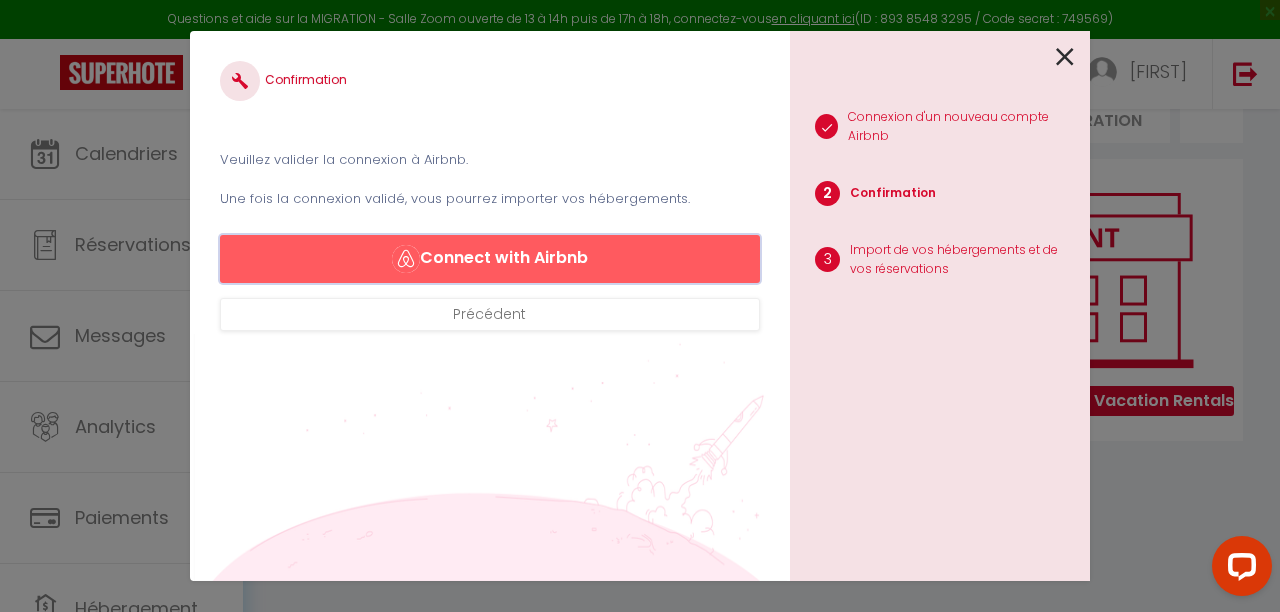 click on "Connect with Airbnb" at bounding box center [490, 259] 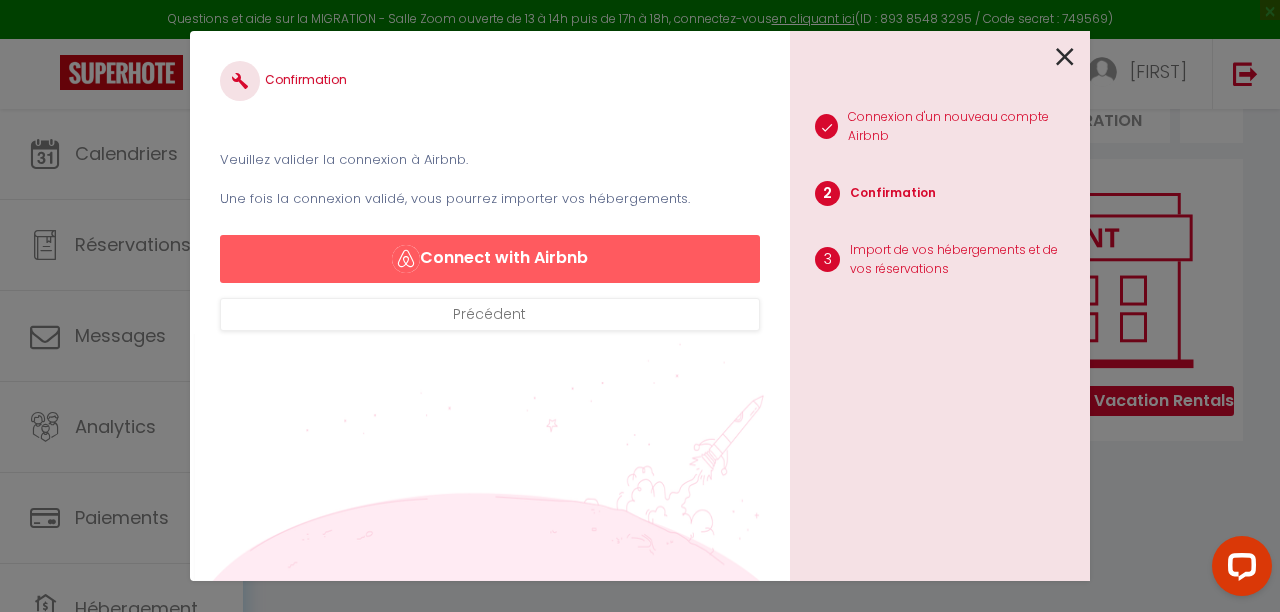 click at bounding box center [1065, 57] 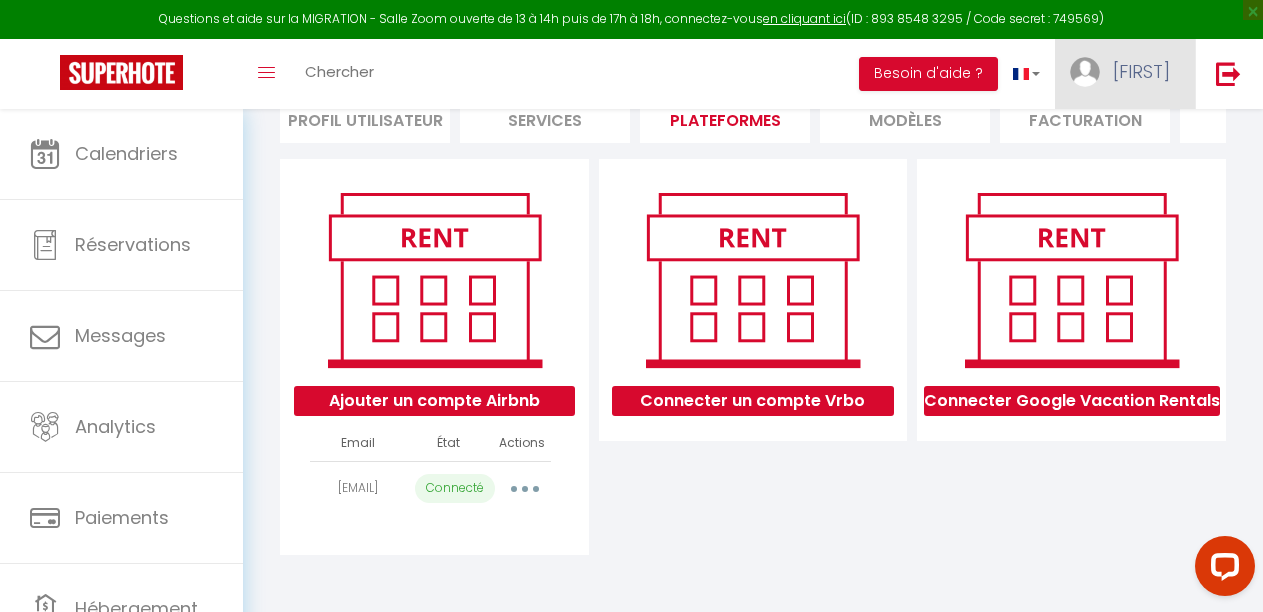 click on "[FIRST]" at bounding box center [1141, 71] 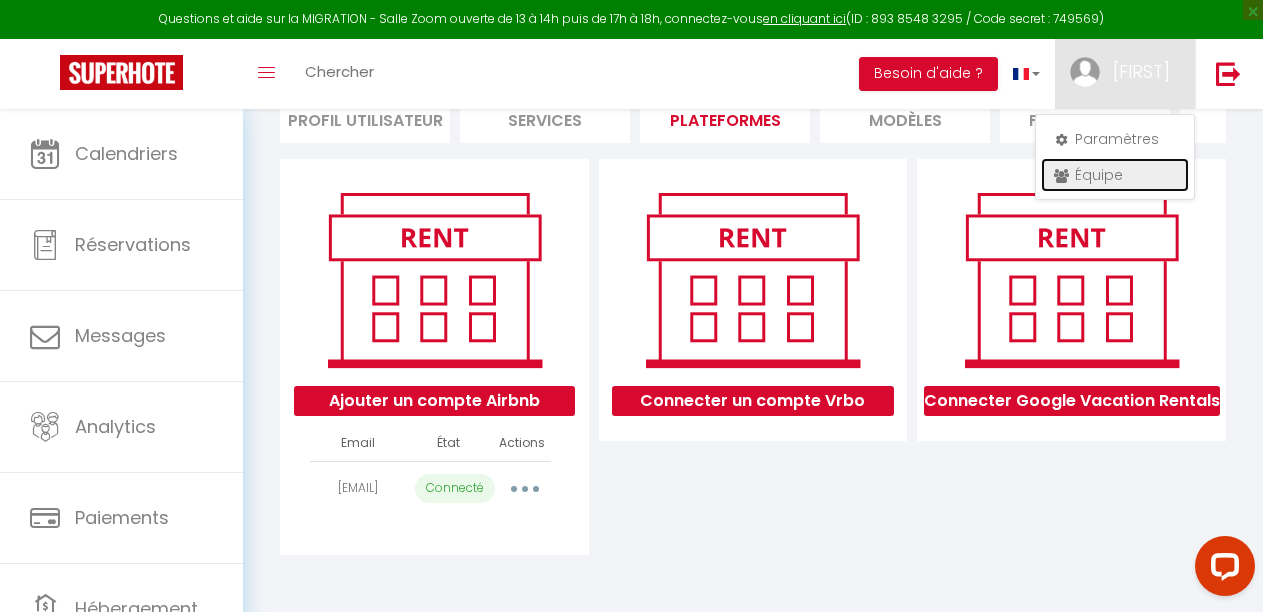 click on "Équipe" at bounding box center (1115, 175) 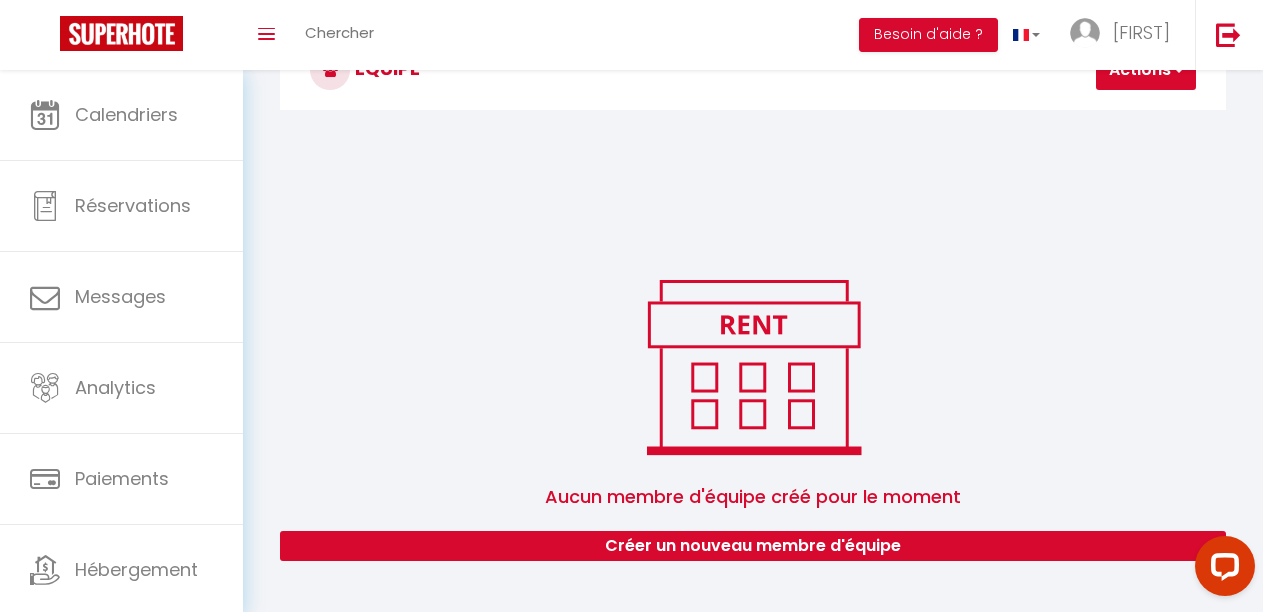 scroll, scrollTop: 120, scrollLeft: 0, axis: vertical 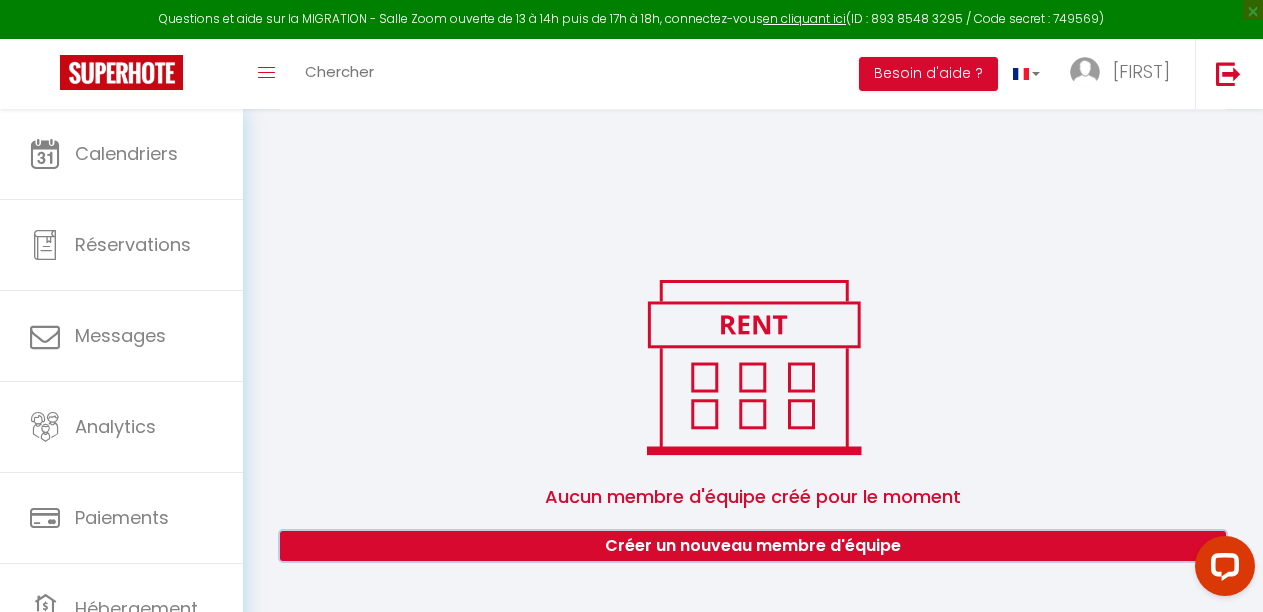click on "Créer un nouveau membre d'équipe" at bounding box center (753, 546) 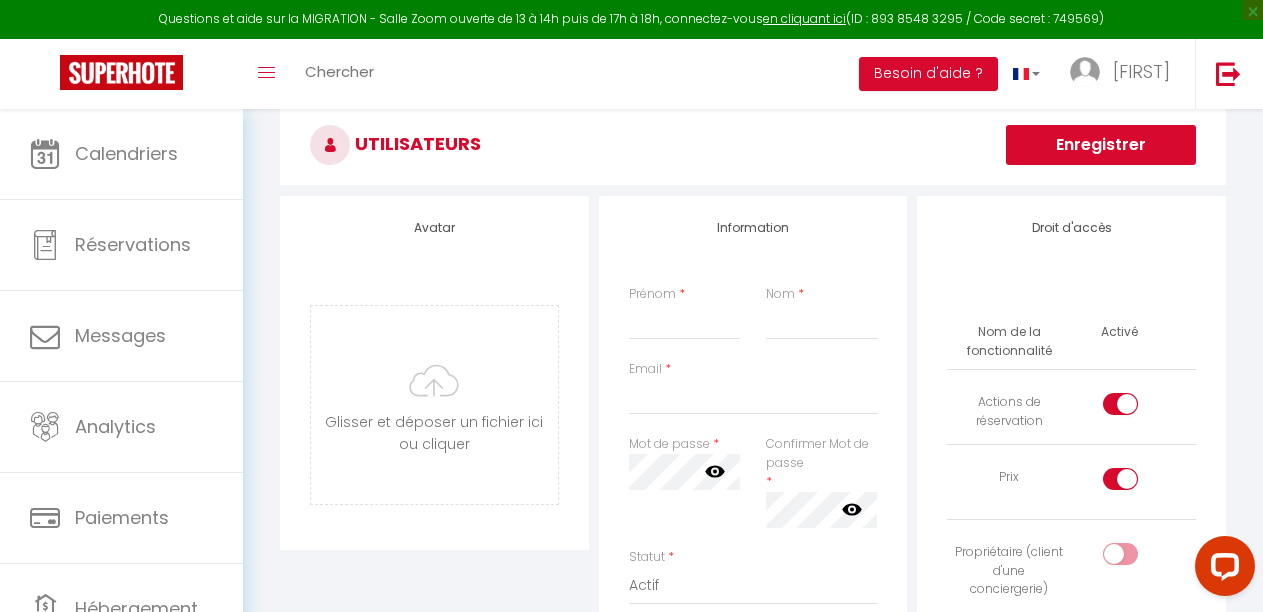 scroll, scrollTop: 120, scrollLeft: 0, axis: vertical 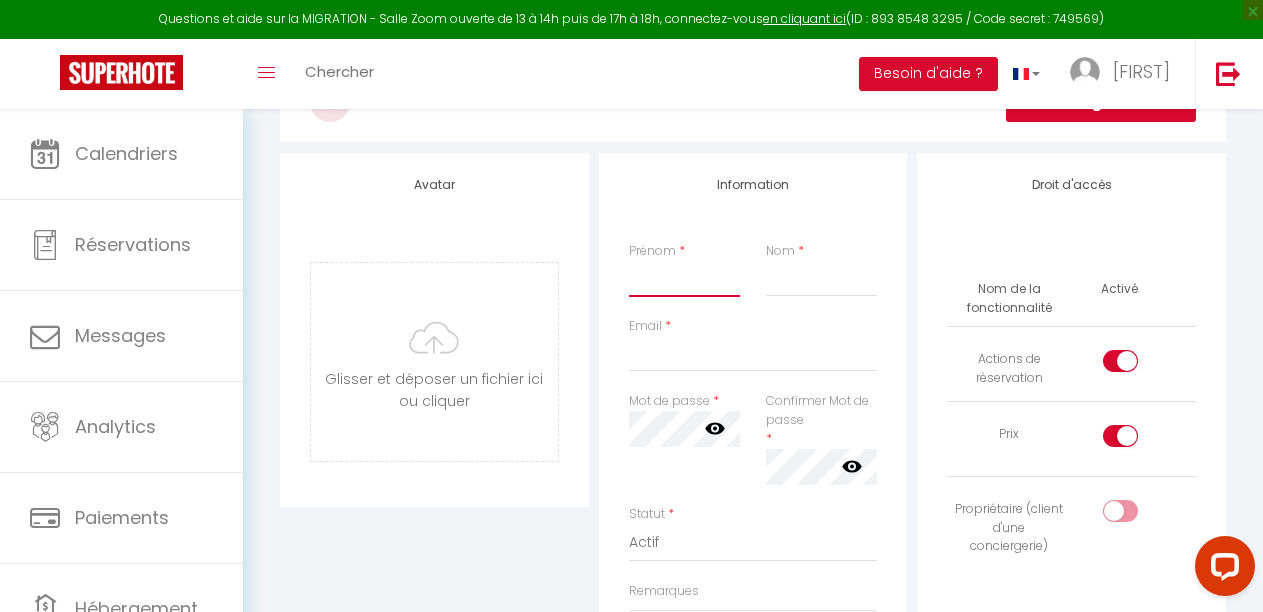 click on "Prénom" at bounding box center [684, 279] 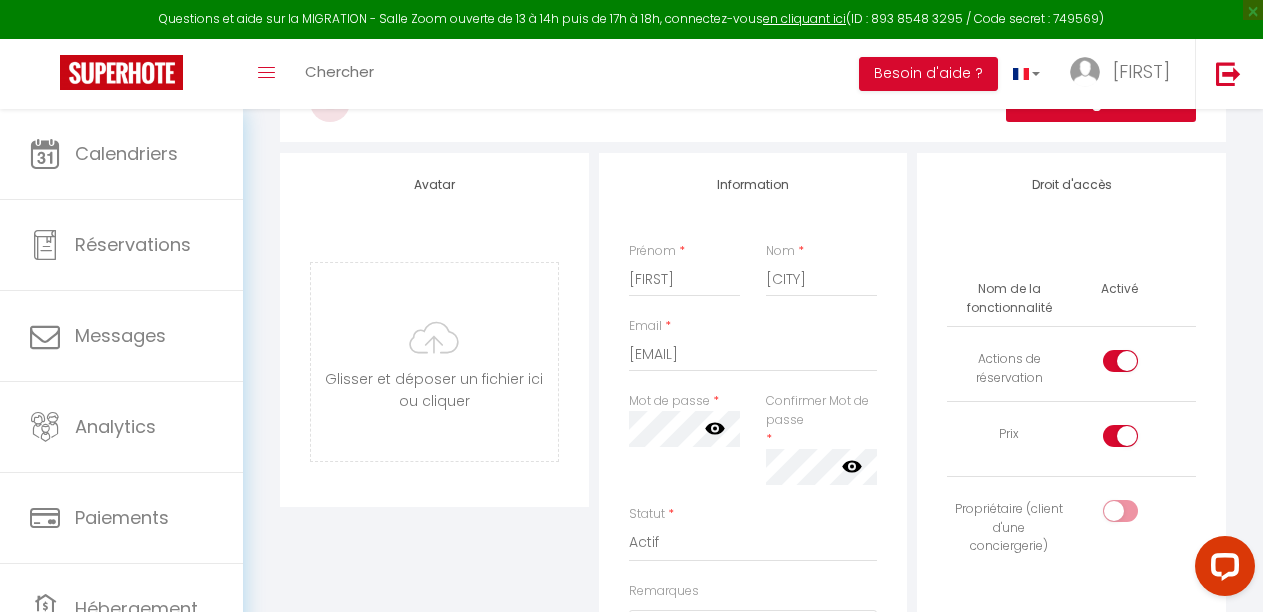 click 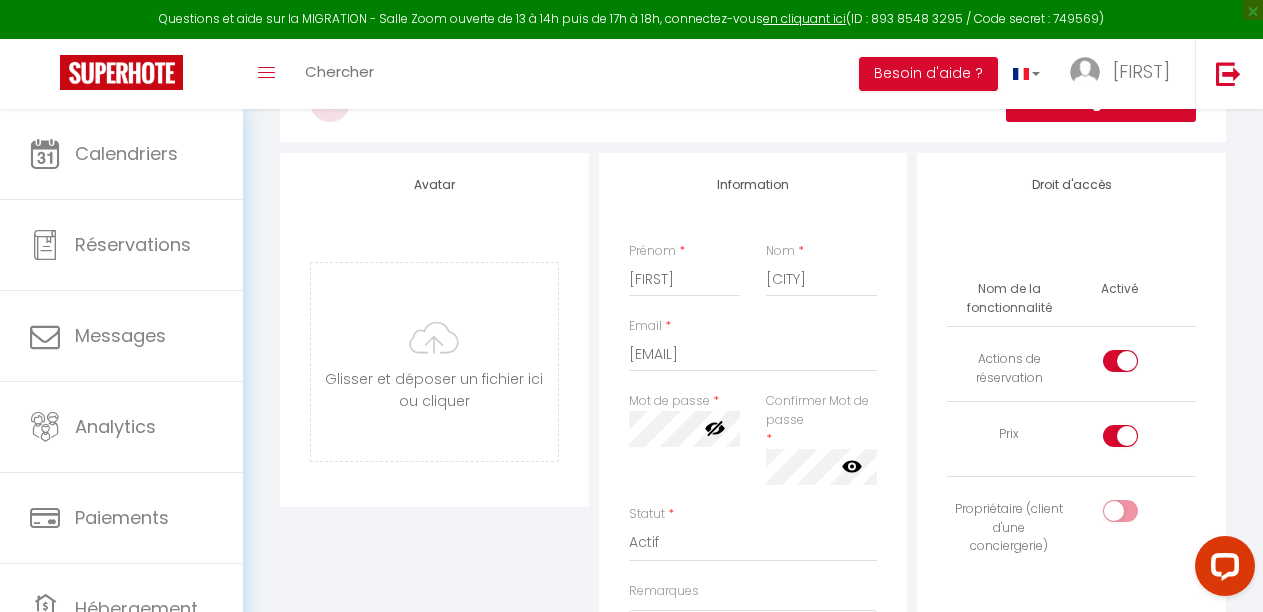 click 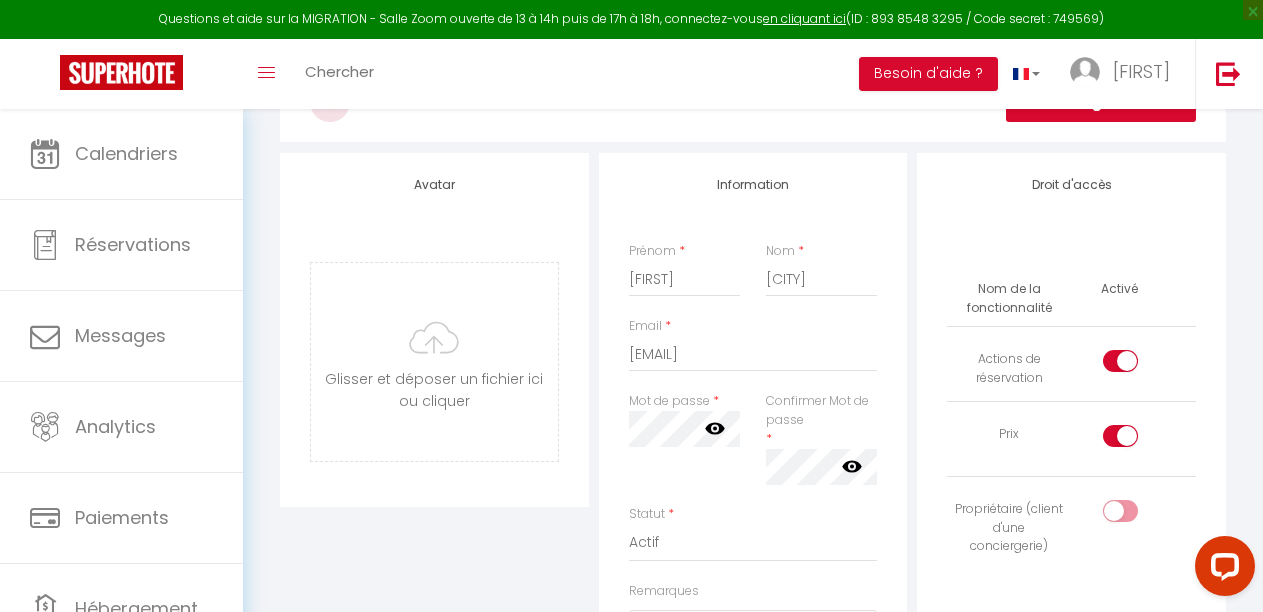 click on "Avatar         Glisser et déposer un fichier ici ou cliquer Ooops, something wrong happened. Remove   Drag and drop or click to replace" at bounding box center (434, 517) 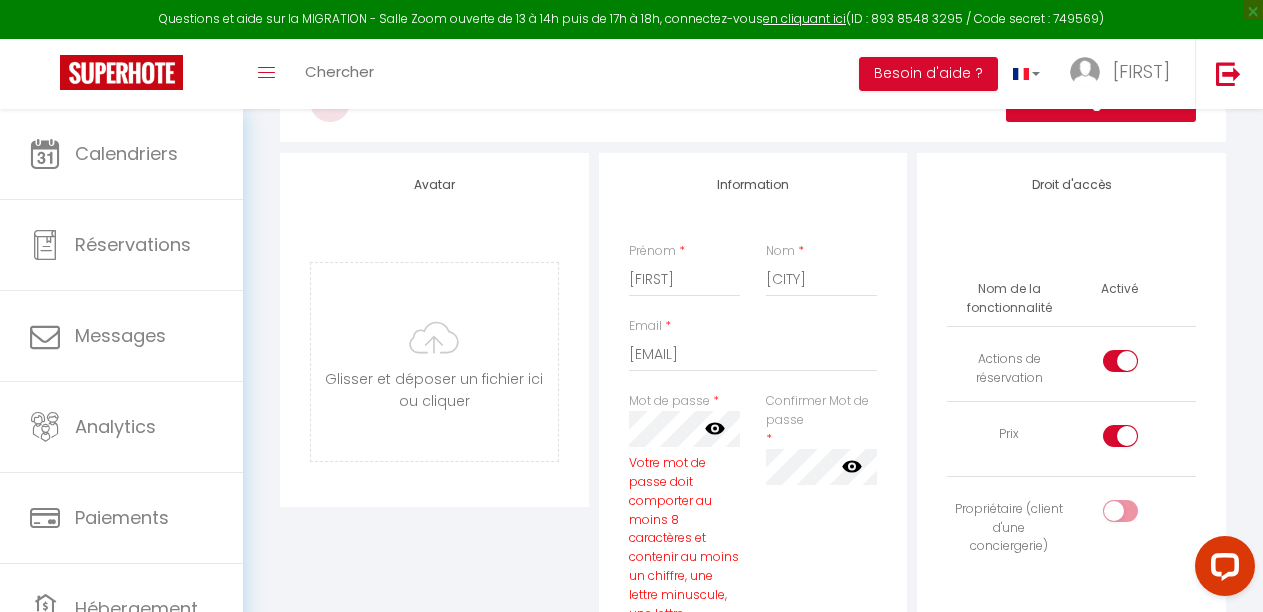 click on "Avatar         Glisser et déposer un fichier ici ou cliquer Ooops, something wrong happened. Remove   Drag and drop or click to replace" at bounding box center (434, 330) 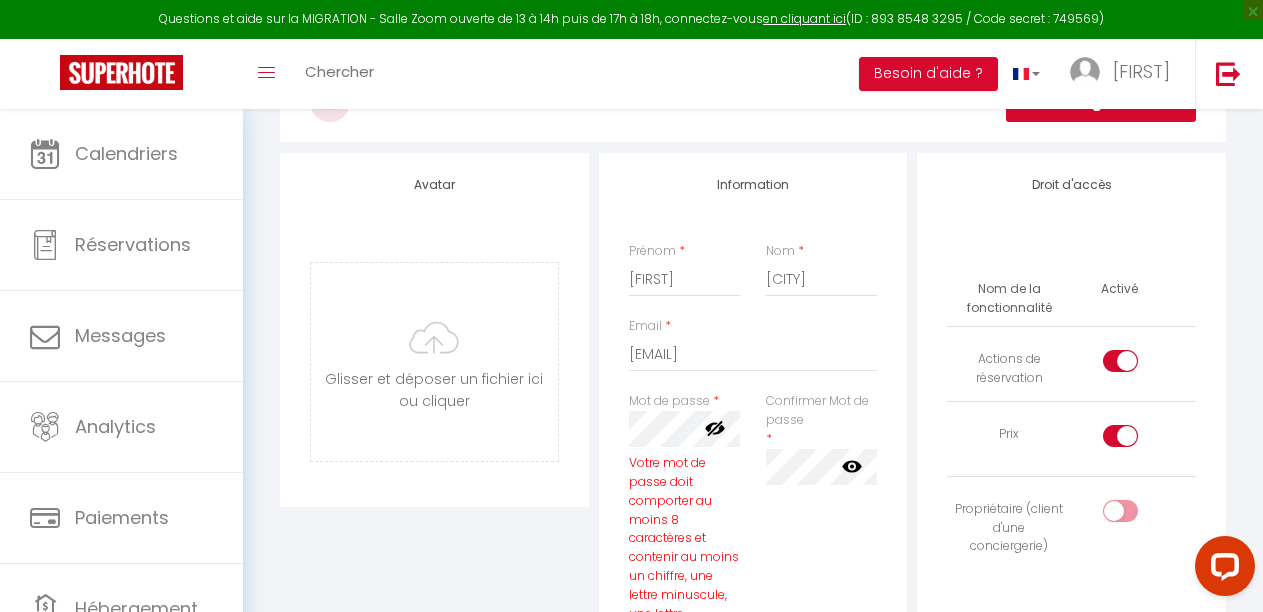 scroll, scrollTop: 0, scrollLeft: 72, axis: horizontal 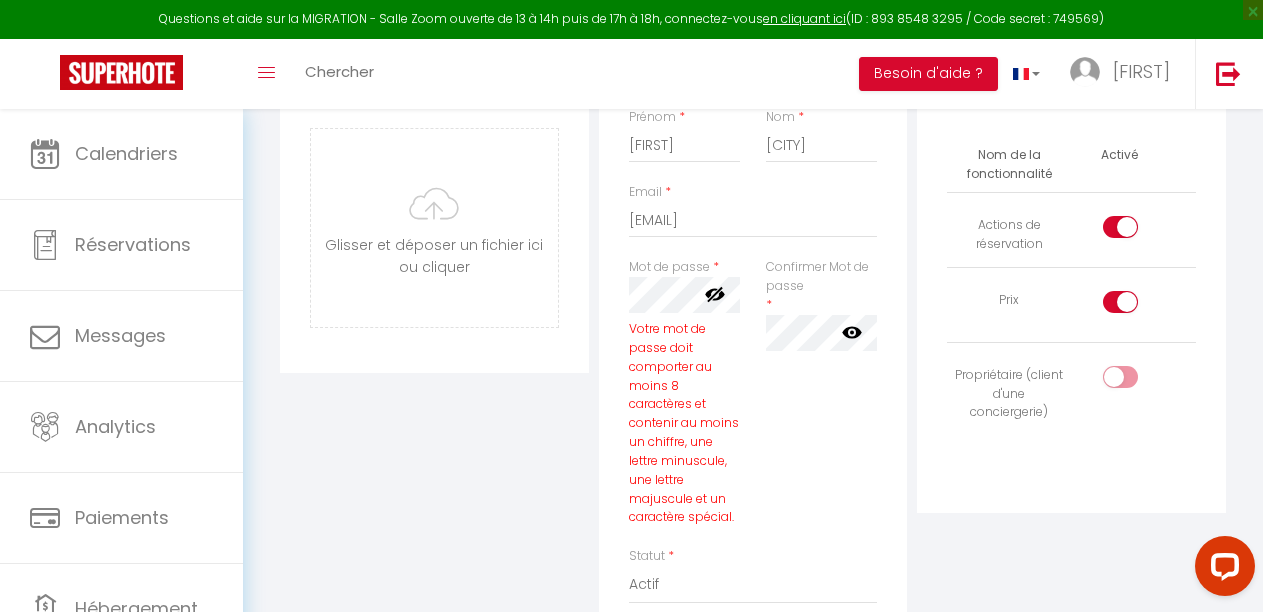 click at bounding box center (1120, 302) 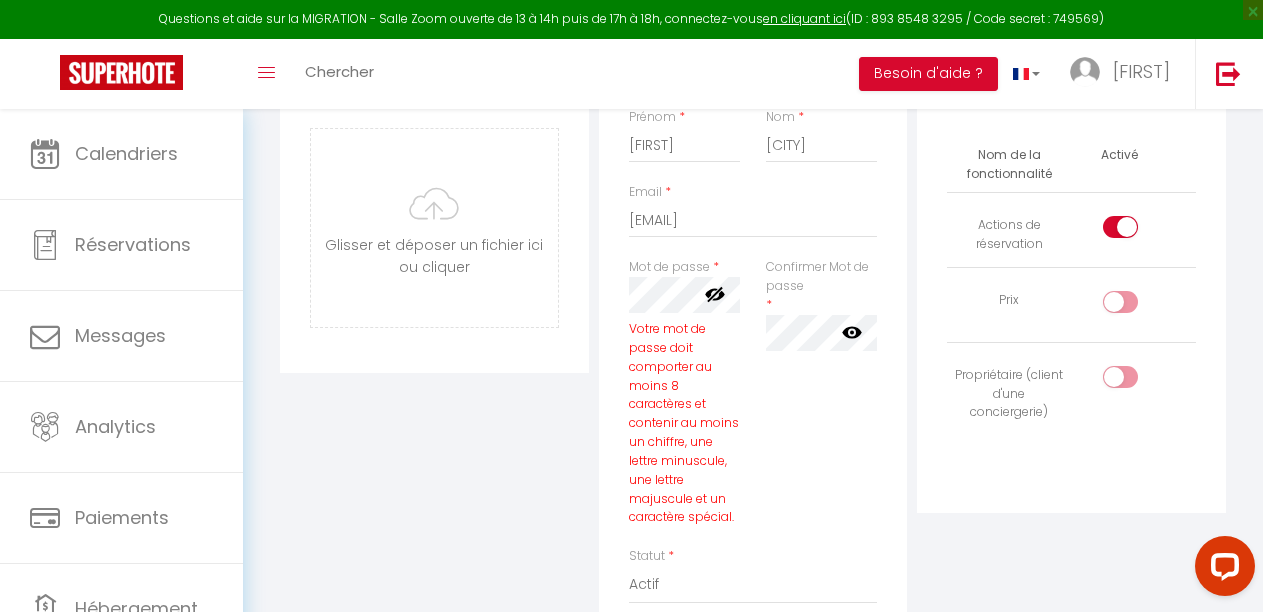 click at bounding box center (1120, 227) 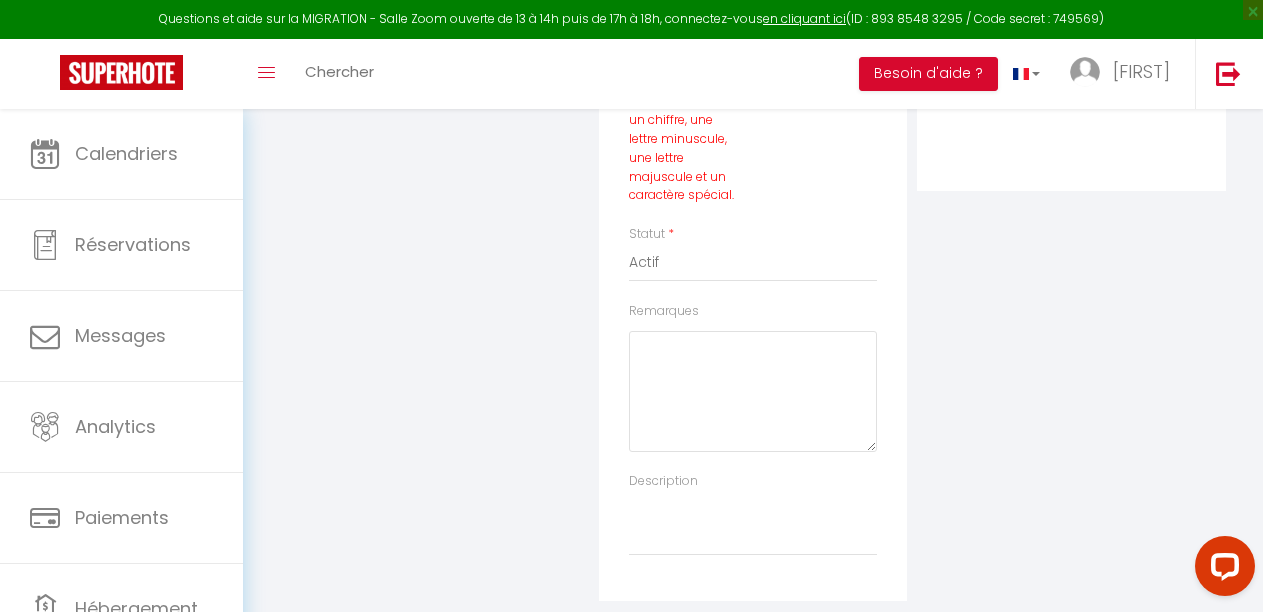 scroll, scrollTop: 603, scrollLeft: 0, axis: vertical 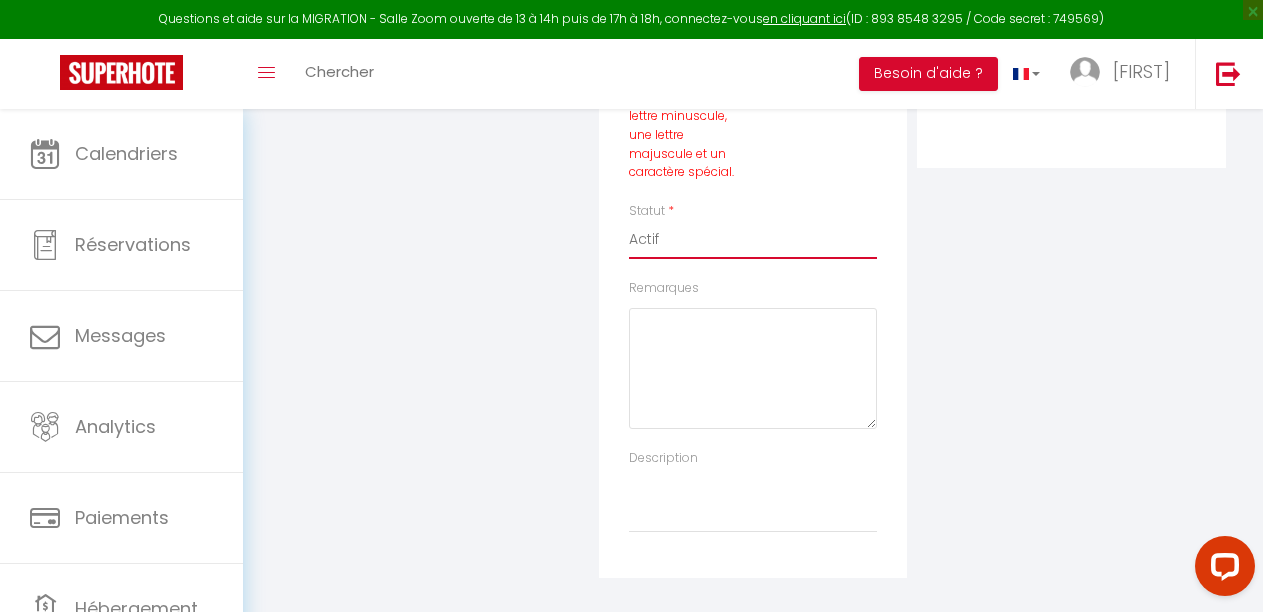 click on "Actif   Inactif" at bounding box center [753, 240] 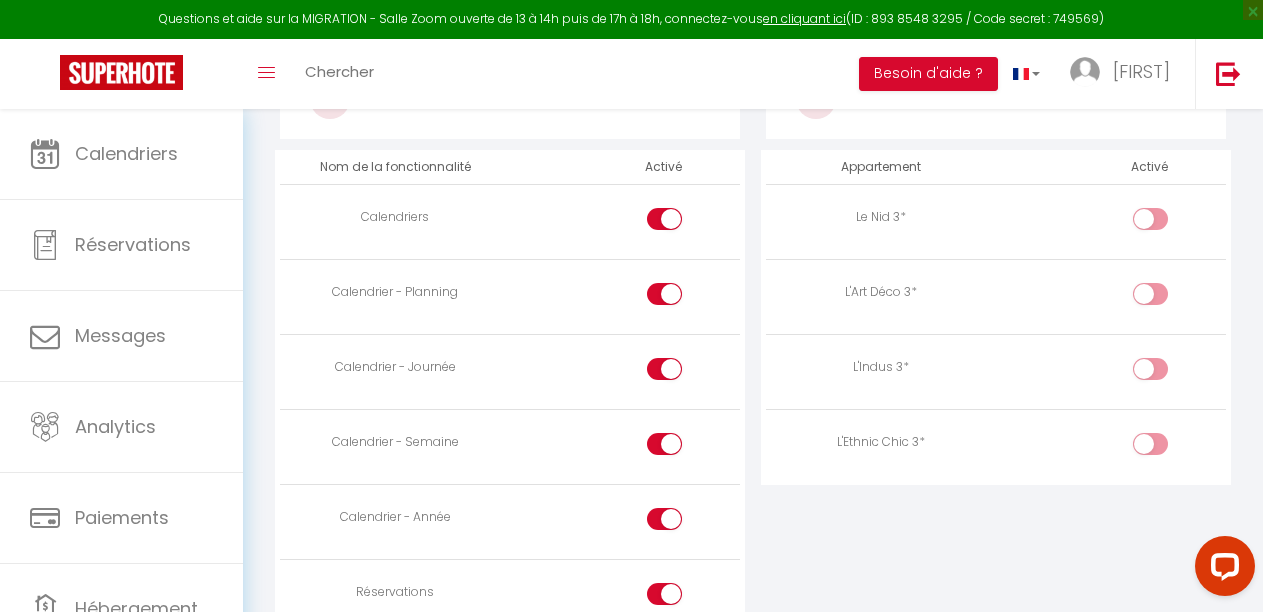 scroll, scrollTop: 1214, scrollLeft: 0, axis: vertical 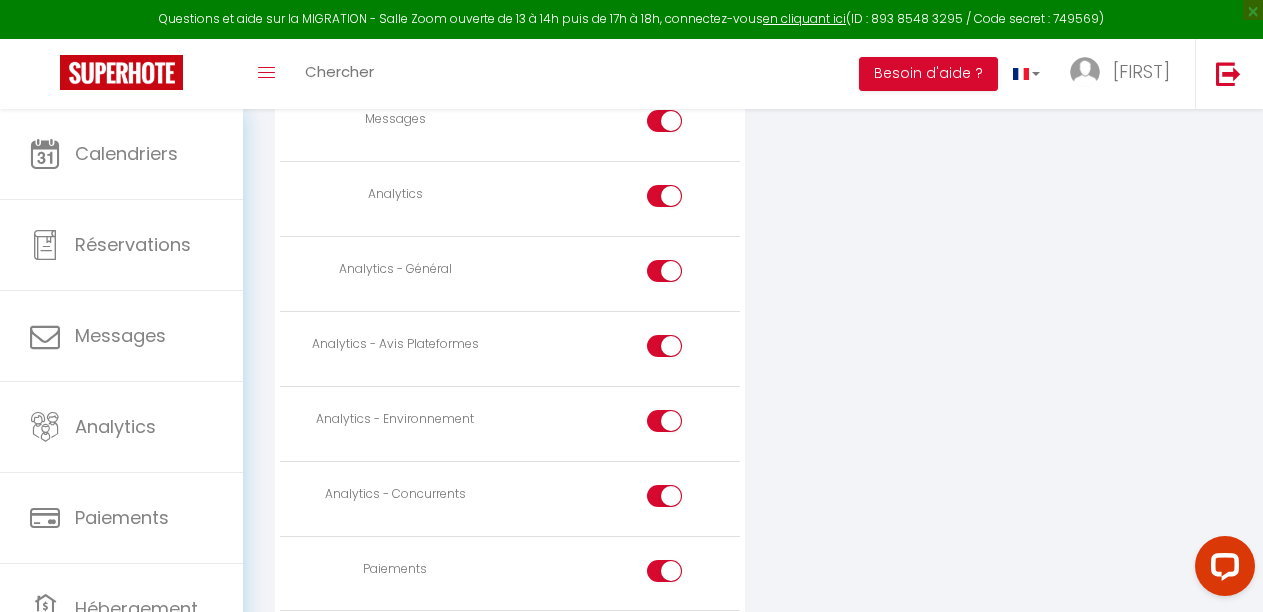 click at bounding box center [664, 196] 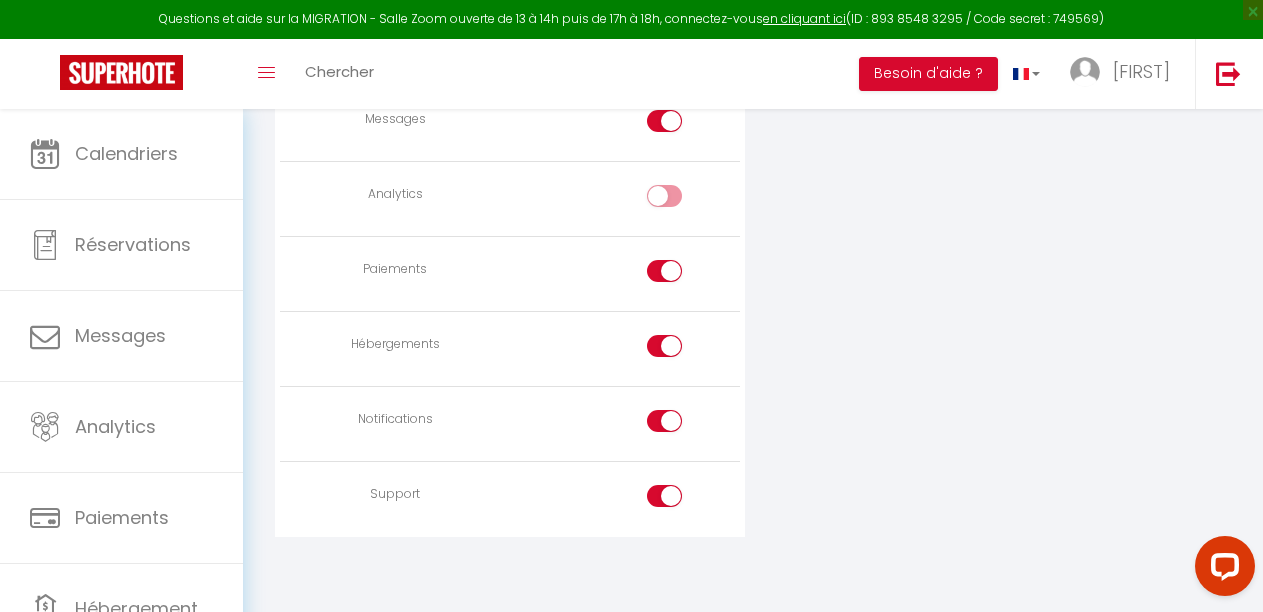 click at bounding box center [664, 271] 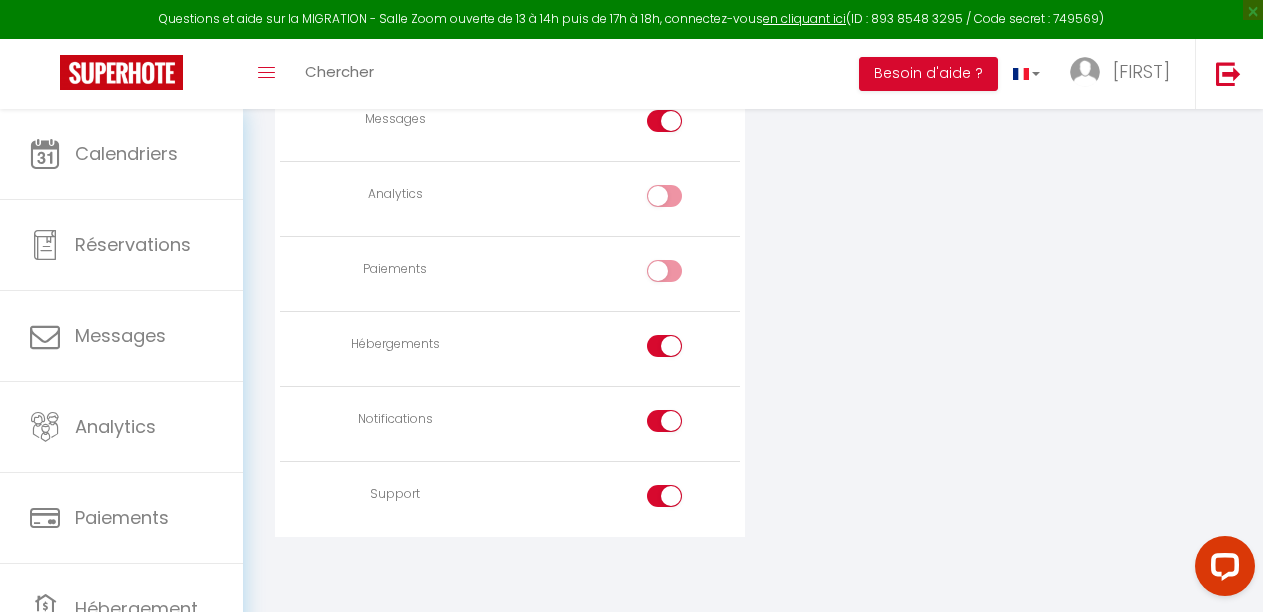 click at bounding box center (664, 346) 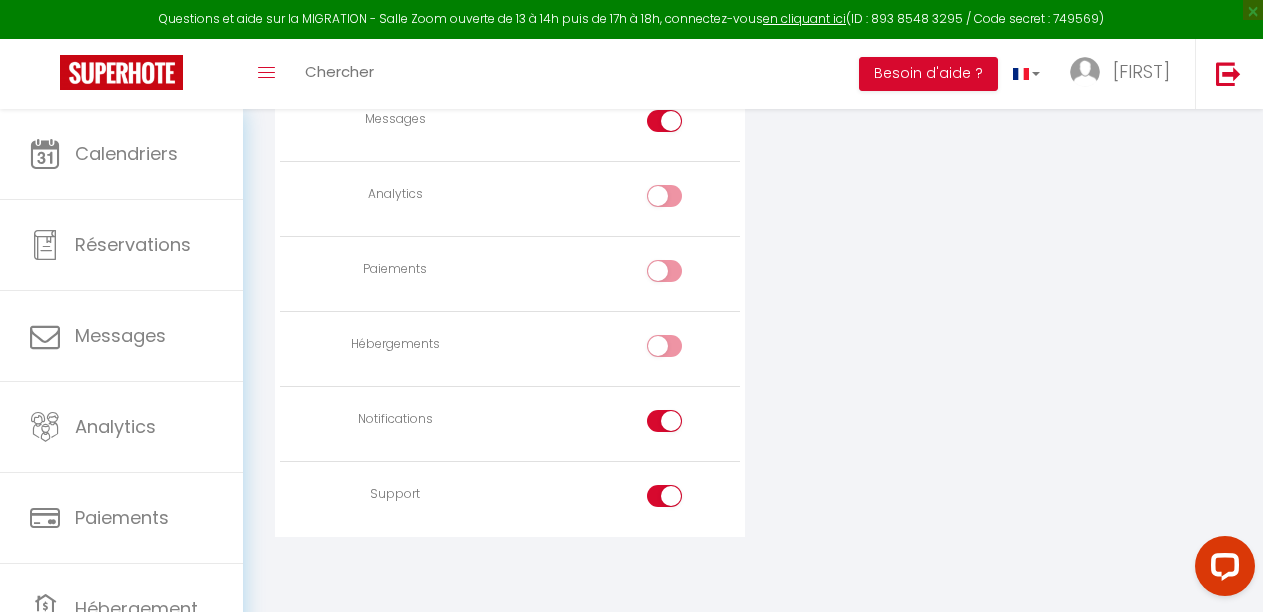 click at bounding box center (664, 496) 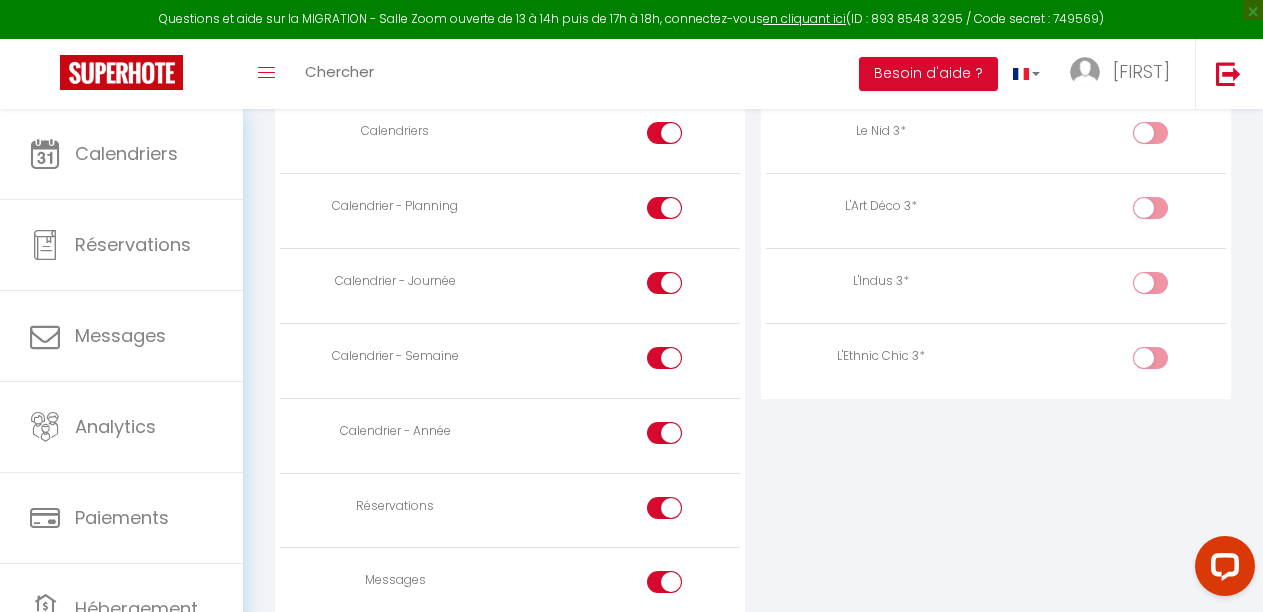 scroll, scrollTop: 1074, scrollLeft: 0, axis: vertical 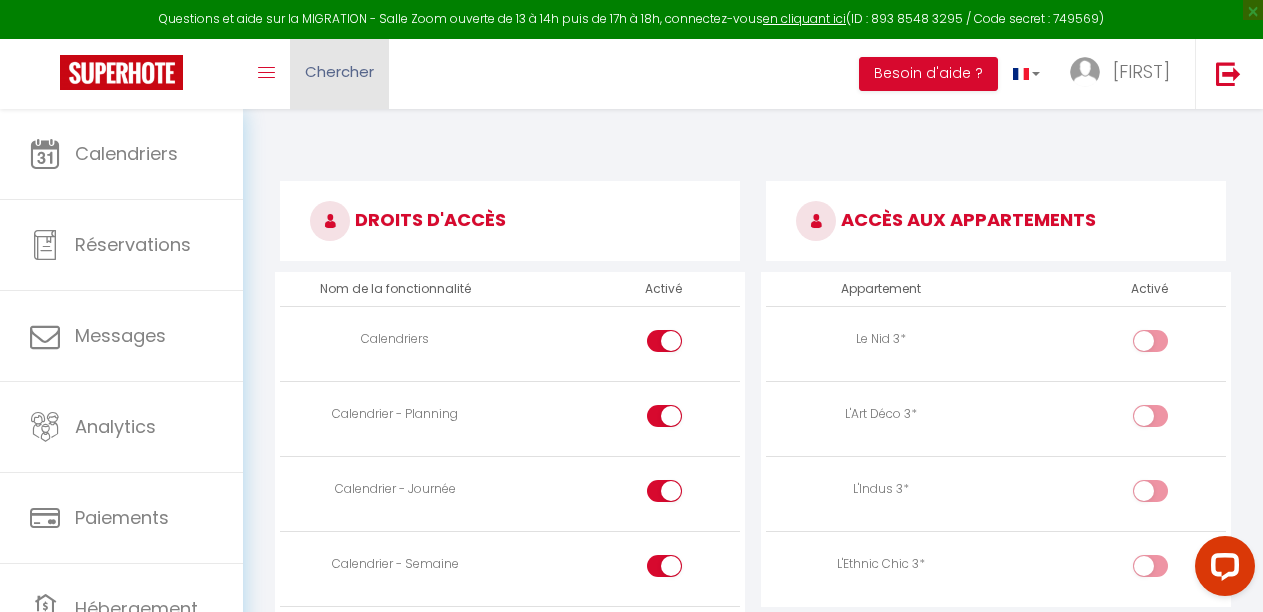 click on "Chercher" at bounding box center (339, 71) 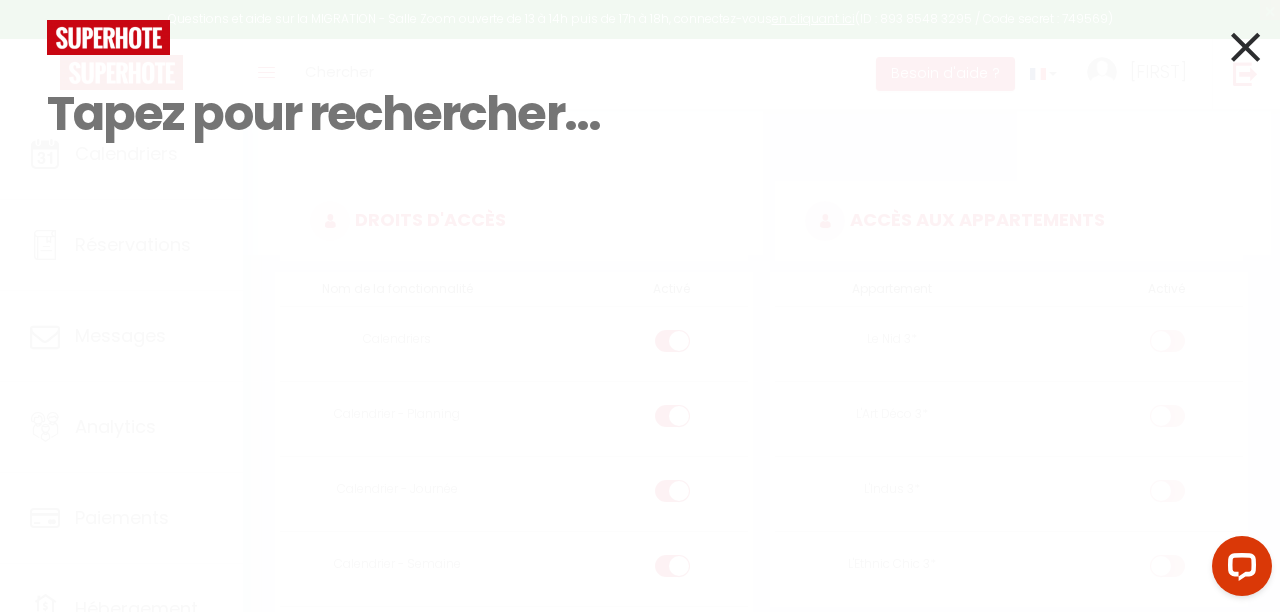 click at bounding box center (1245, 47) 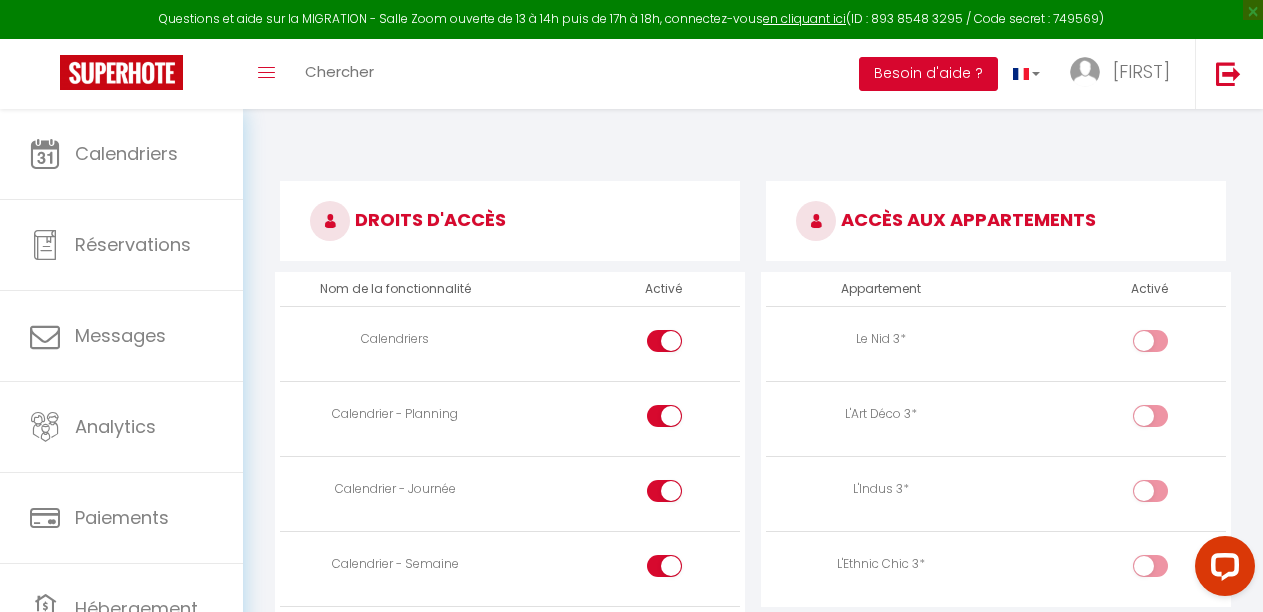 click on "Besoin d'aide ?" at bounding box center [928, 74] 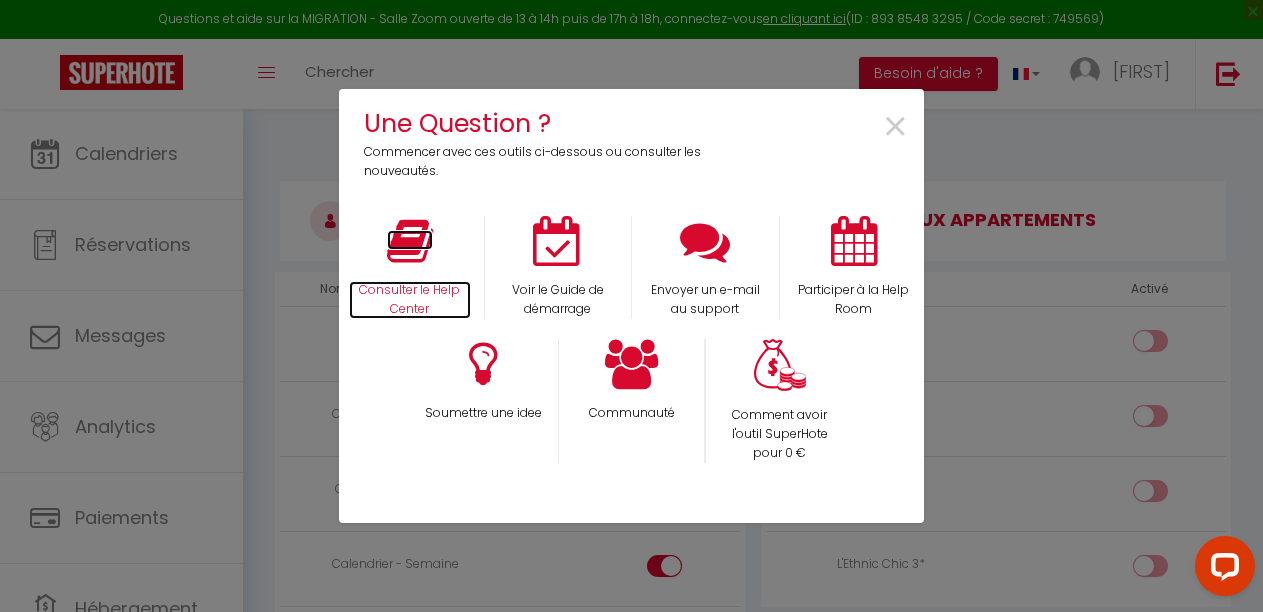 click at bounding box center (410, 241) 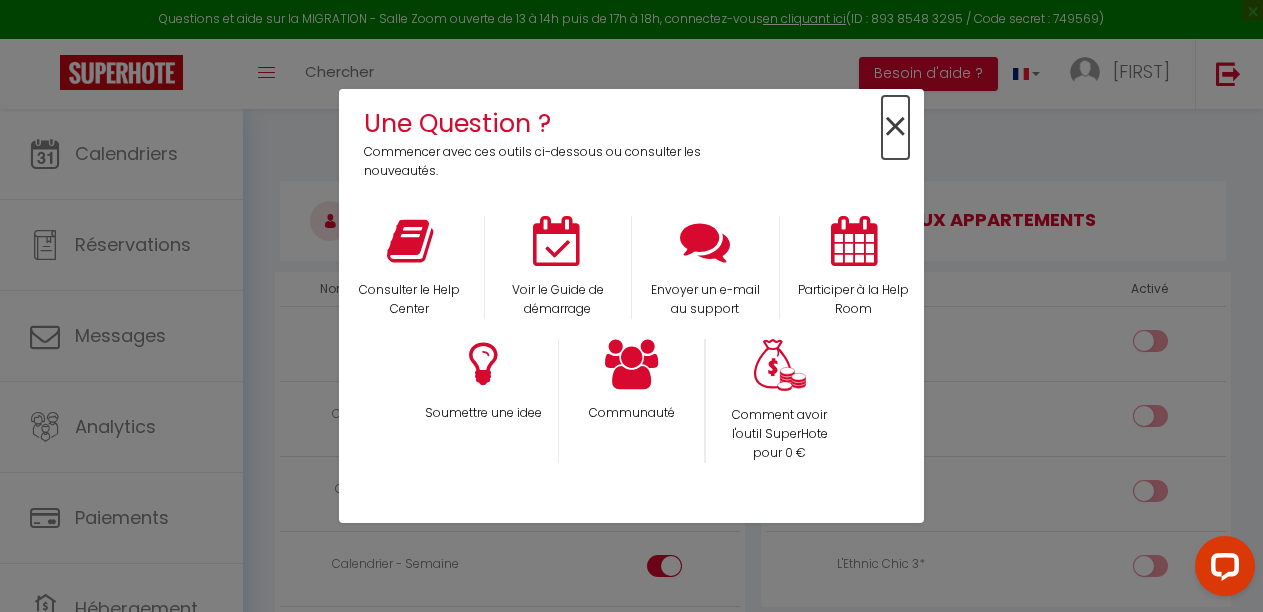 click on "×" at bounding box center [895, 127] 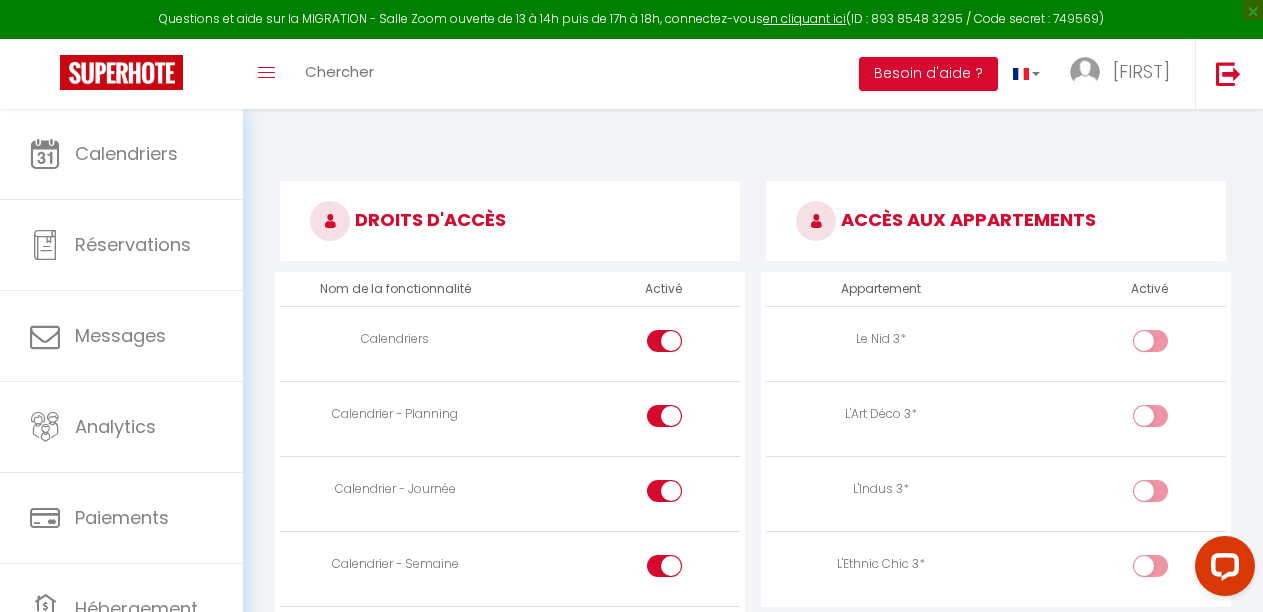 scroll, scrollTop: 1114, scrollLeft: 0, axis: vertical 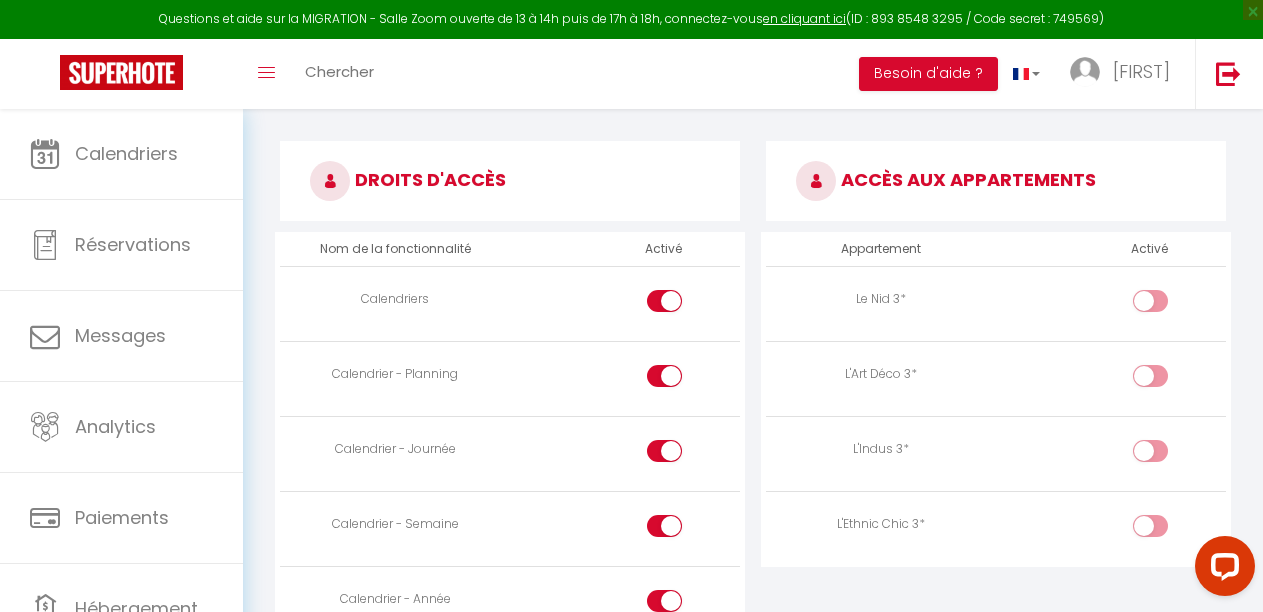 click at bounding box center (1167, 305) 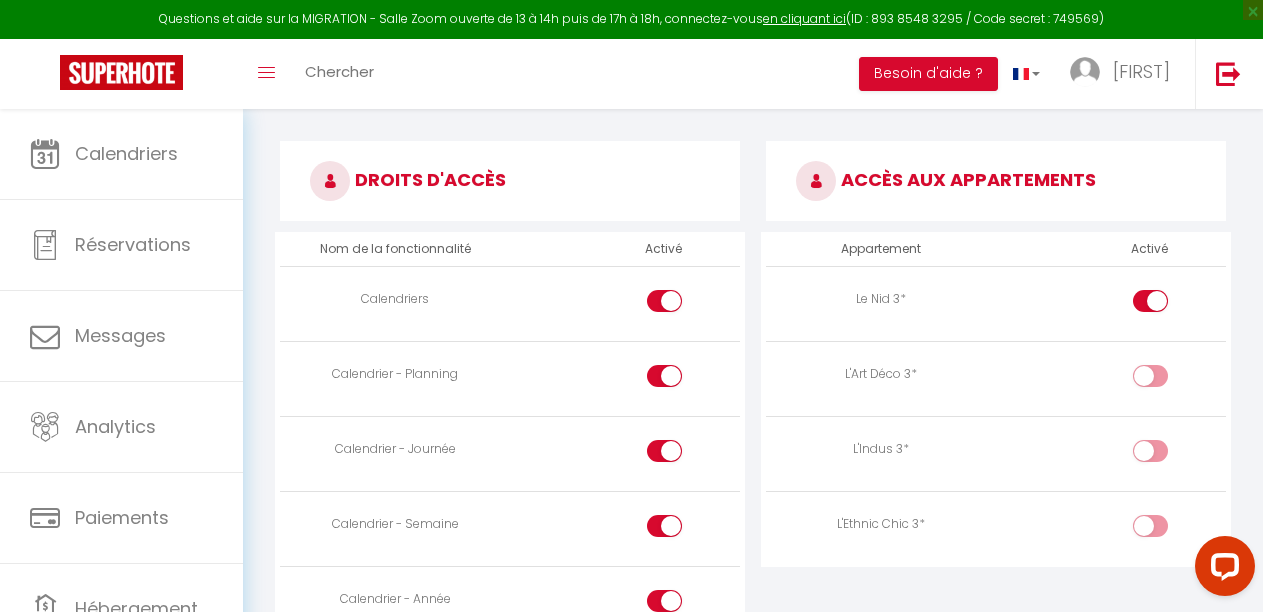 click at bounding box center (1167, 380) 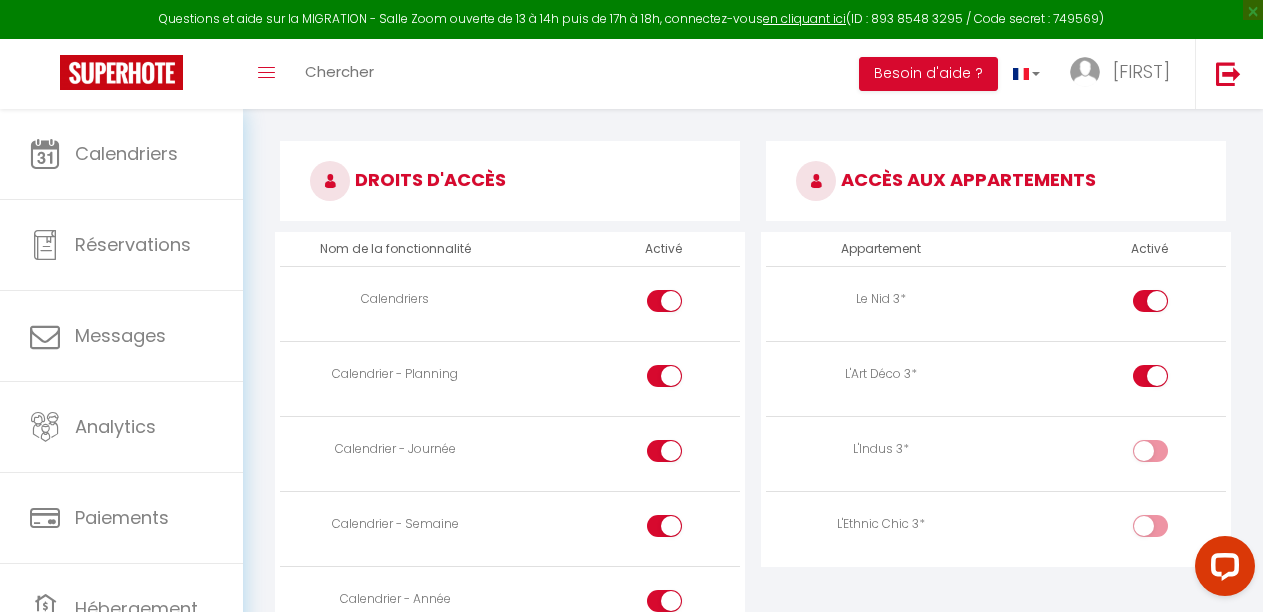 click at bounding box center (1167, 455) 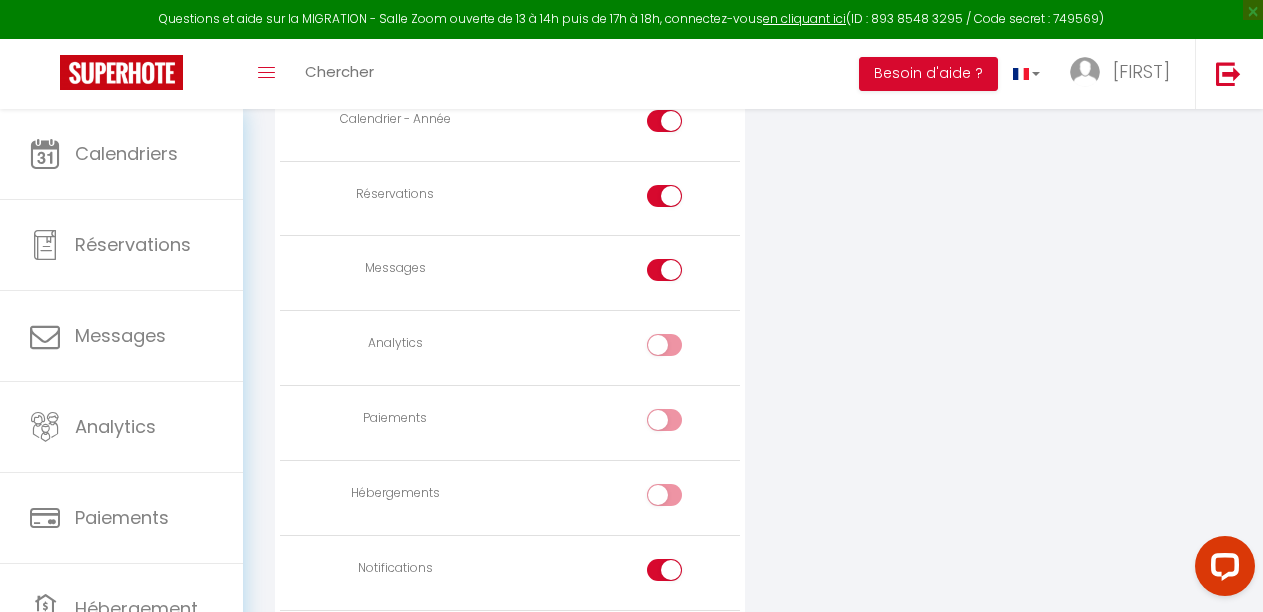 scroll, scrollTop: 1634, scrollLeft: 0, axis: vertical 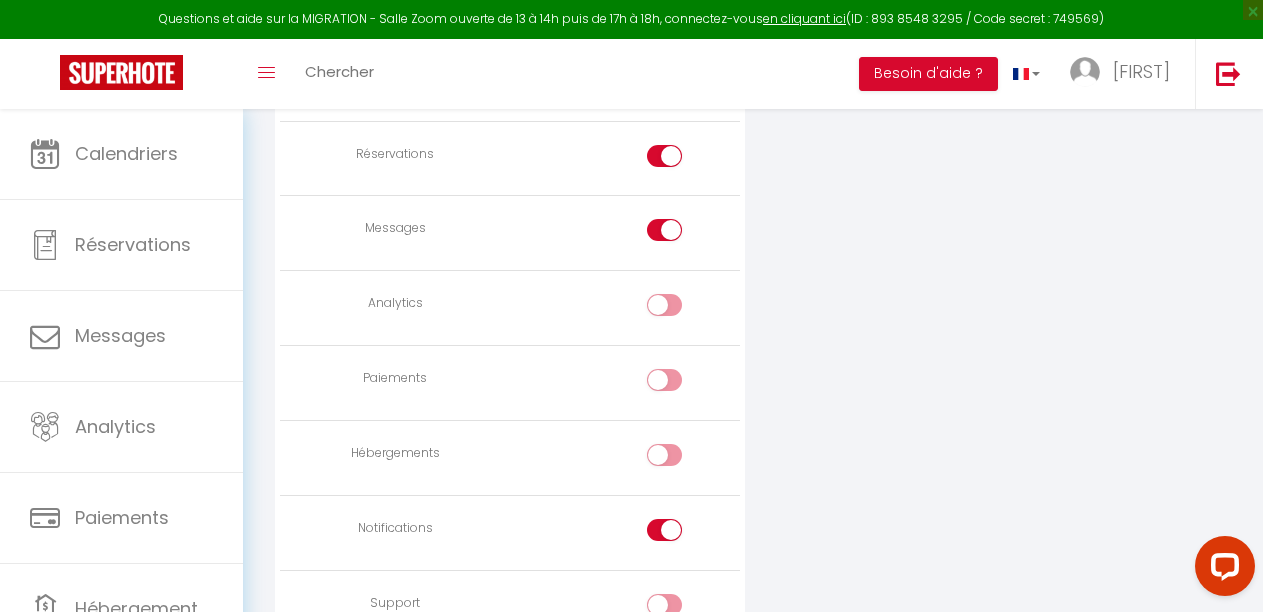 click at bounding box center [664, 230] 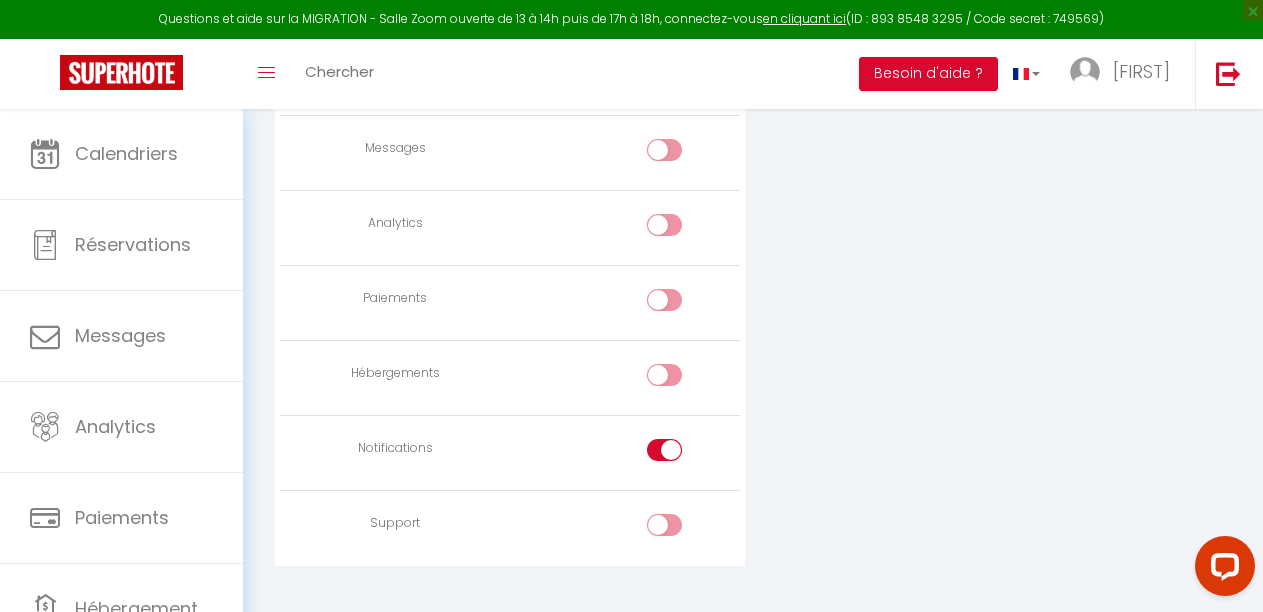 scroll, scrollTop: 1674, scrollLeft: 0, axis: vertical 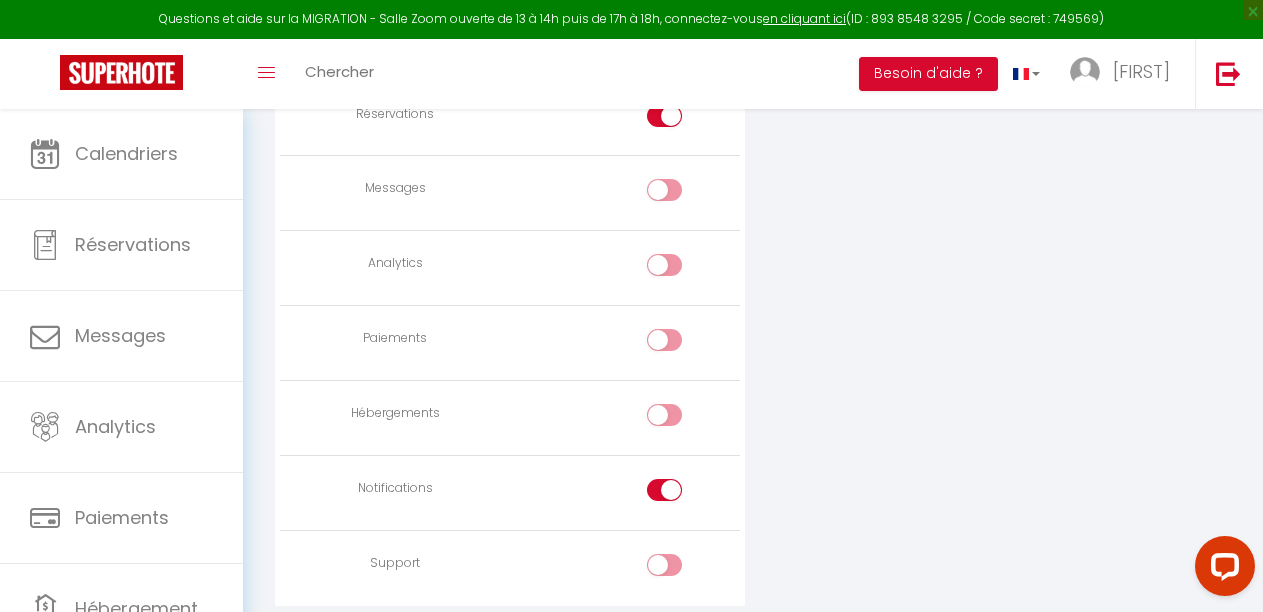 click at bounding box center (664, 490) 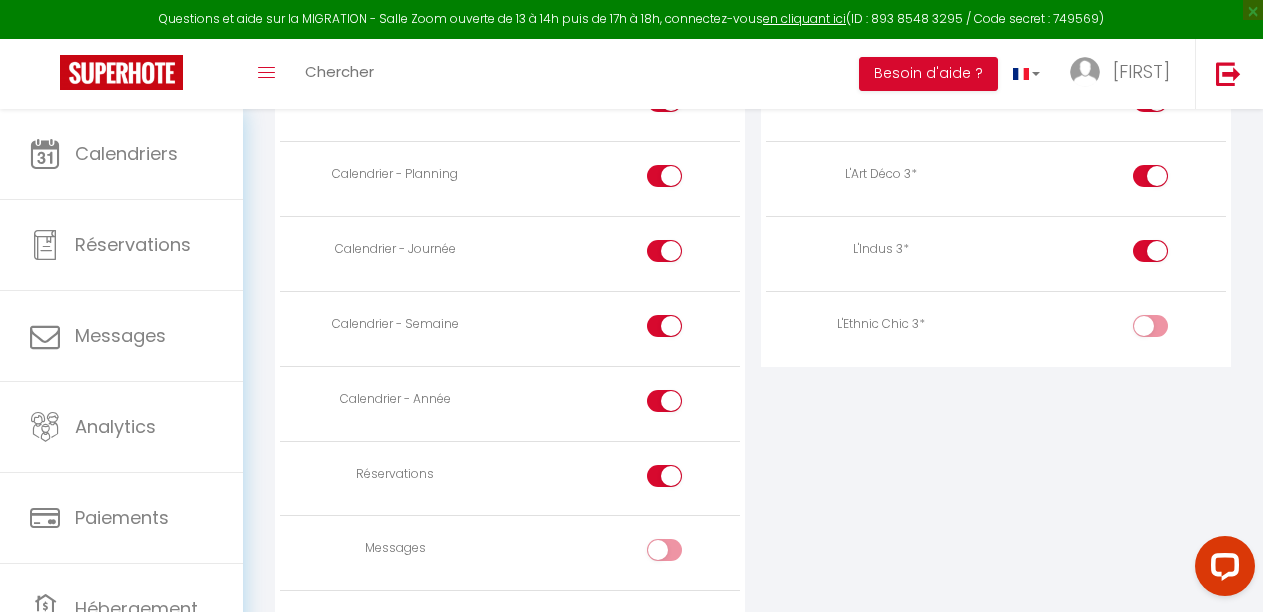 scroll, scrollTop: 1274, scrollLeft: 0, axis: vertical 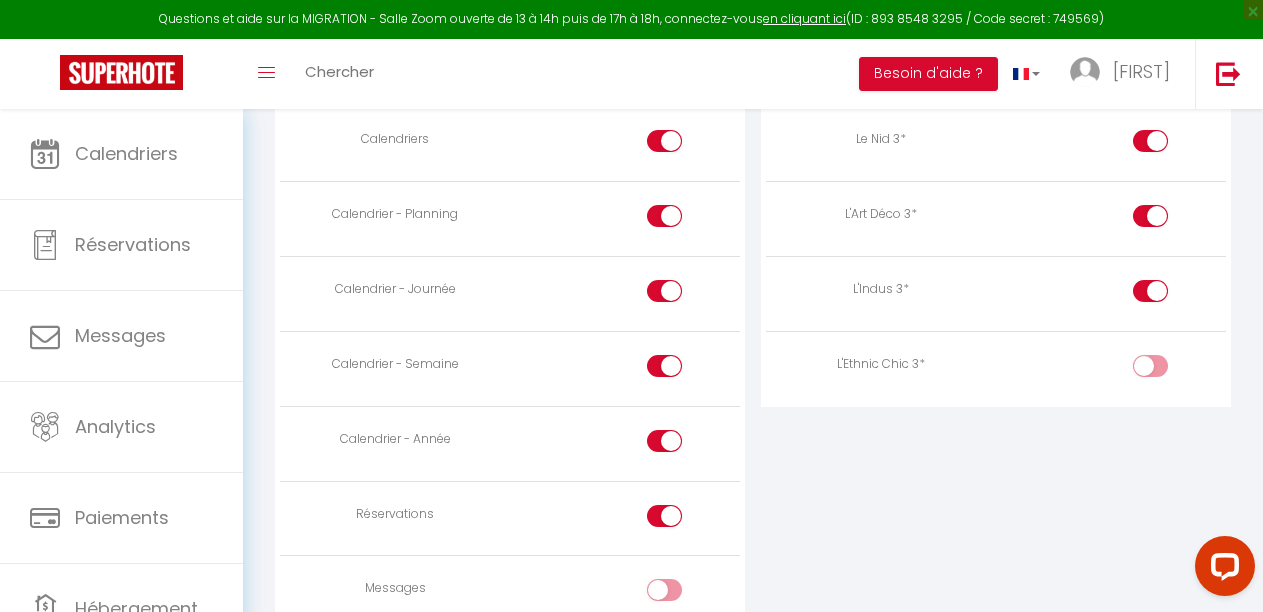 click at bounding box center [664, 441] 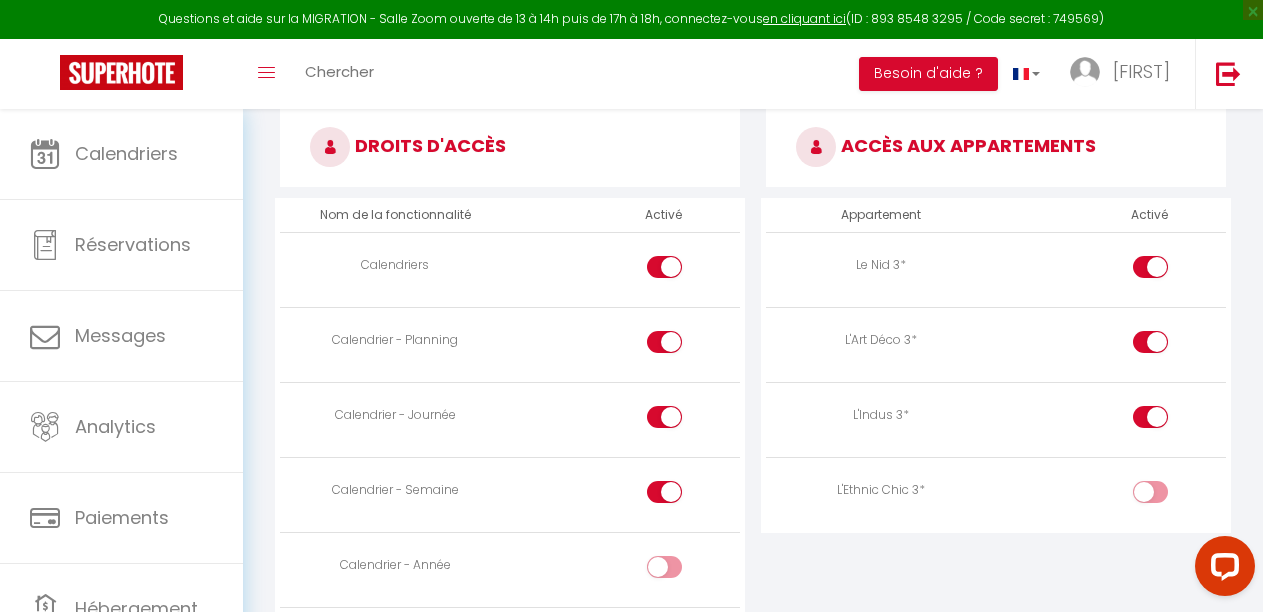 scroll, scrollTop: 1108, scrollLeft: 0, axis: vertical 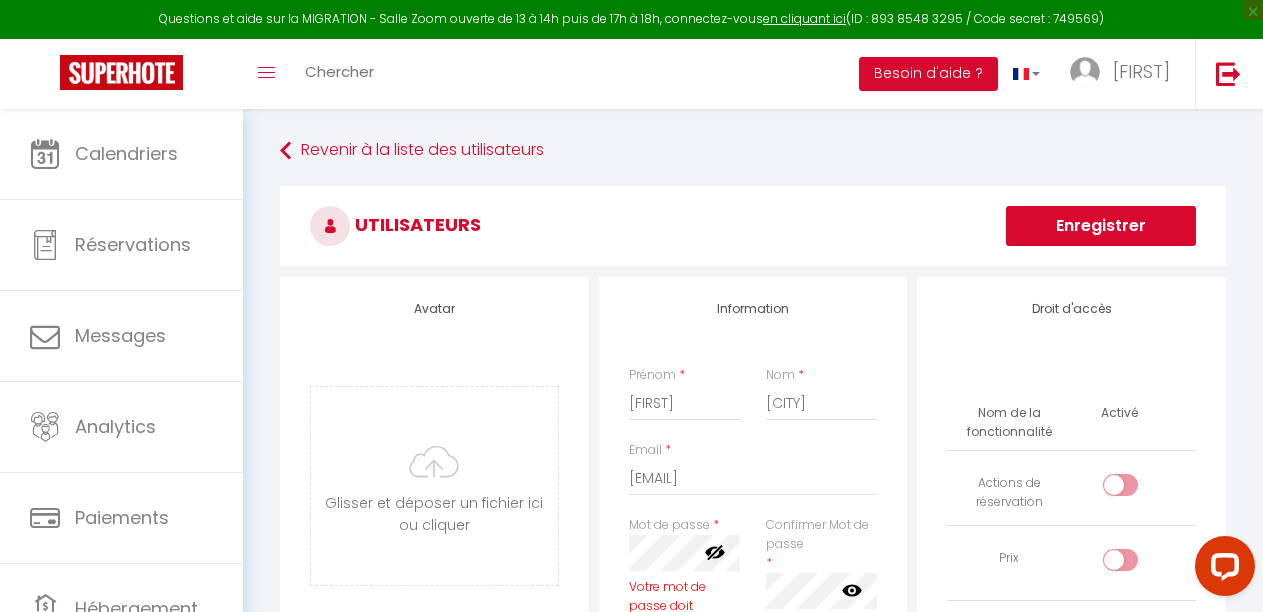 click on "Enregistrer" at bounding box center [1101, 226] 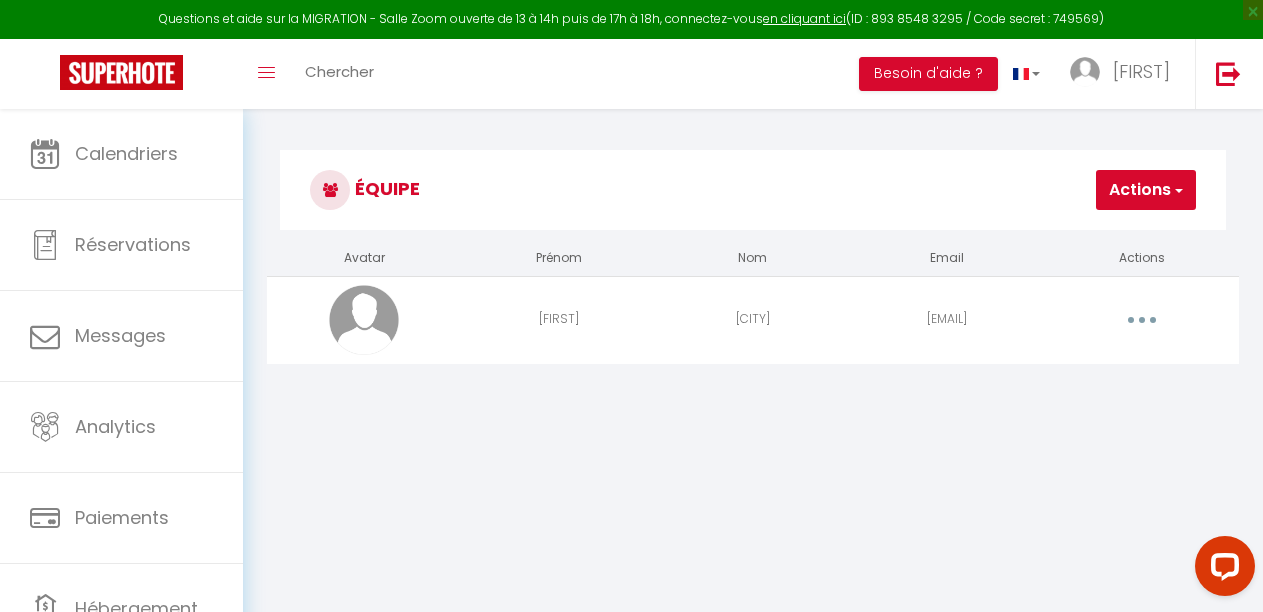click at bounding box center [1142, 320] 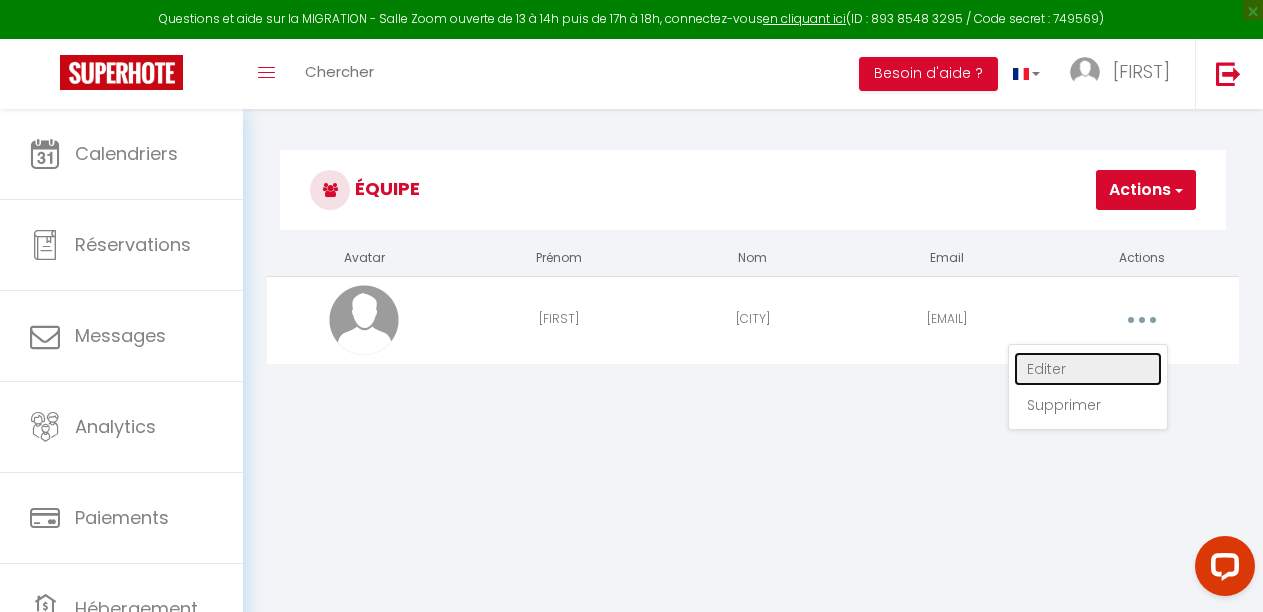click on "Editer" at bounding box center (1088, 369) 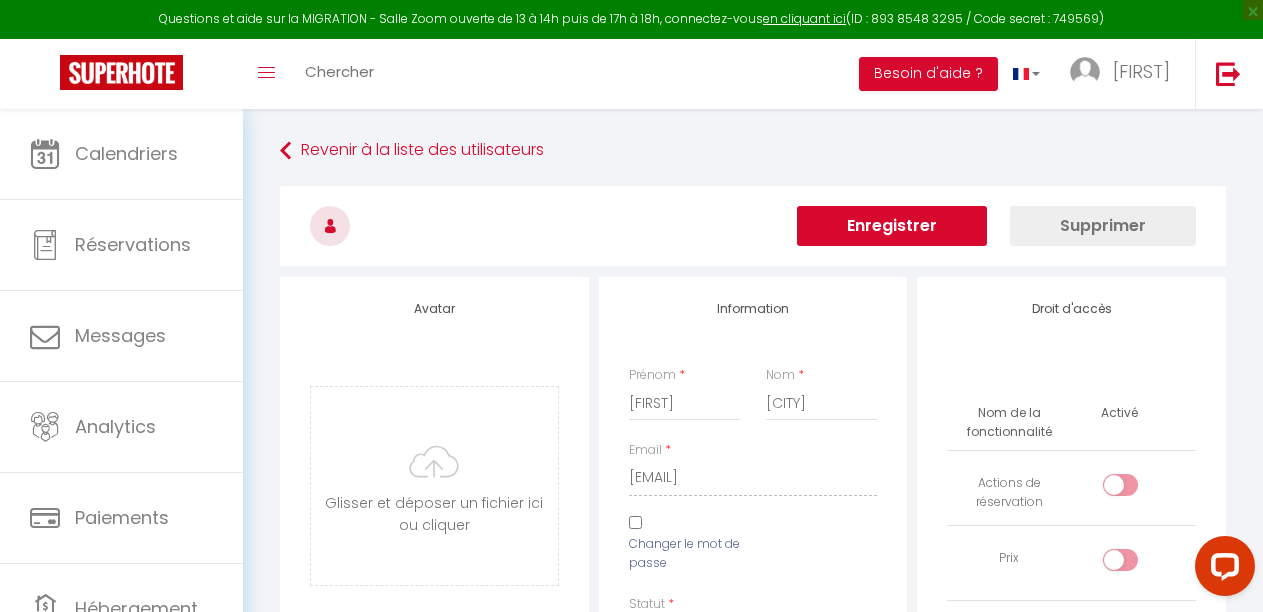 scroll, scrollTop: 536, scrollLeft: 0, axis: vertical 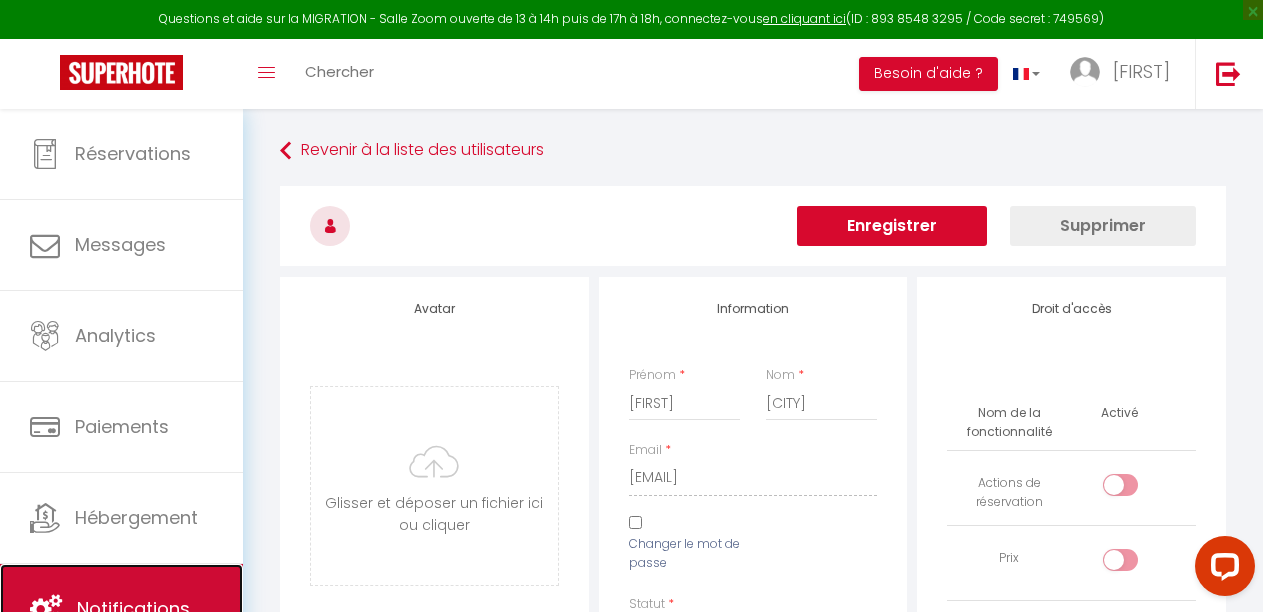 click on "Notifications" at bounding box center (121, 609) 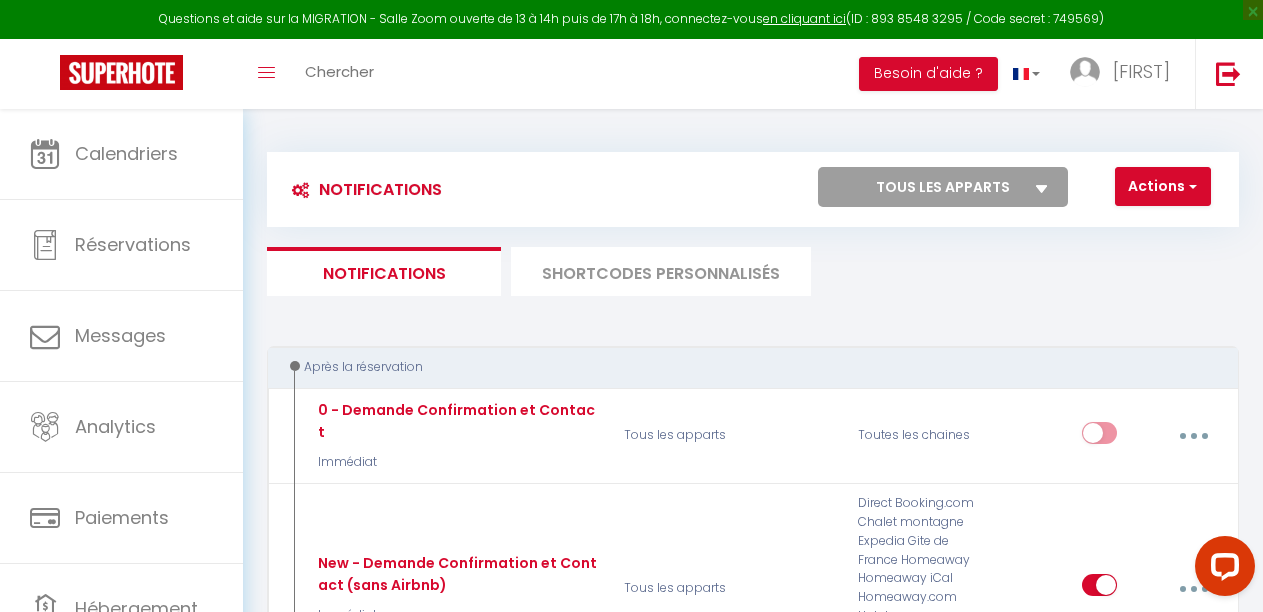 scroll, scrollTop: 536, scrollLeft: 0, axis: vertical 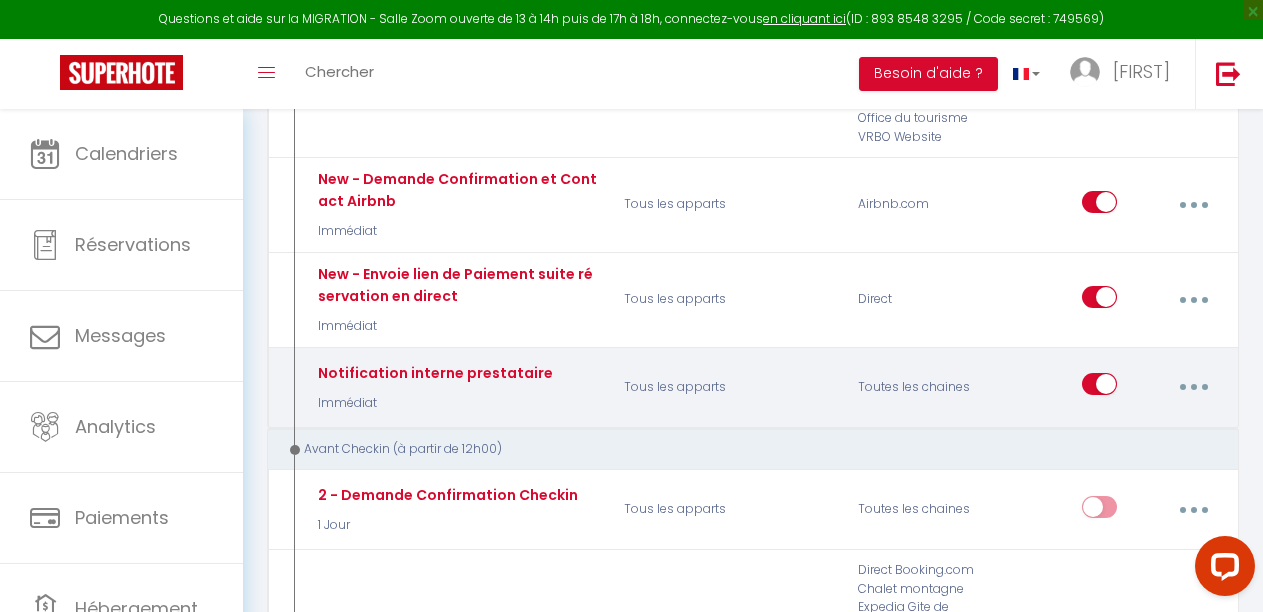 click at bounding box center (1193, 387) 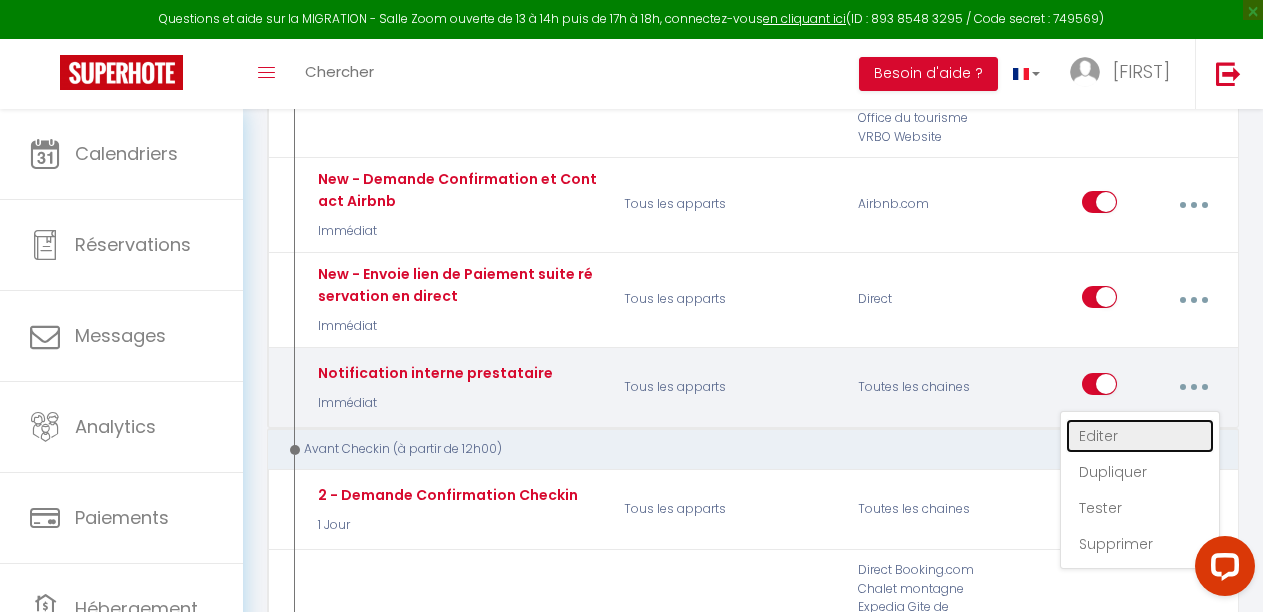 click on "Editer" at bounding box center (1140, 436) 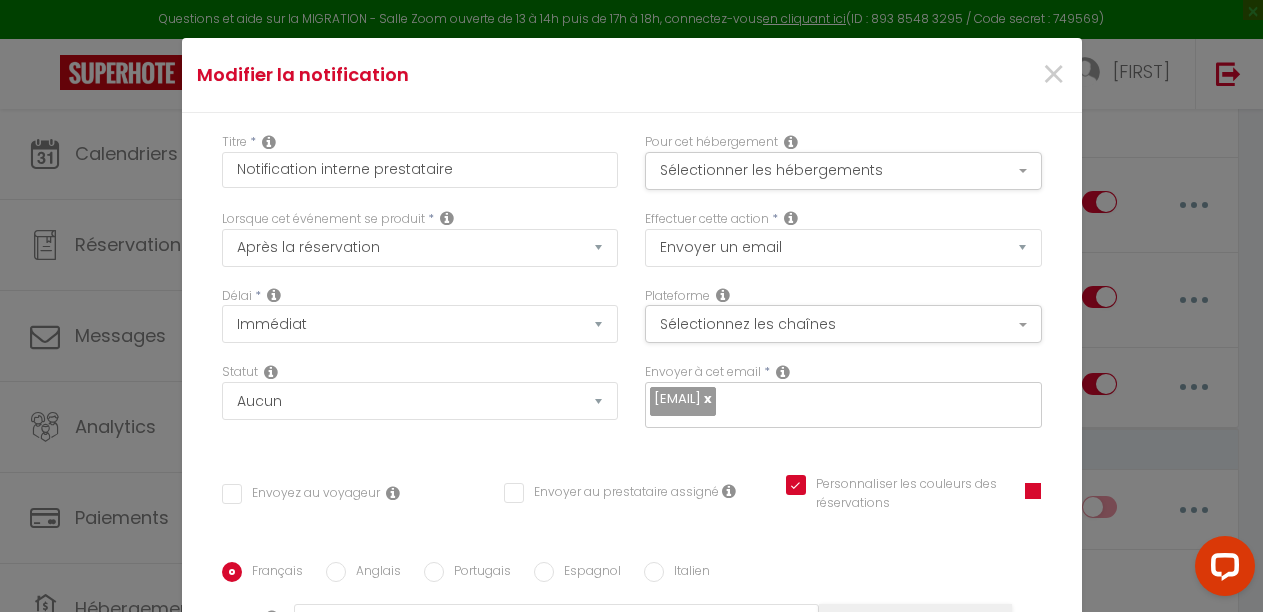 scroll, scrollTop: 531, scrollLeft: 0, axis: vertical 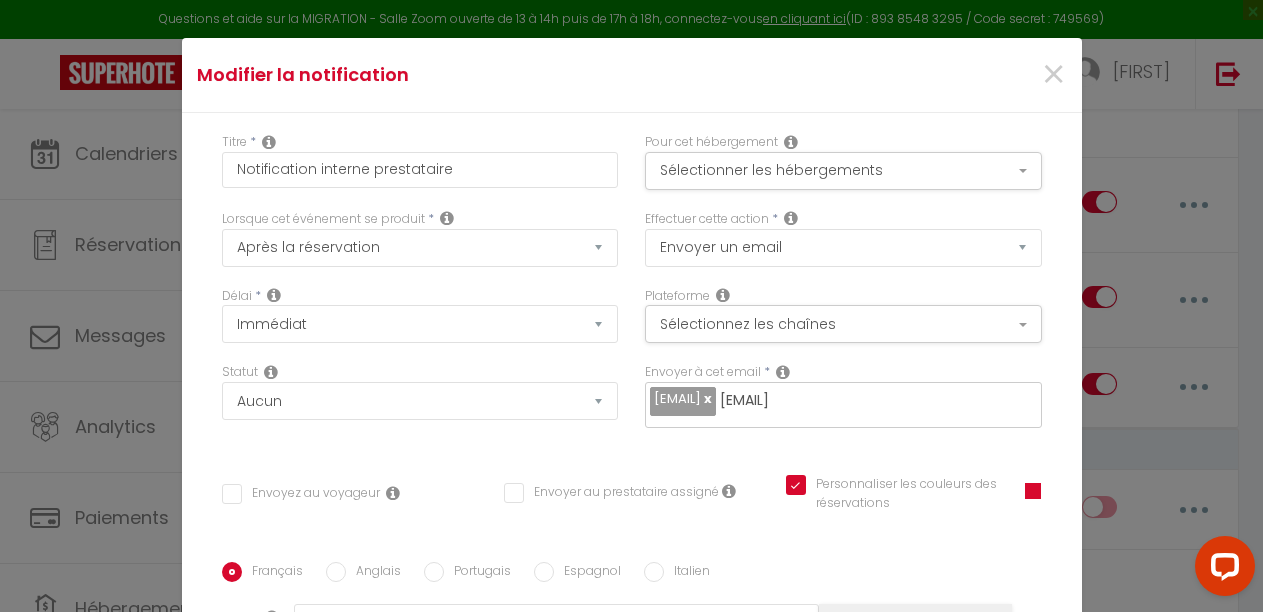 click on "Envoyer à cet email   *     [EMAIL] [EMAIL]" at bounding box center [843, 405] 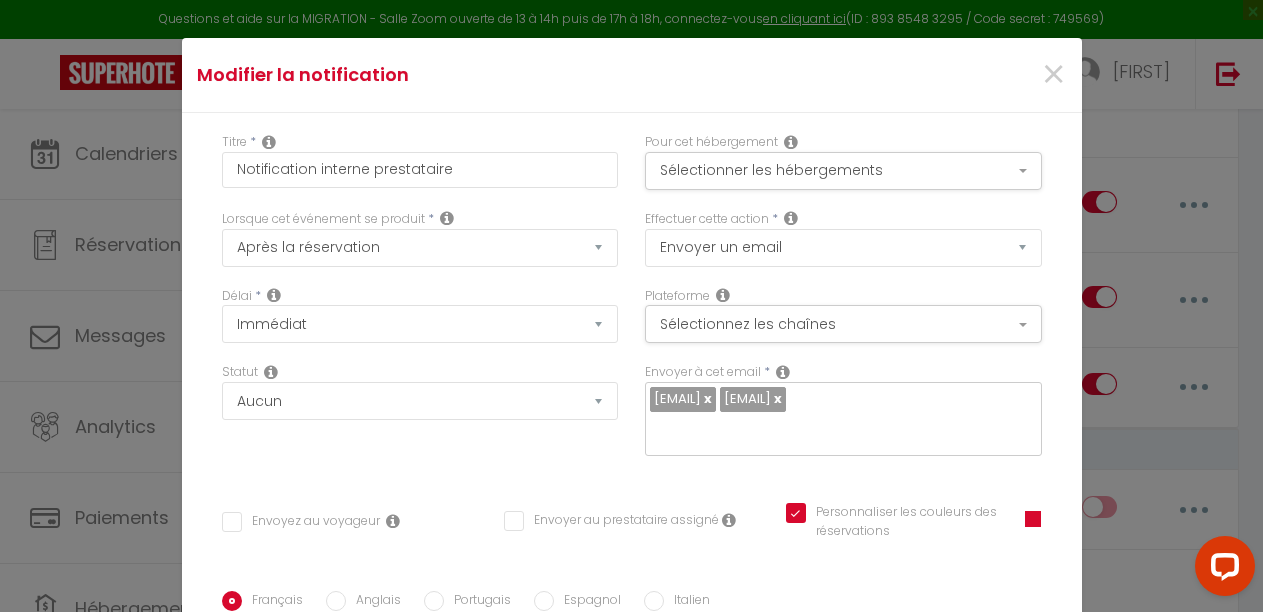 scroll, scrollTop: 531, scrollLeft: 0, axis: vertical 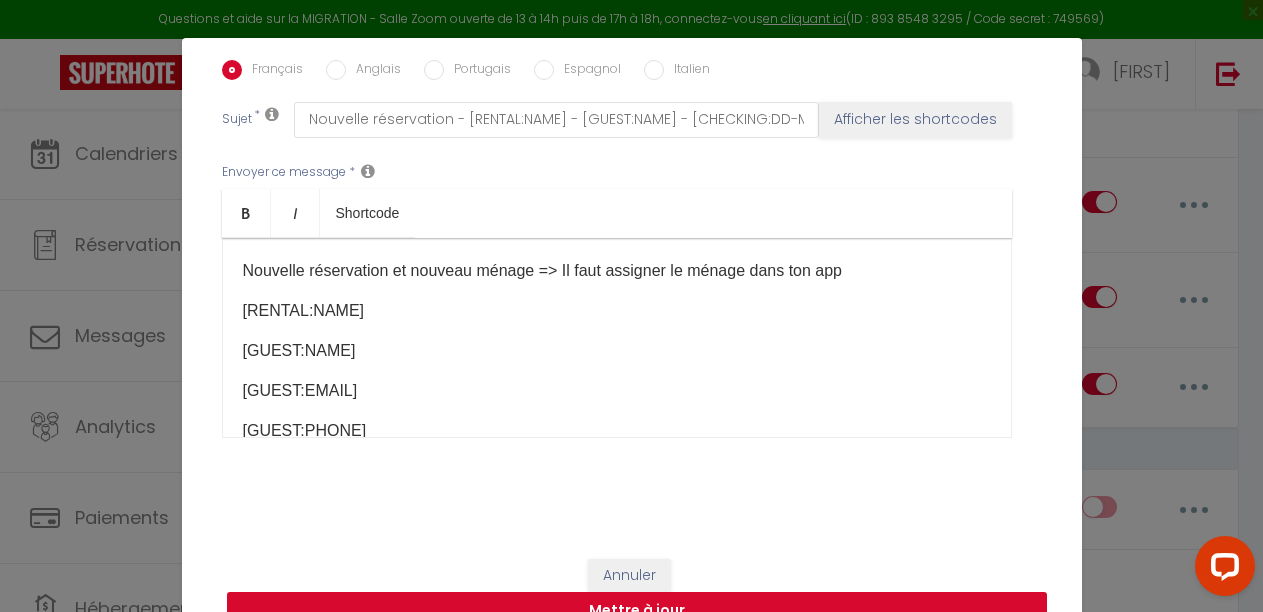 click on "Mettre à jour" at bounding box center [637, 611] 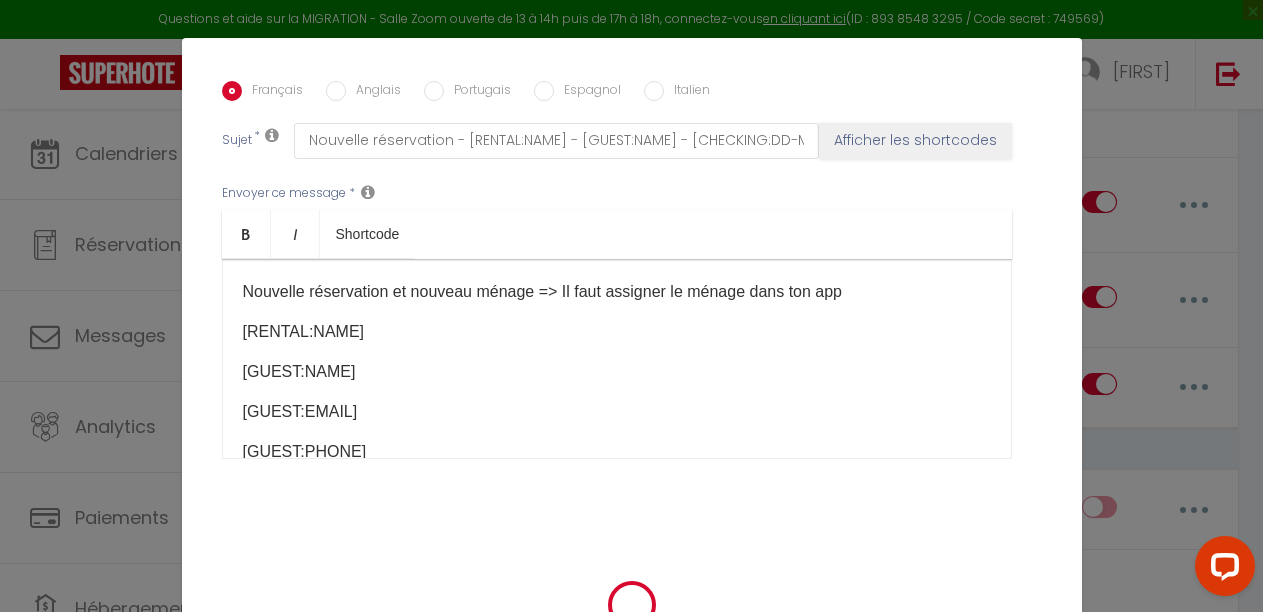 scroll, scrollTop: 510, scrollLeft: 0, axis: vertical 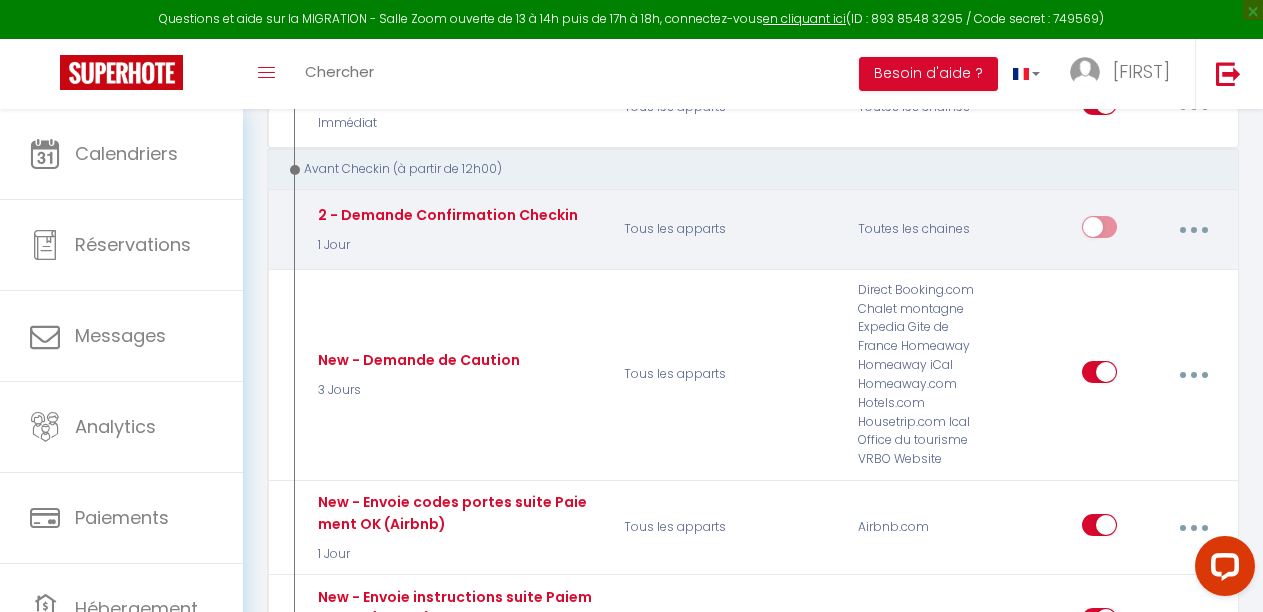 click at bounding box center [1194, 230] 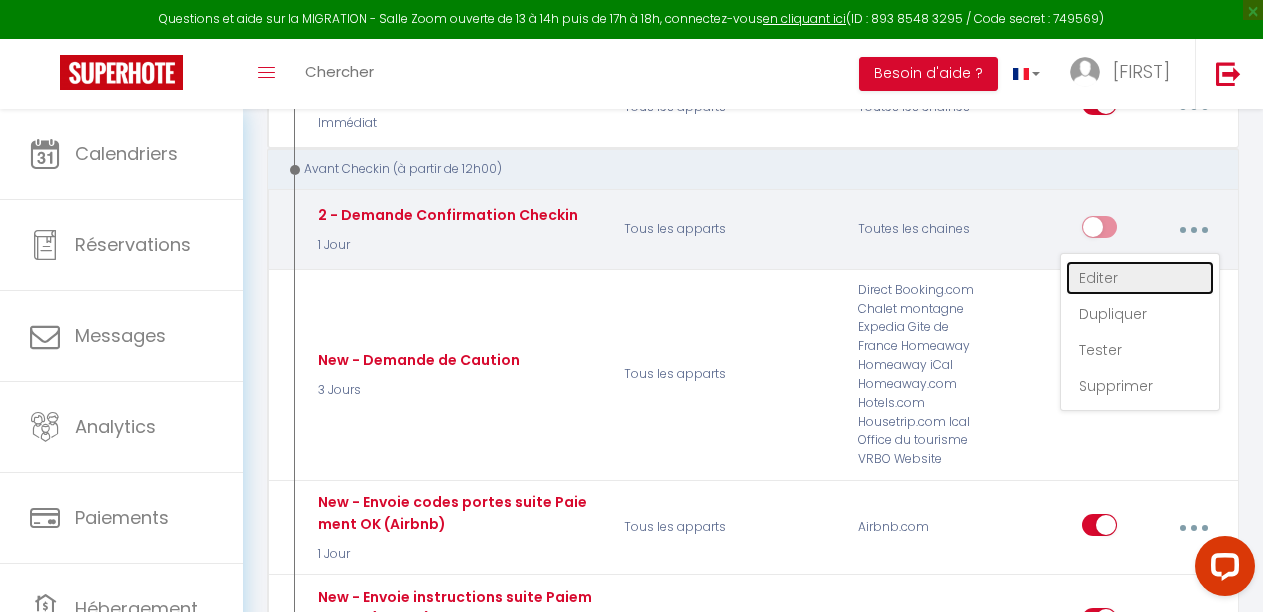 click on "Editer" at bounding box center [1140, 278] 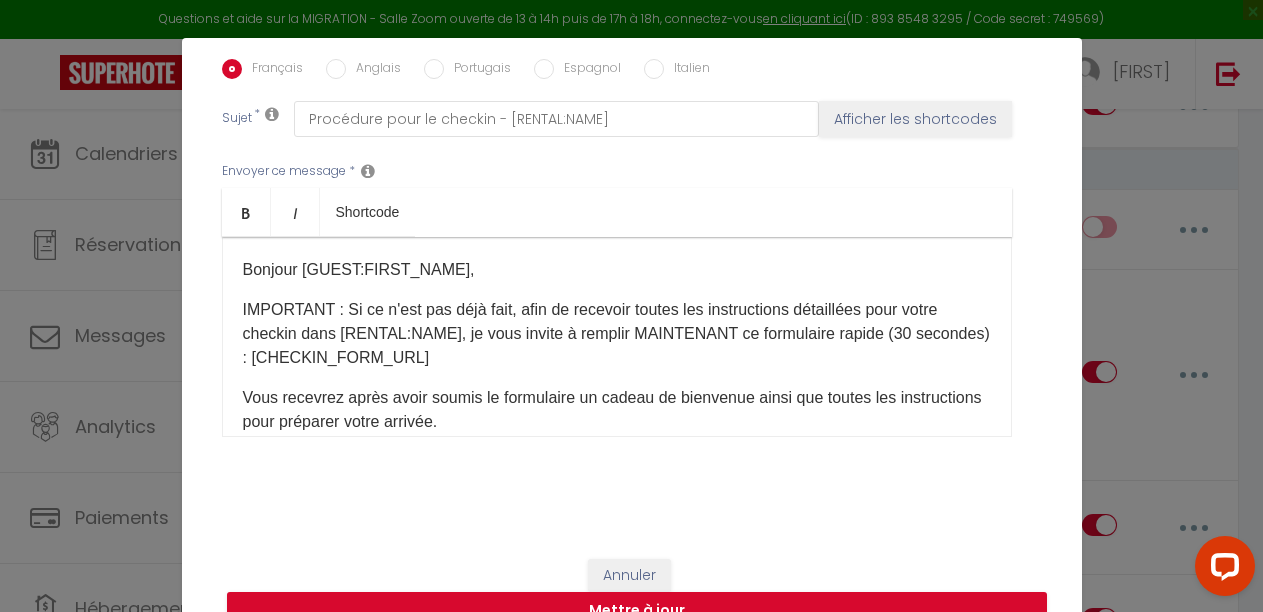 click on "Modifier la notification   ×   Titre   *     2 - Demande Confirmation Checkin   Pour cet hébergement
Sélectionner les hébergements
Tous les apparts
Autres
Le Nid 3*
L'Art Déco 3*
L'Indus 3*
L'Ethnic Chic 3*
Lorsque cet événement se produit   *      Après la réservation   Avant Checkin (à partir de 12h00)   Après Checkin (à partir de 12h00)   Avant Checkout (à partir de 12h00)   Après Checkout (à partir de 12h00)   Température   Co2   Bruit sonore   Après visualisation lien paiement   Après Paiement Lien KO      *" at bounding box center [631, 306] 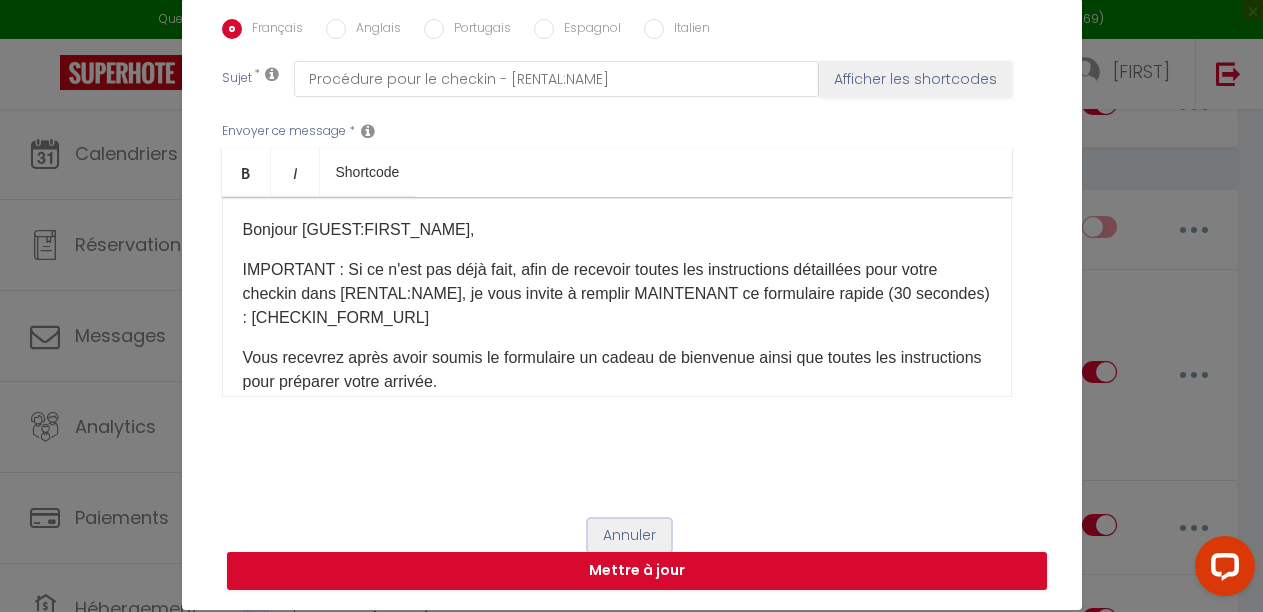 click on "Annuler" at bounding box center (629, 536) 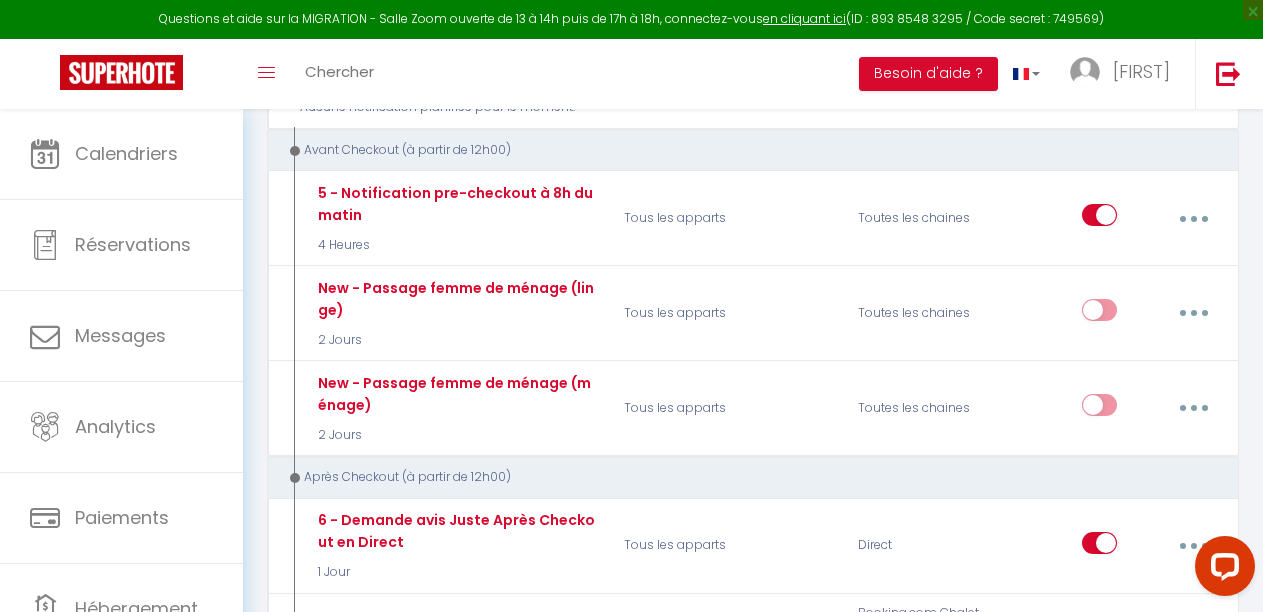 scroll, scrollTop: 2216, scrollLeft: 0, axis: vertical 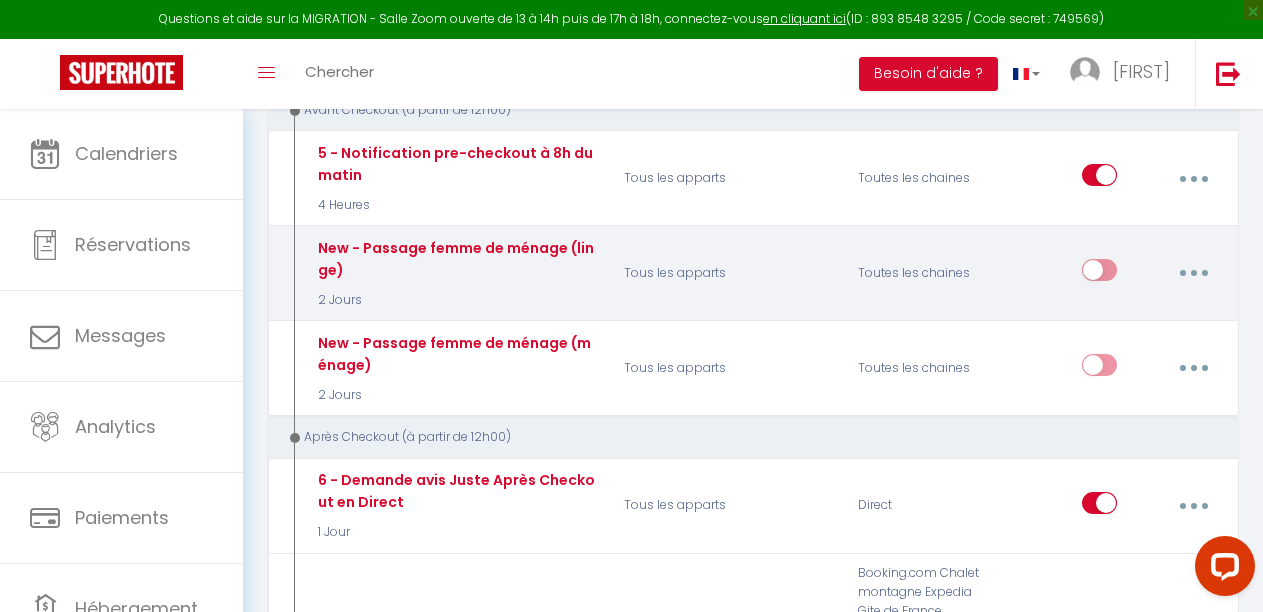 click at bounding box center [1193, 273] 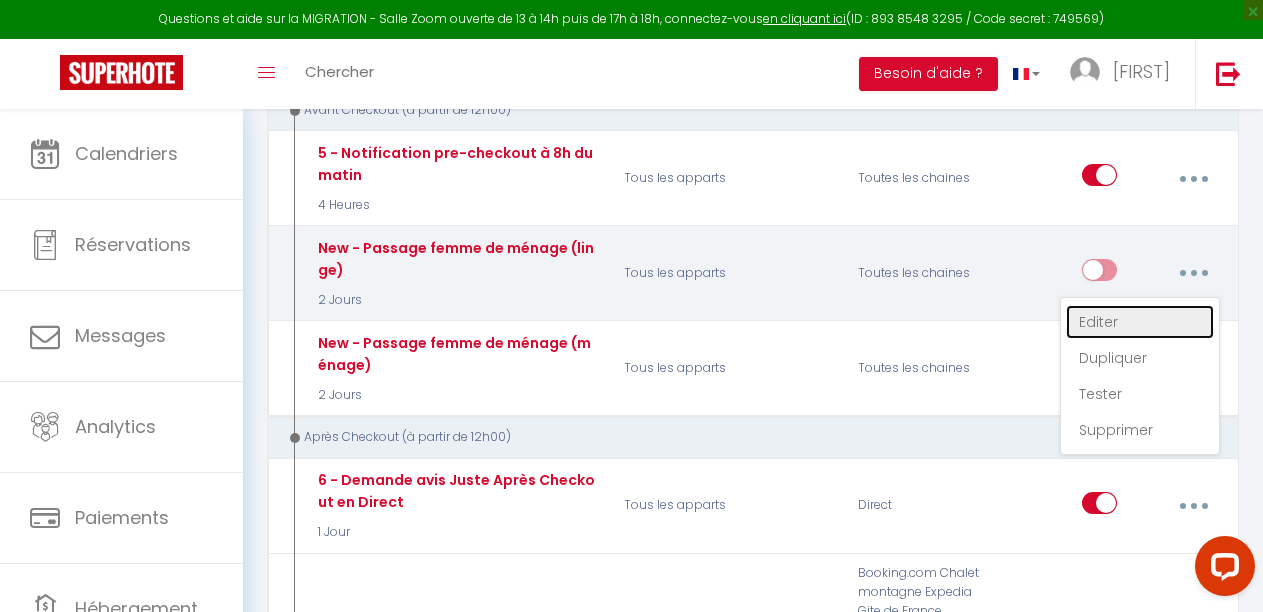 click on "Editer" at bounding box center [1140, 322] 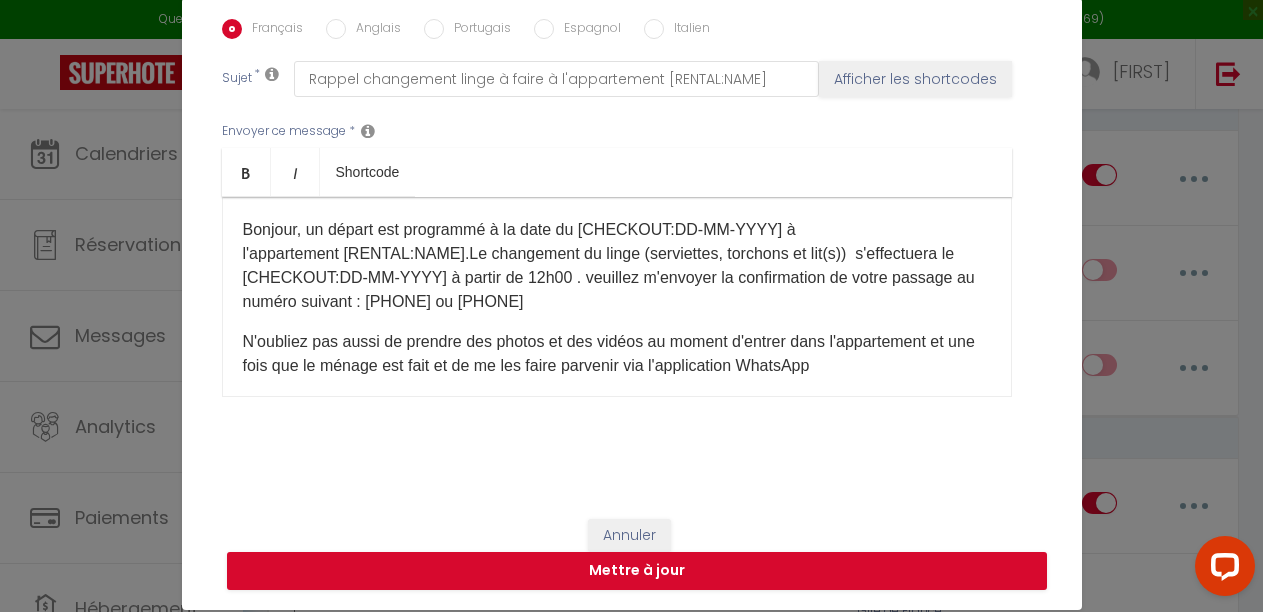 click on "​Bonjour, un départ est programmé à la date du [CHECKOUT:DD-MM-YYYY] à l'appartement [RENTAL:NAME].​Le changement du linge (serviettes, torchons et lit(s))  s'effectuera le [CHECKOUT:DD-MM-YYYY] à partir de 12h00 . veuillez m'envoyer la confirmation de votre passage au numéro suivant : [PHONE] ou [PHONE]​" at bounding box center (617, 266) 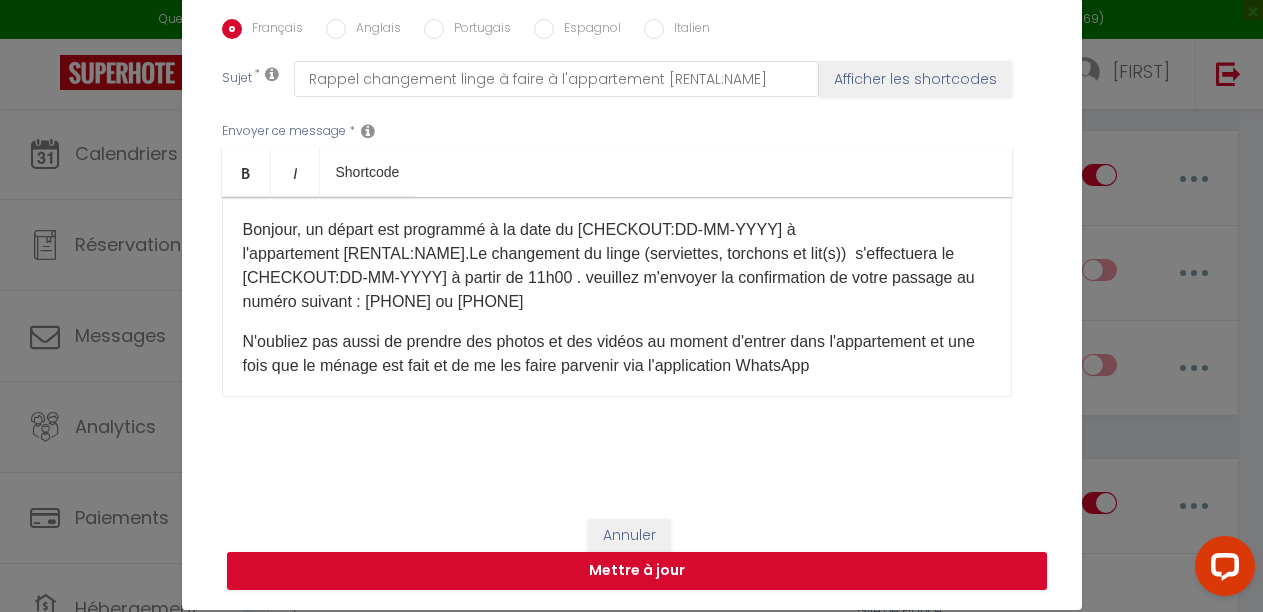 click on "​Bonjour, un départ est programmé à la date du [CHECKOUT:DD-MM-YYYY] à l'appartement [RENTAL:NAME].​Le changement du linge (serviettes, torchons et lit(s))  s'effectuera le [CHECKOUT:DD-MM-YYYY] à partir de 11h00 . veuillez m'envoyer la confirmation de votre passage au numéro suivant : [PHONE] ou [PHONE]​" at bounding box center (617, 266) 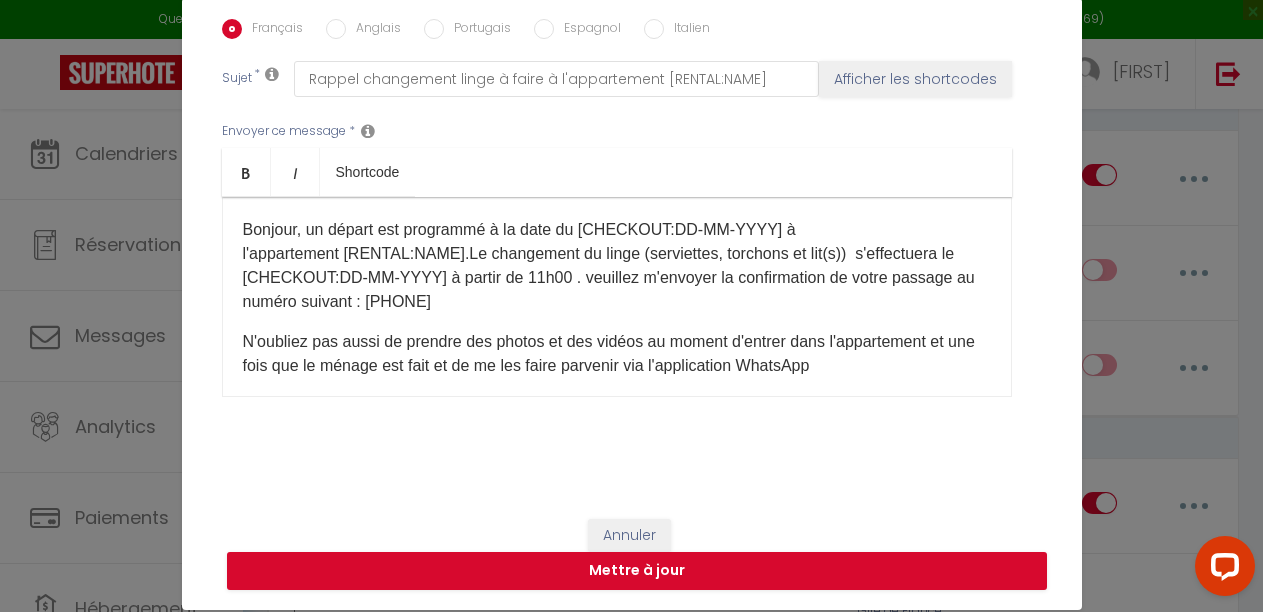 scroll, scrollTop: 173, scrollLeft: 0, axis: vertical 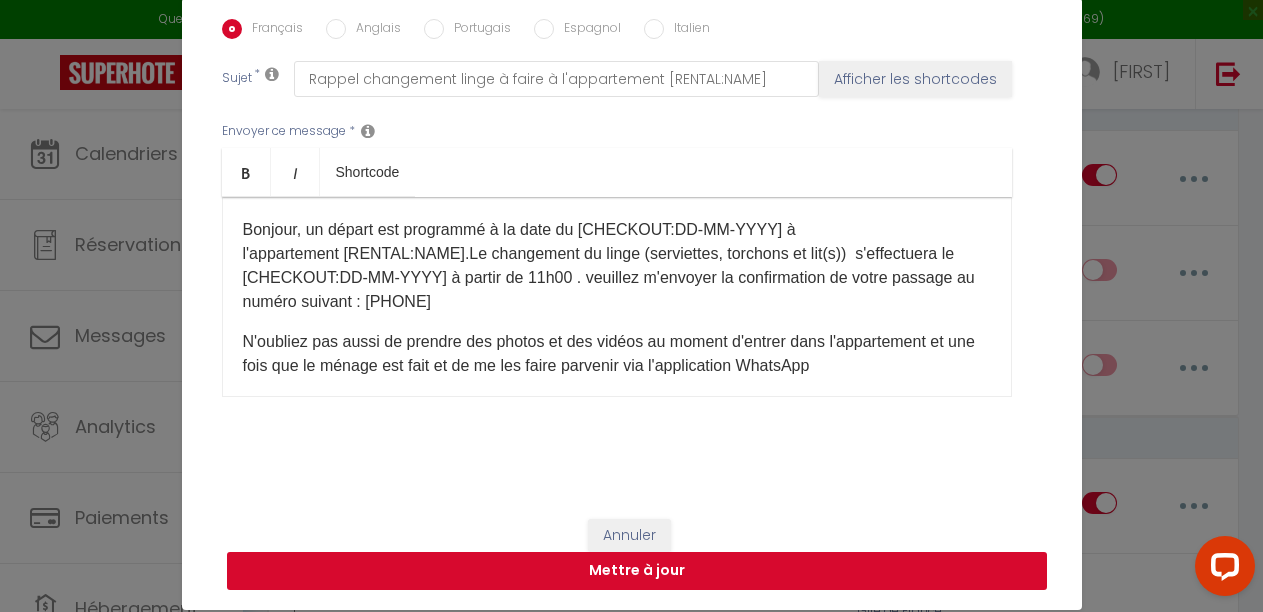 click on "Mettre à jour" at bounding box center [637, 571] 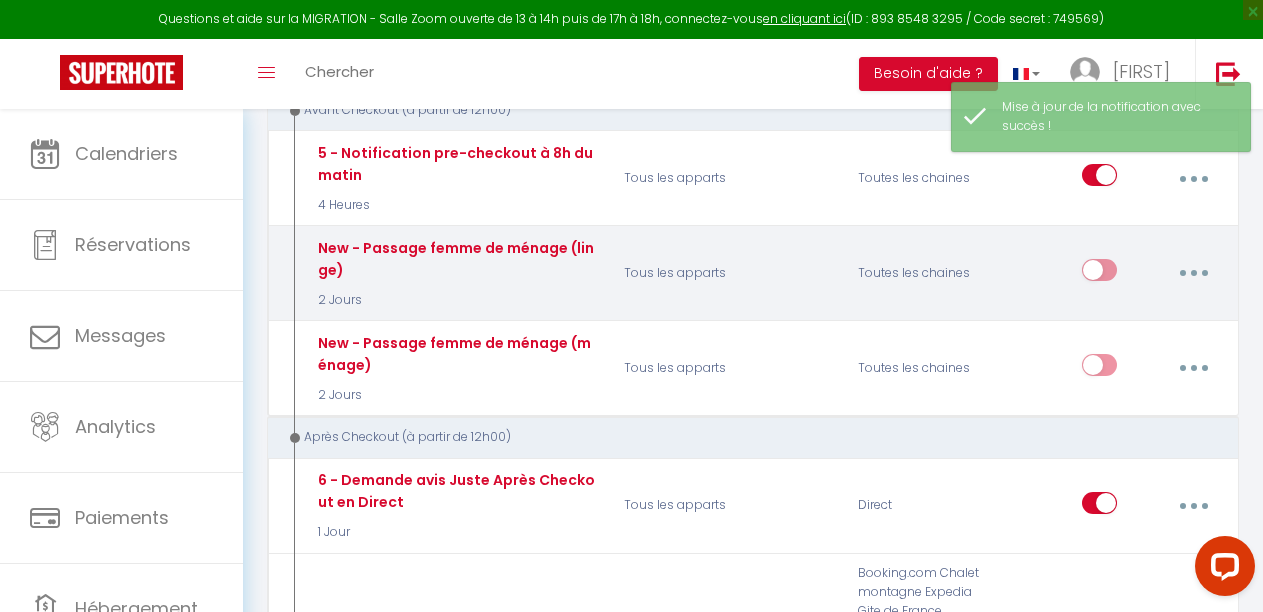 click at bounding box center [1099, 274] 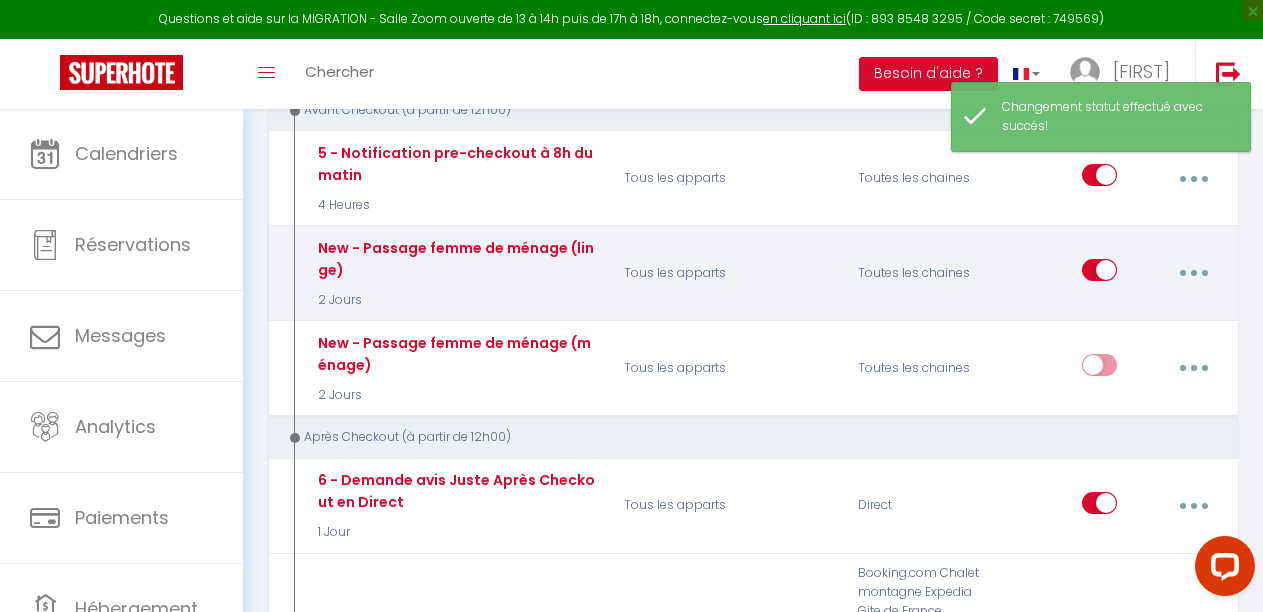click at bounding box center (1193, 273) 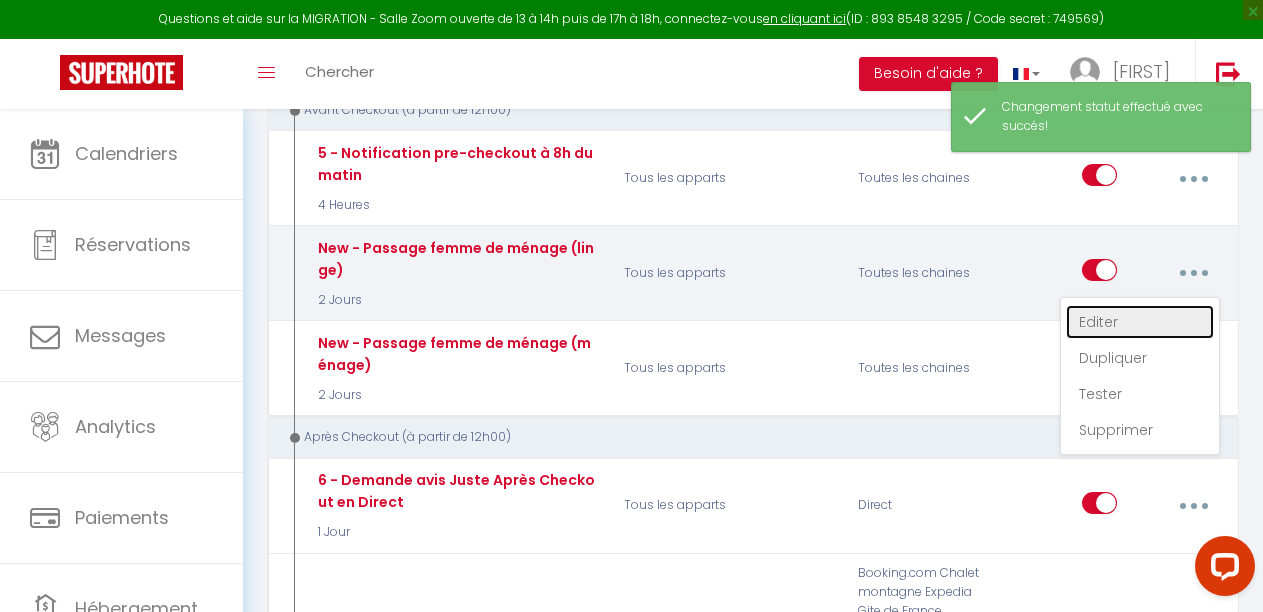 click on "Editer" at bounding box center (1140, 322) 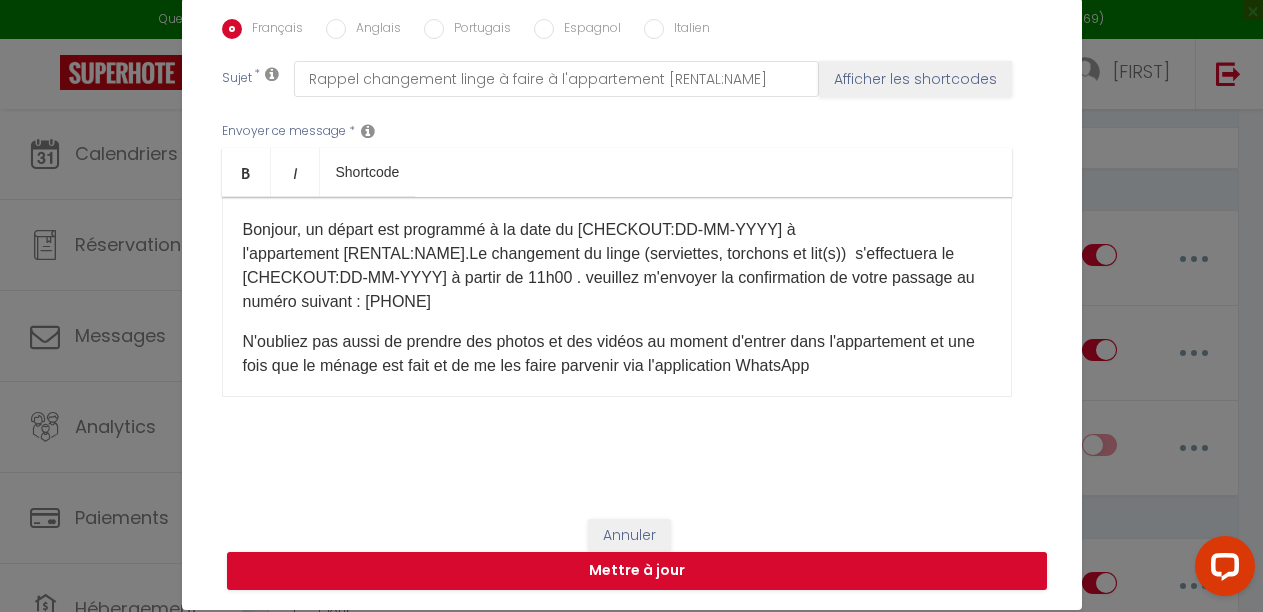 scroll, scrollTop: 2096, scrollLeft: 0, axis: vertical 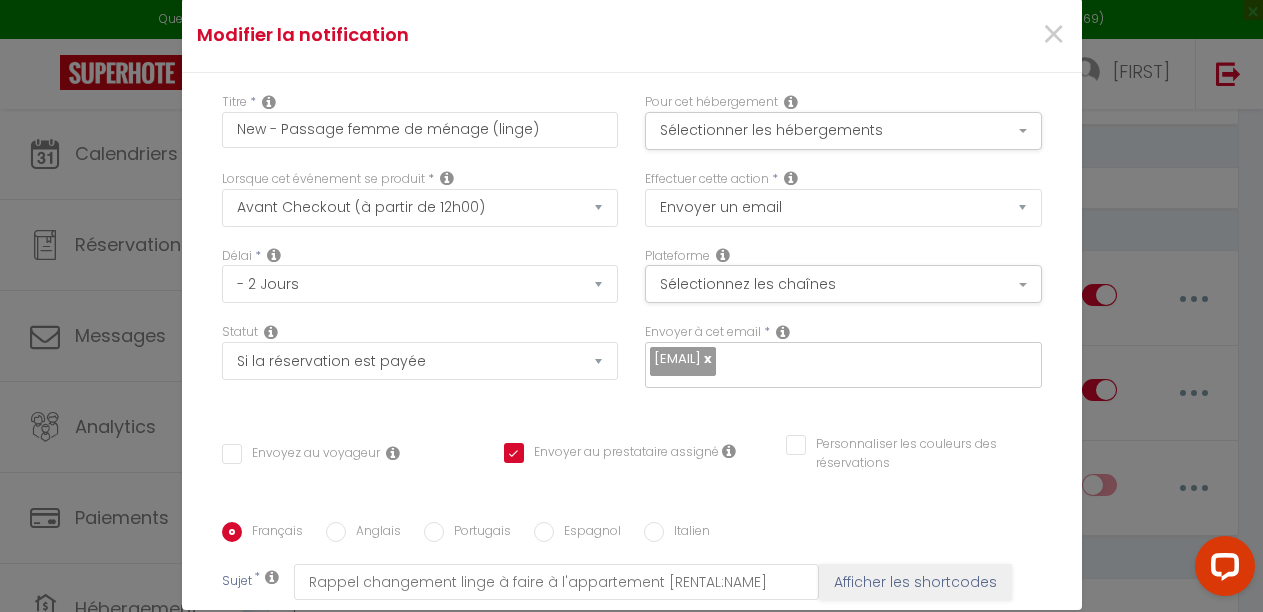 click at bounding box center (873, 361) 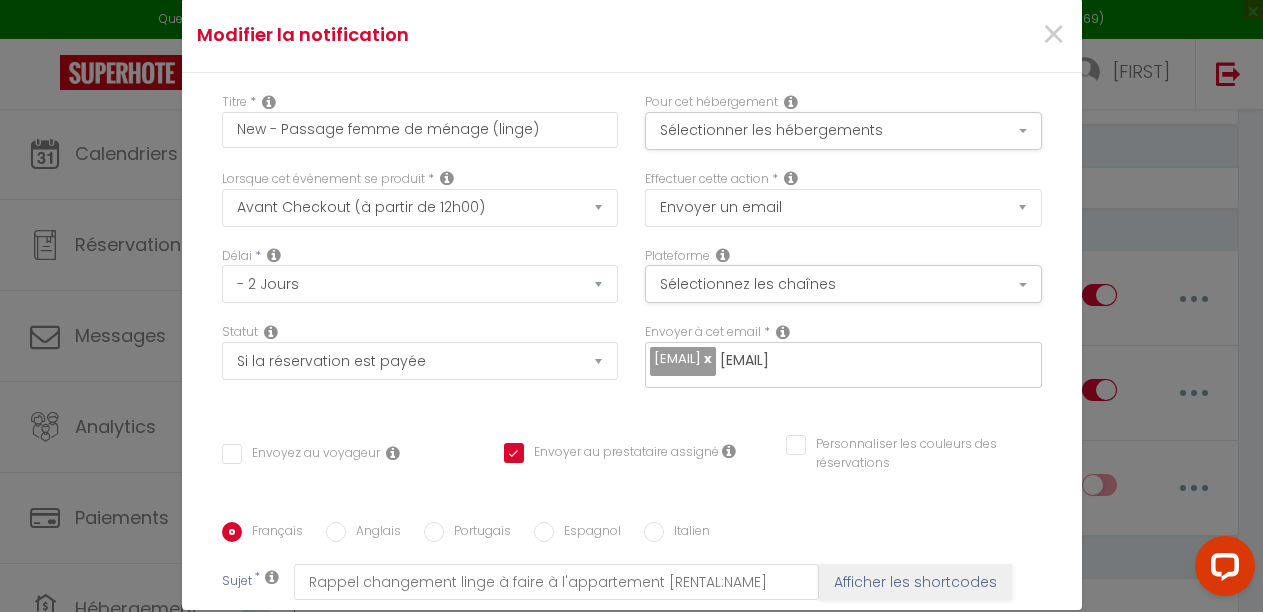 click on "[EMAIL]" at bounding box center (873, 361) 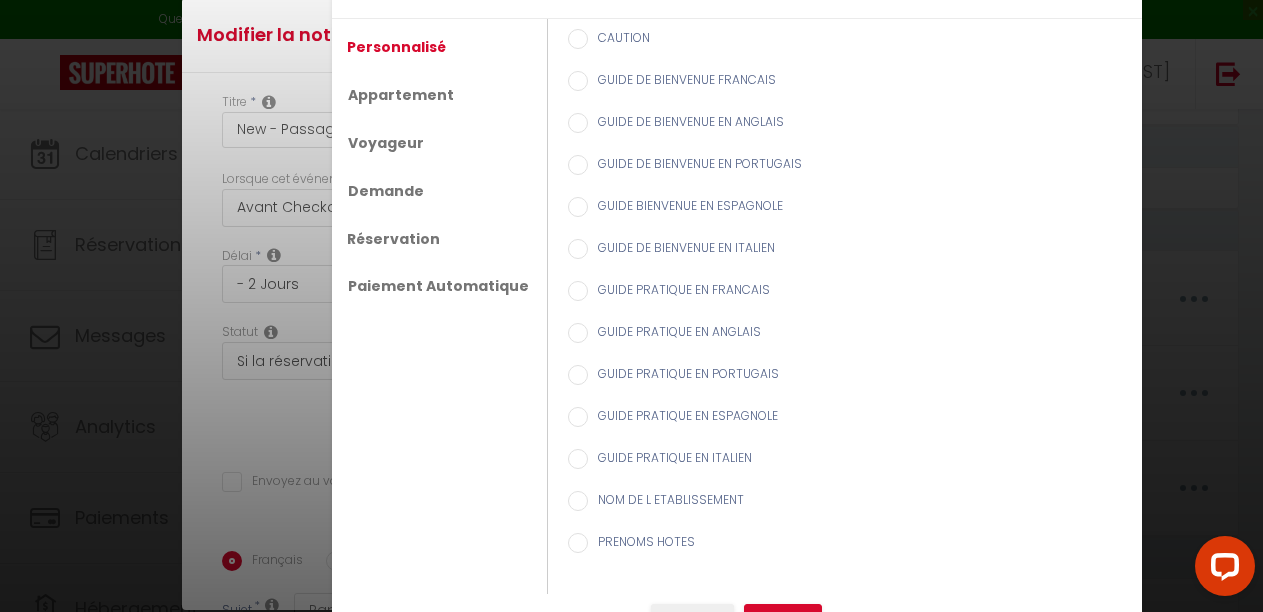click on "Shortcodes   ×   Personnalisé   Appartement   Voyageur   Demande   Réservation     Paiement Automatique     CAUTION   GUIDE DE BIENVENUE FRANCAIS   GUIDE DE BIENVENUE EN ANGLAIS   GUIDE DE BIENVENUE EN PORTUGAIS   GUIDE BIENVENUE EN ESPAGNOLE   GUIDE DE BIENVENUE EN ITALIEN   GUIDE PRATIQUE EN FRANCAIS   GUIDE PRATIQUE EN ANGLAIS   GUIDE PRATIQUE EN PORTUGAIS   GUIDE PRATIQUE EN ESPAGNOLE   GUIDE PRATIQUE EN ITALIEN   NOM DE L ETABLISSEMENT   PRENOMS HOTES     Formulaire Bienvenue   Formulaire Checkin   Nom de l'appart   Prénom de l'hôte de location   Nom de famille de l'hôte de location   Email de l'appart   Téléphone de l'appart   Adresse de l'appart   Code postal   Ville de l'appart   Pays de l'appart   Heure d'arrivée de la location   Heure de départ de la location     Nom du voyageur   Prénom du voyageur   Nom du famille du voyageur   Email du voyageur   Téléphone du voyageur   Ville du voyageur   Pays du voyageur   Adresse du voyageur     Heure d'arrivée   Heure de départ" at bounding box center [631, 306] 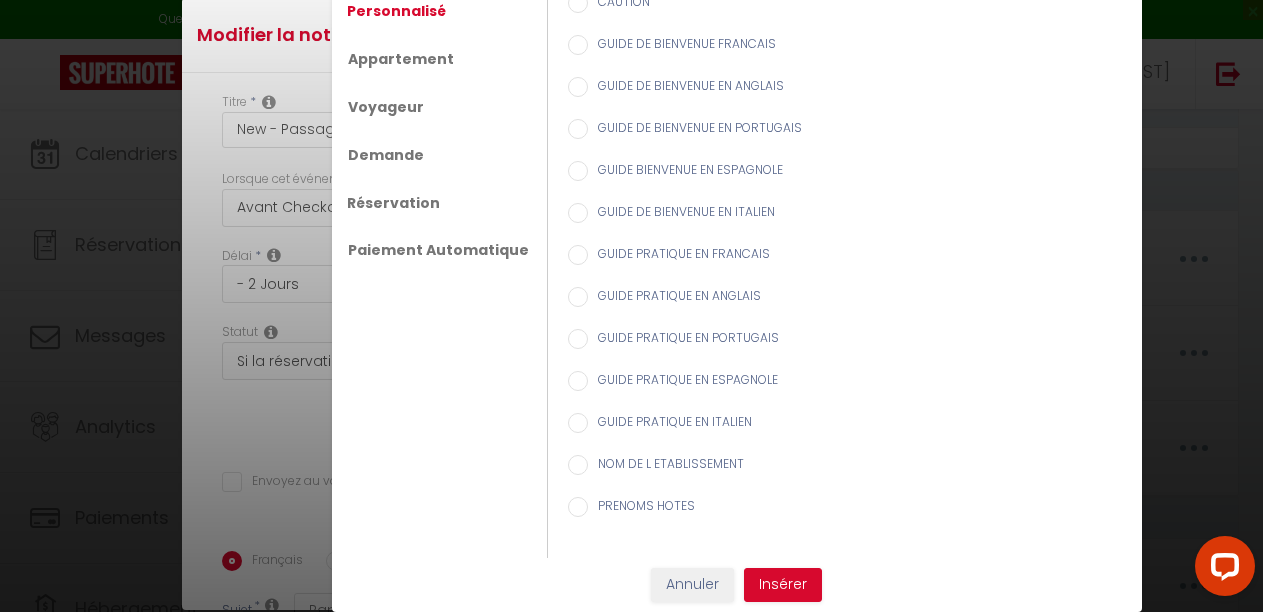 scroll, scrollTop: 2176, scrollLeft: 0, axis: vertical 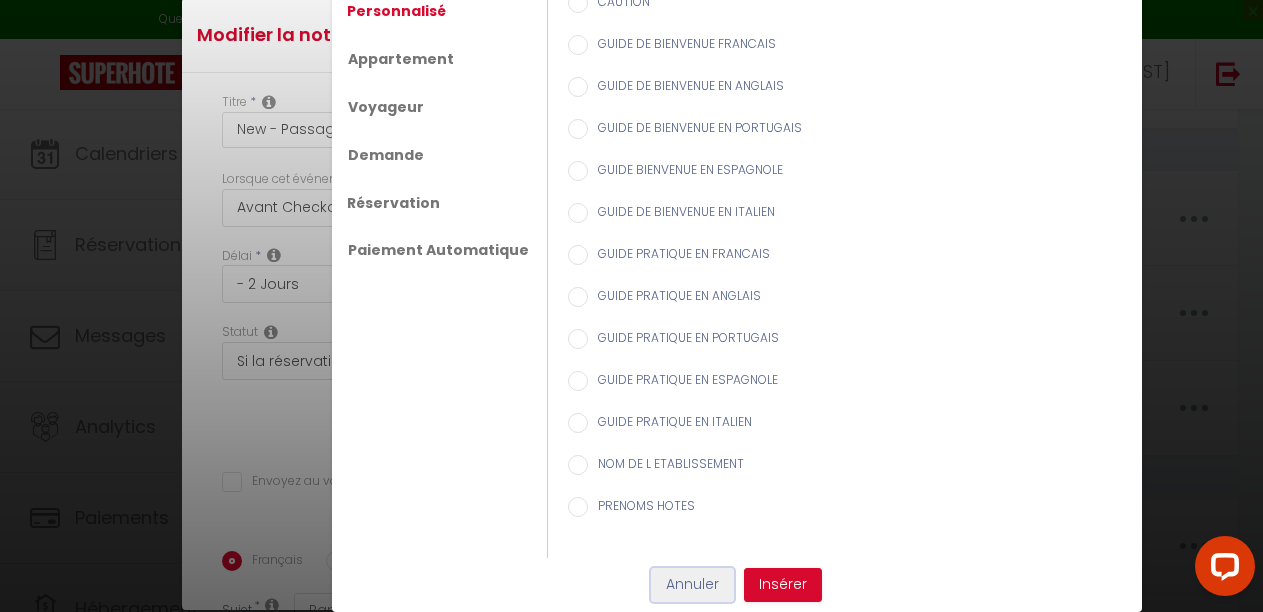 click on "Annuler" at bounding box center [692, 585] 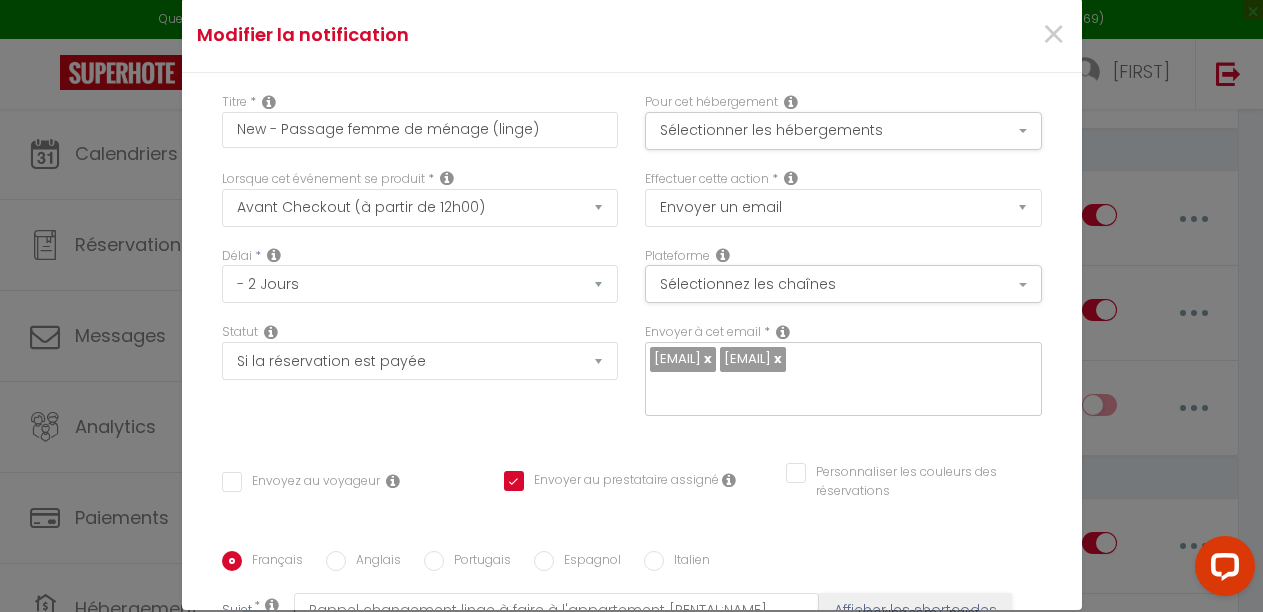 scroll, scrollTop: 531, scrollLeft: 0, axis: vertical 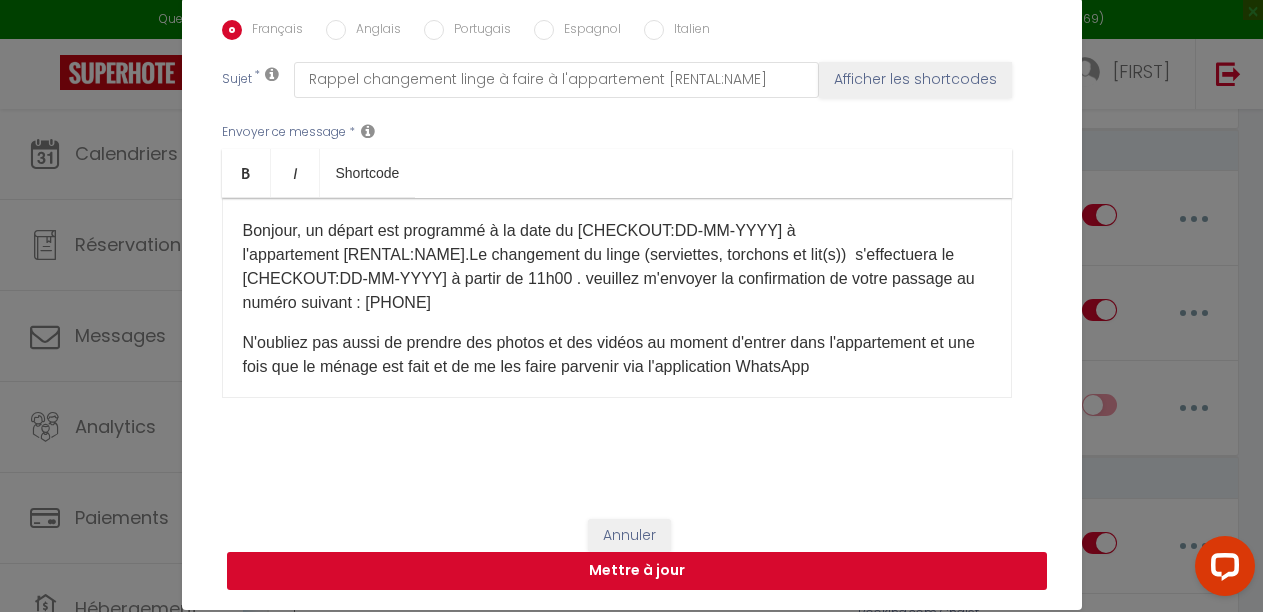 click on "Mettre à jour" at bounding box center (637, 571) 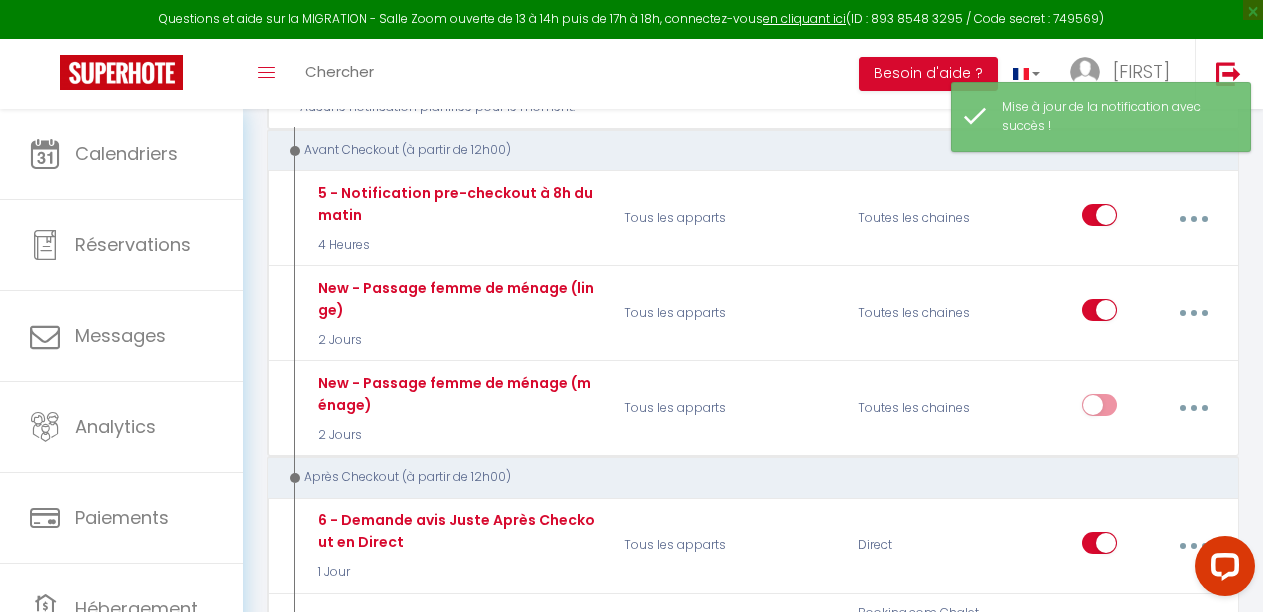 scroll, scrollTop: 0, scrollLeft: 0, axis: both 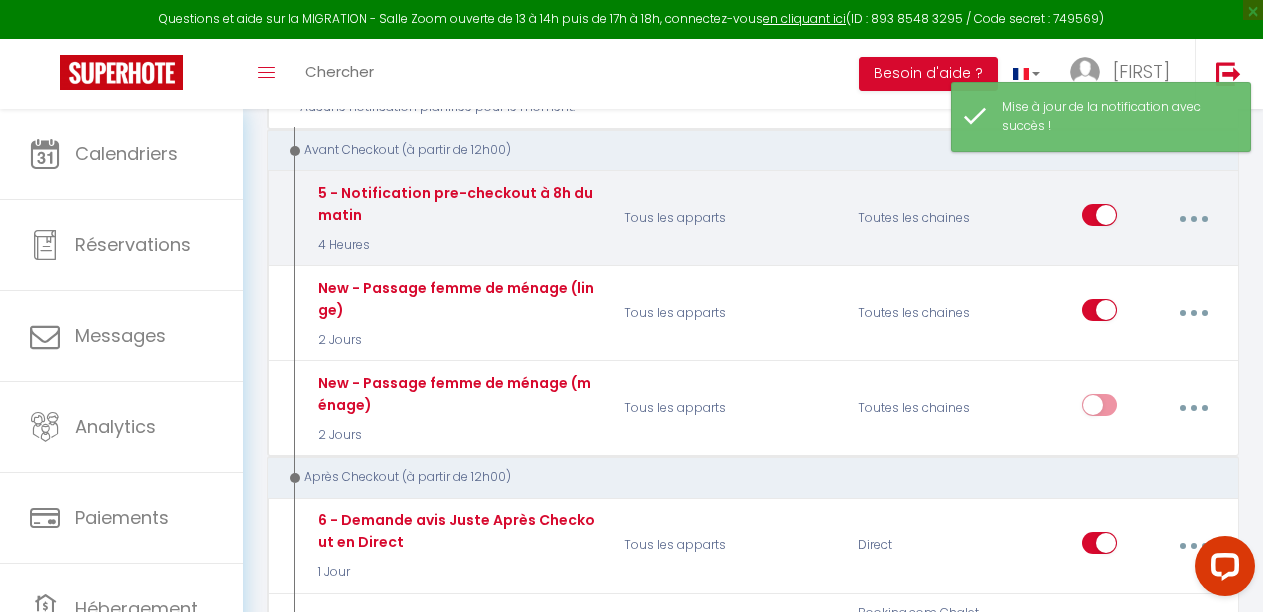 click at bounding box center (1194, 219) 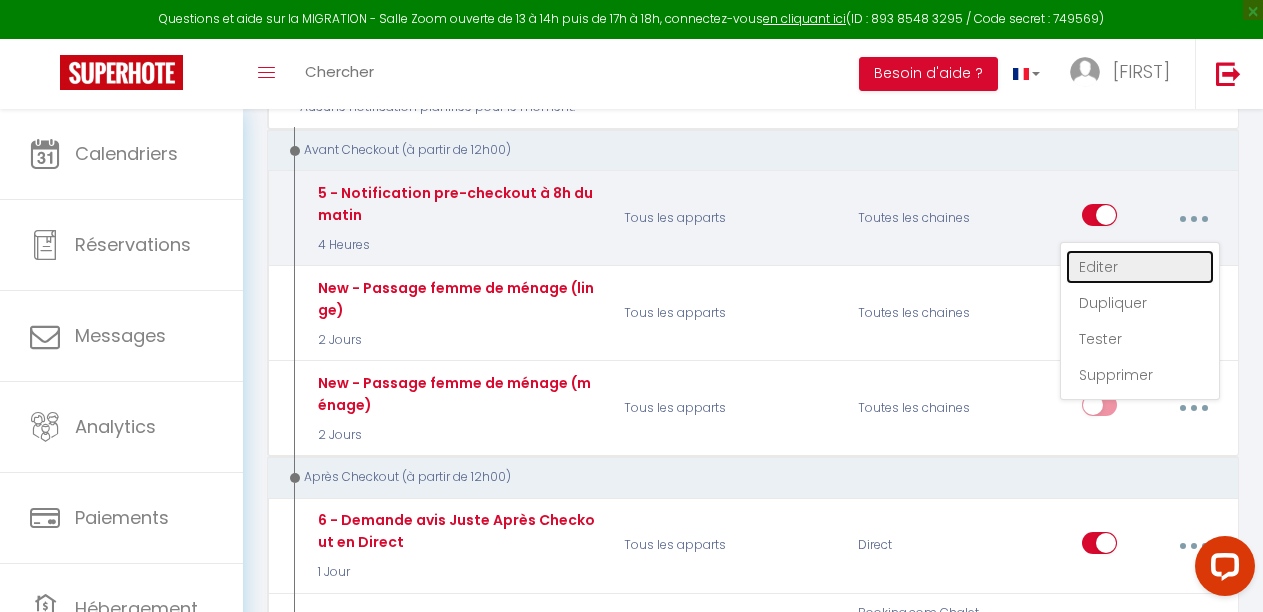 click on "Editer" at bounding box center (1140, 267) 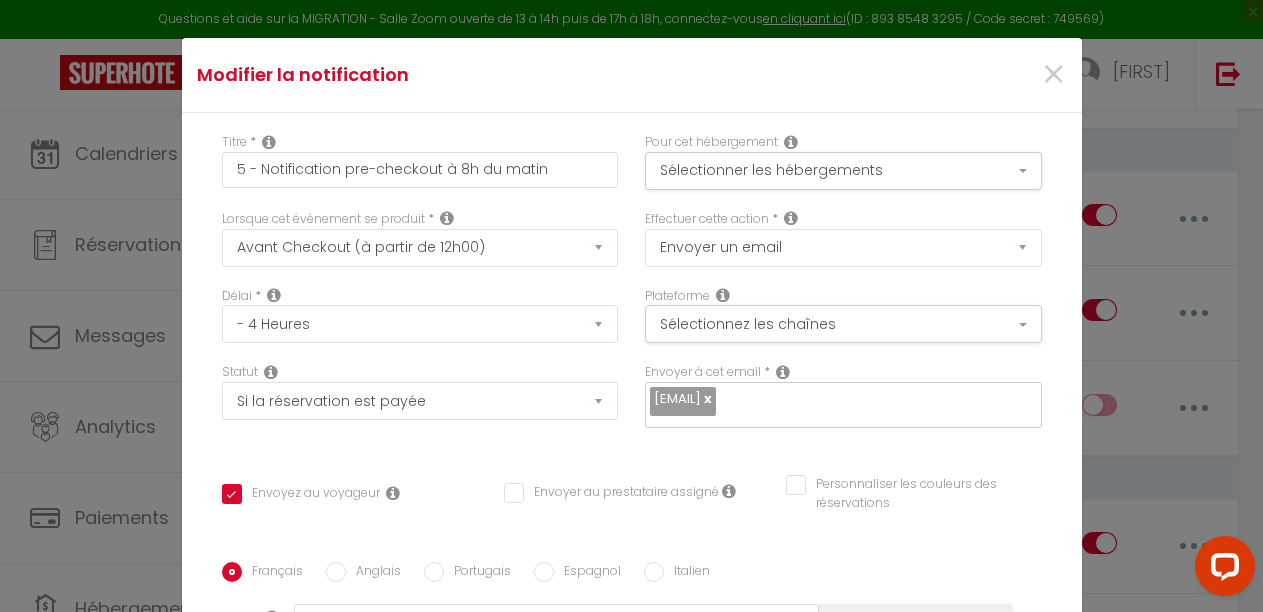 click on "Annuler" at bounding box center [629, 1079] 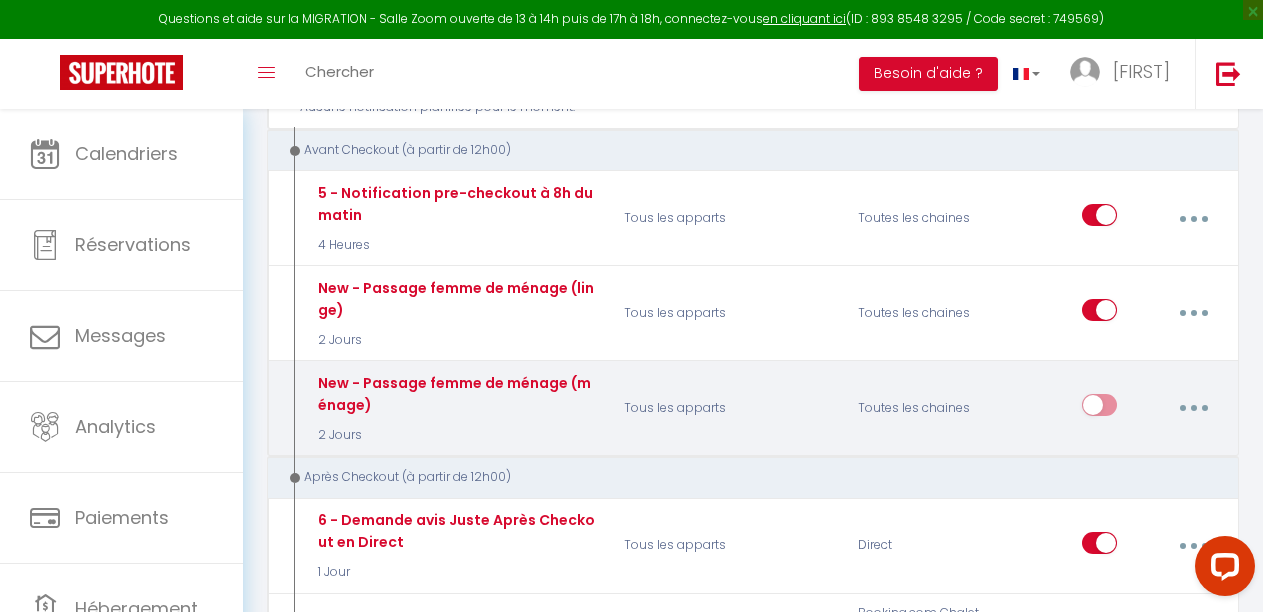 click at bounding box center (1193, 408) 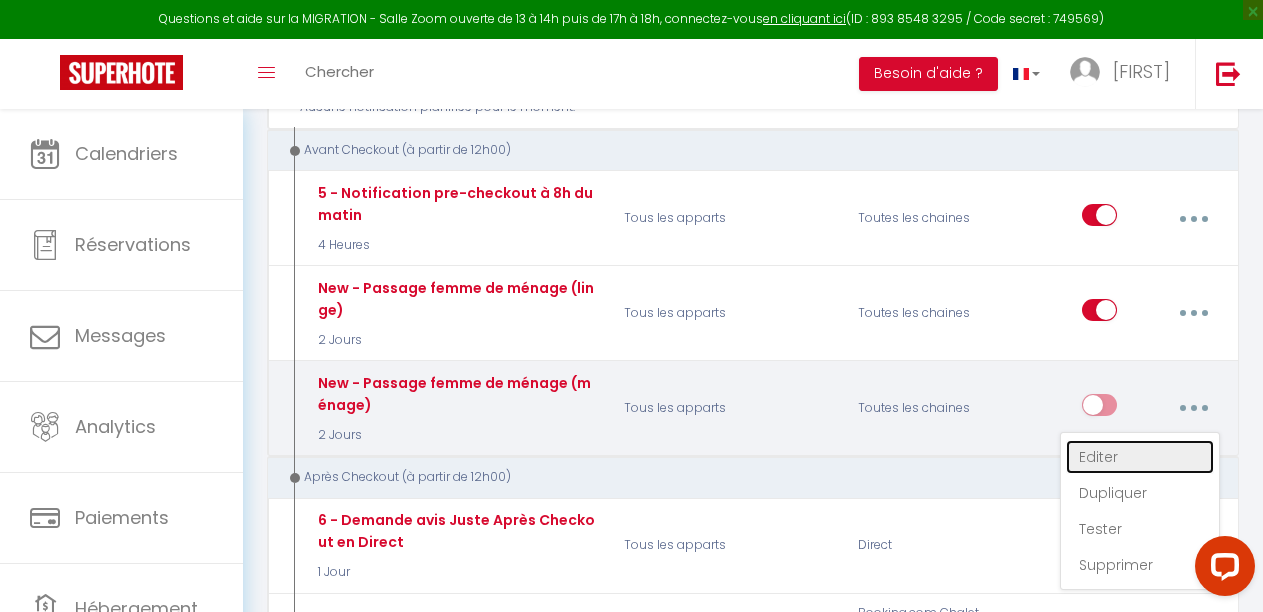 click on "Editer" at bounding box center (1140, 457) 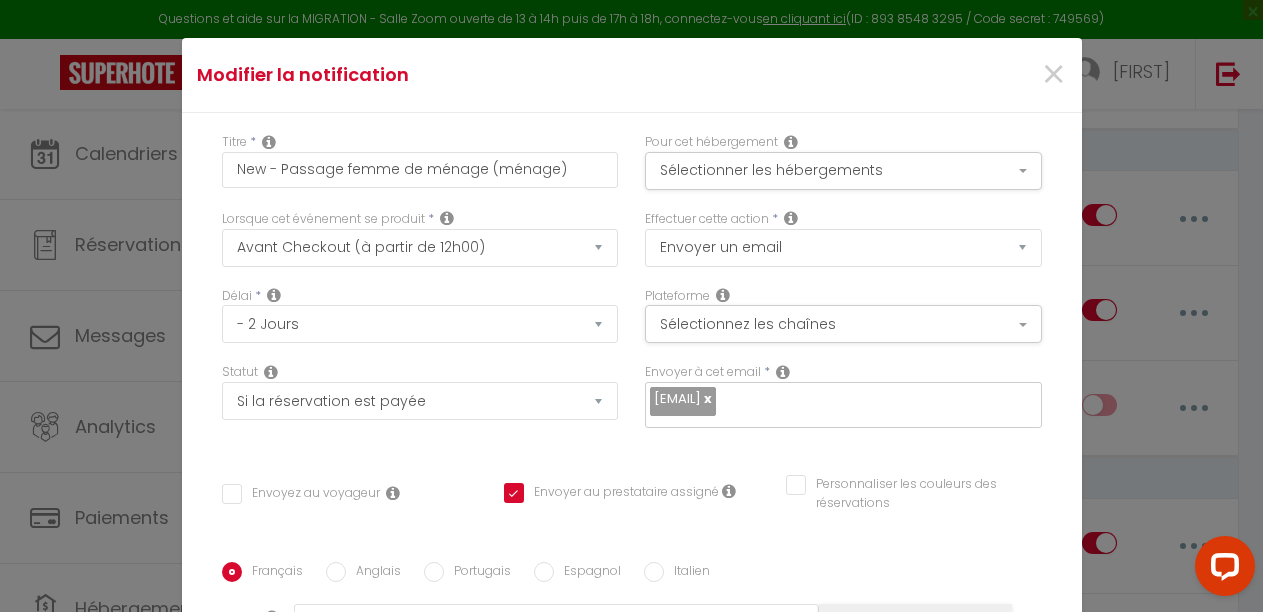 click on "Annuler" at bounding box center [629, 1079] 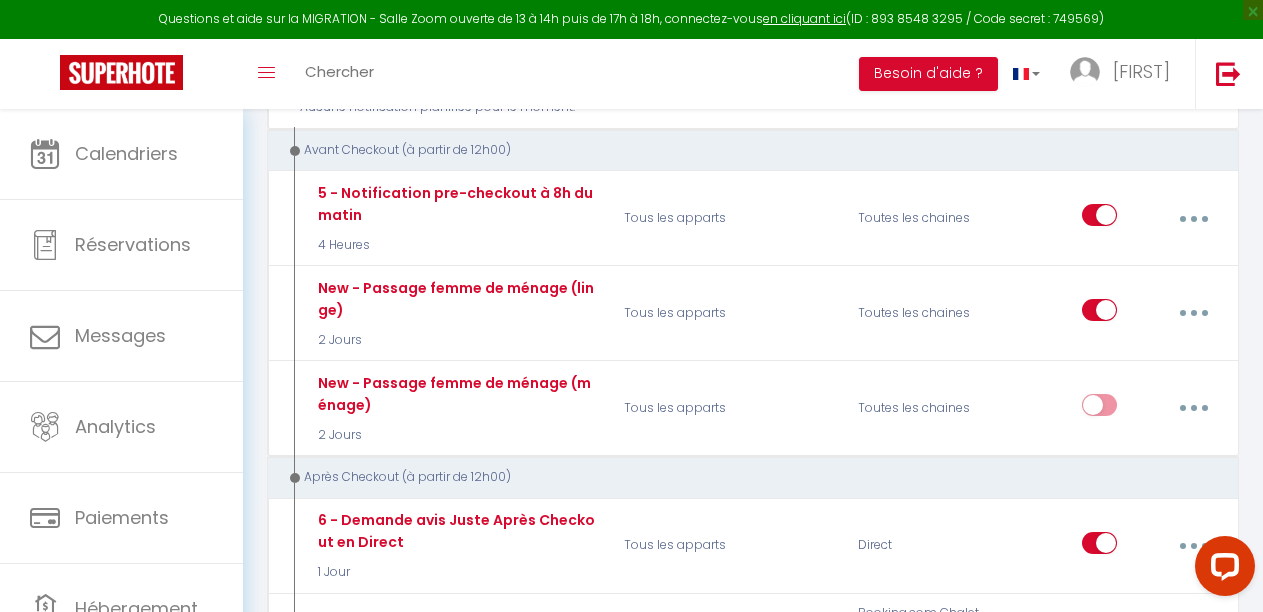 scroll, scrollTop: 2216, scrollLeft: 0, axis: vertical 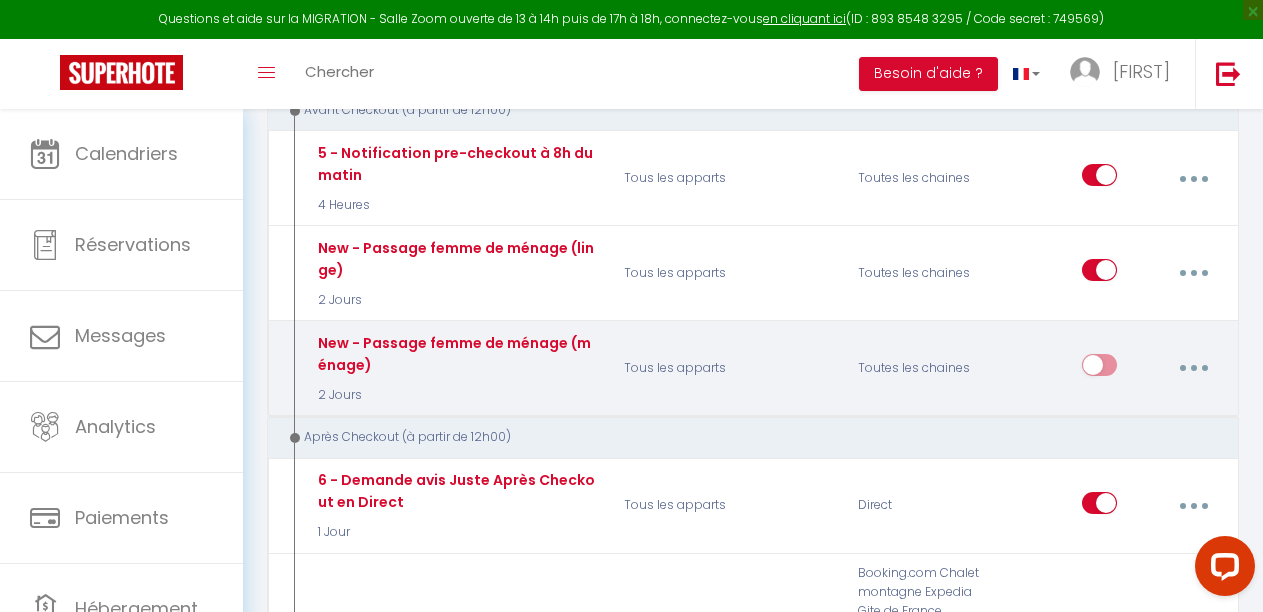click at bounding box center [1193, 368] 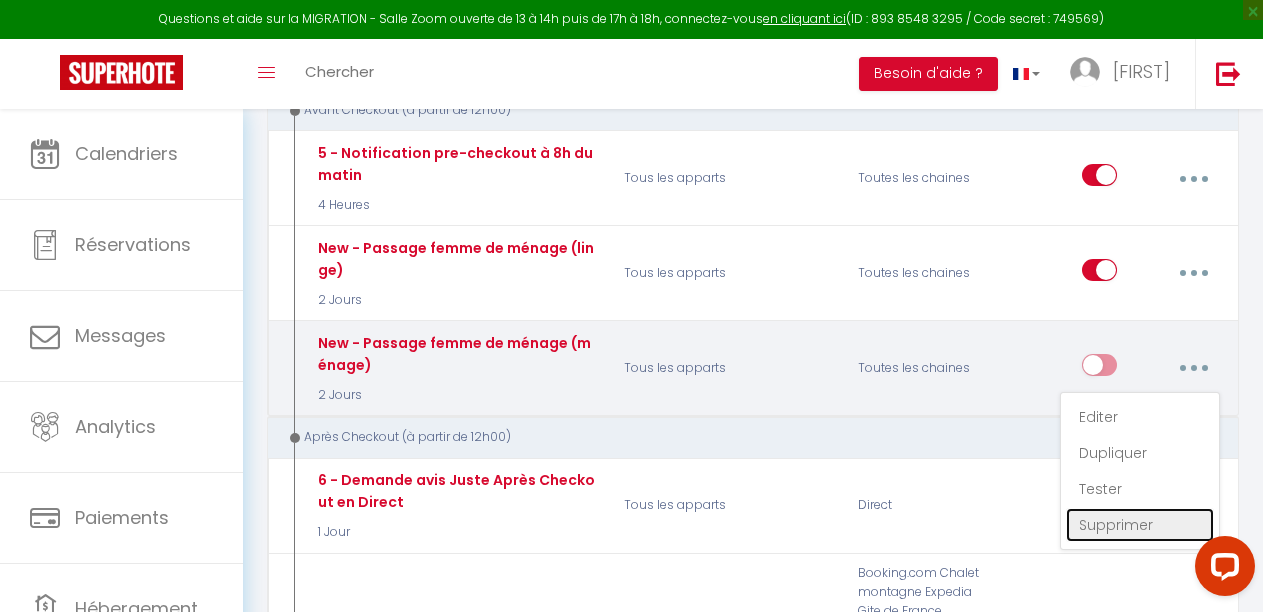 click on "Supprimer" at bounding box center (1140, 525) 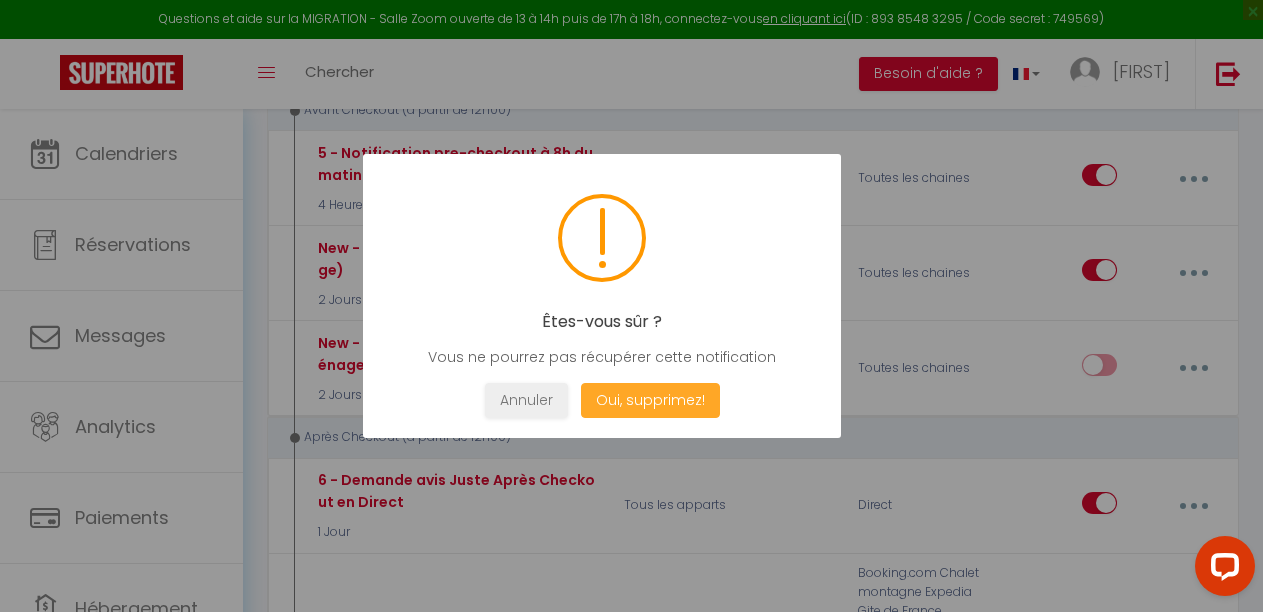 click on "Oui, supprimez!" at bounding box center [649, 400] 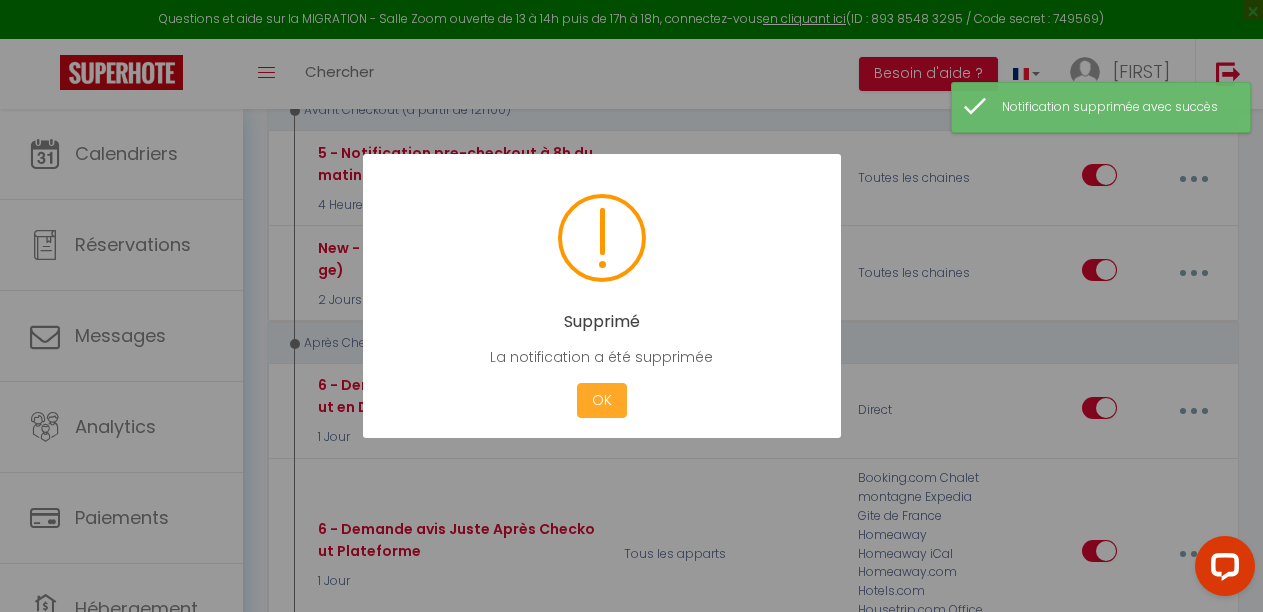 click on "OK" at bounding box center [602, 400] 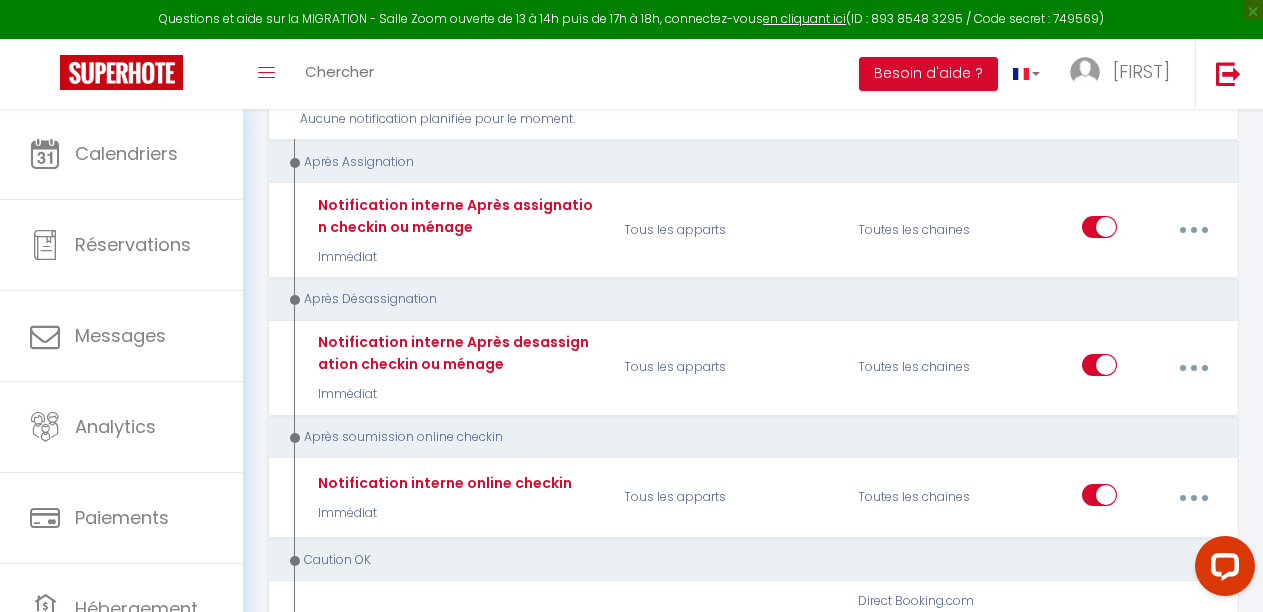 scroll, scrollTop: 4576, scrollLeft: 0, axis: vertical 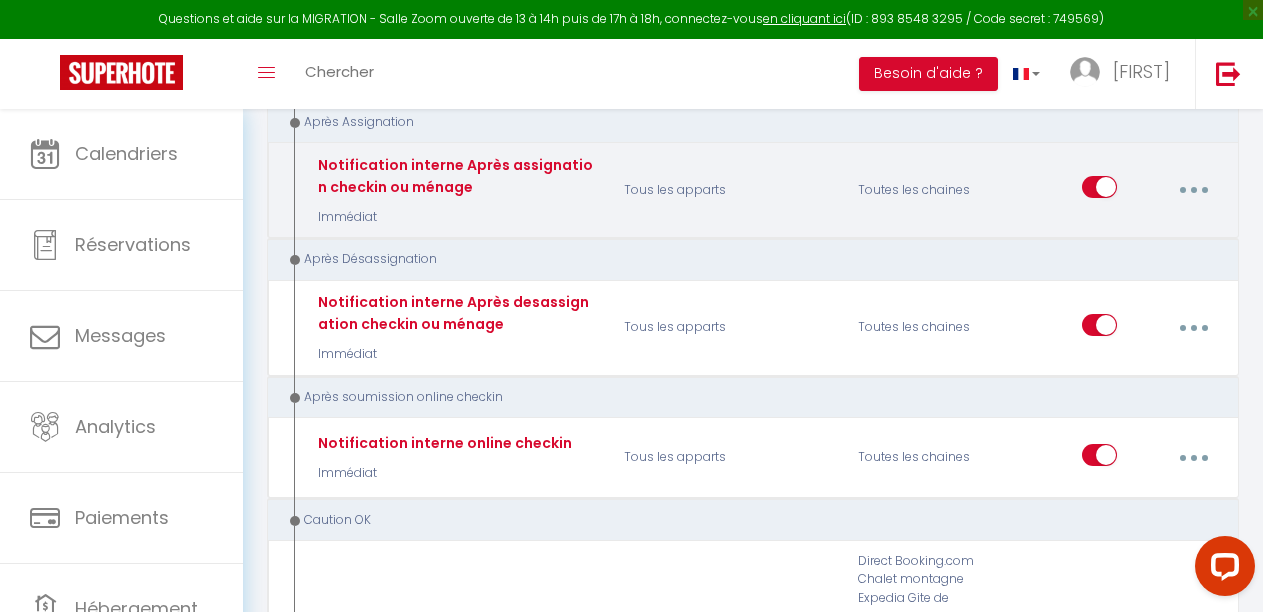 click at bounding box center (1193, 190) 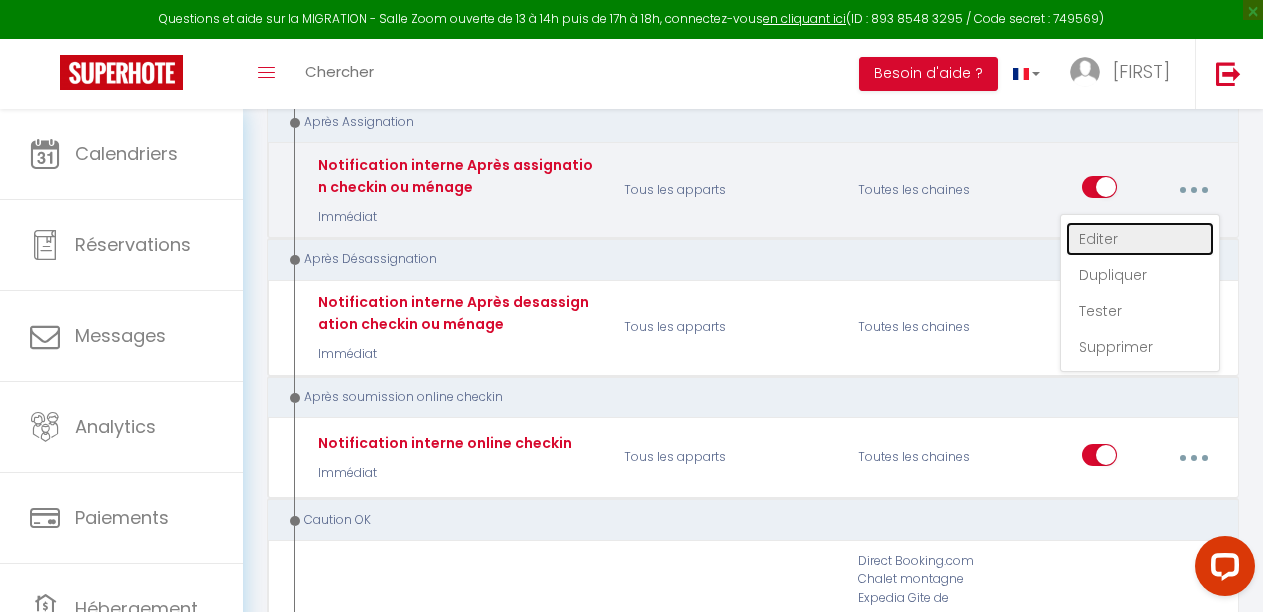 click on "Editer" at bounding box center (1140, 239) 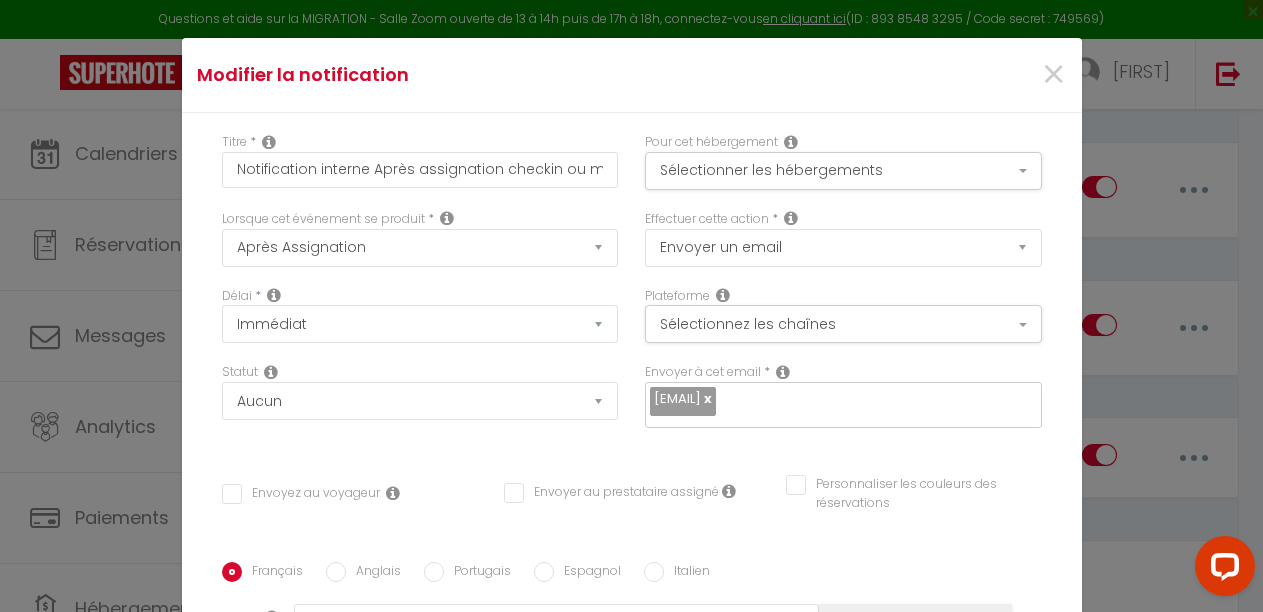 scroll, scrollTop: 173, scrollLeft: 0, axis: vertical 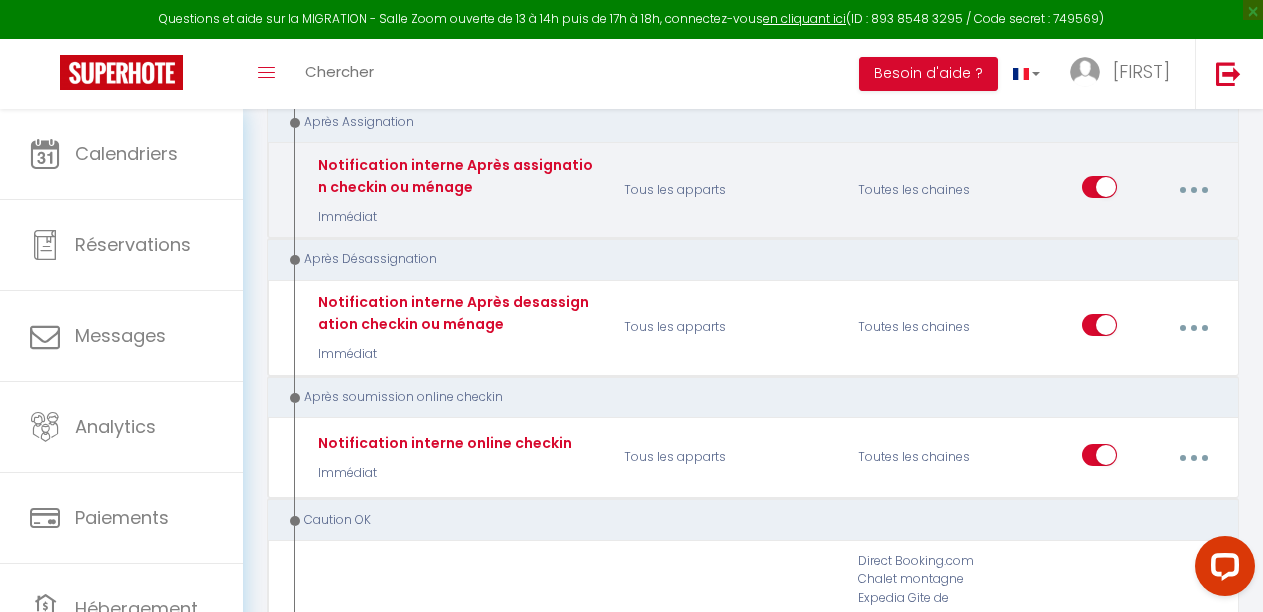 click at bounding box center (1099, 191) 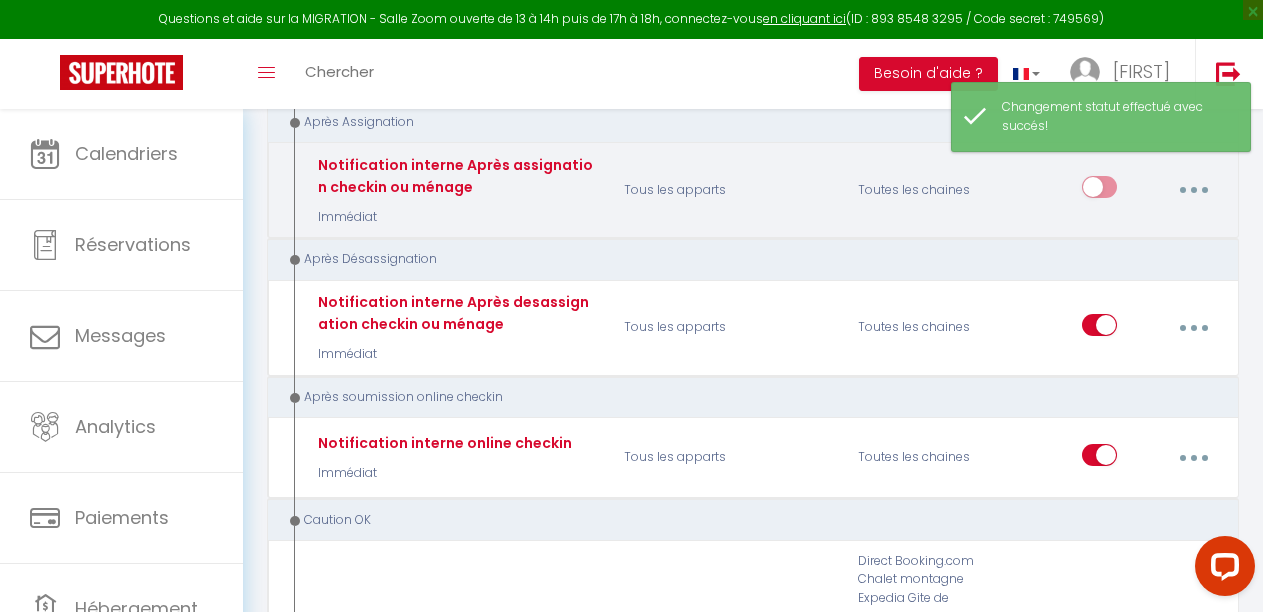 click at bounding box center (1099, 191) 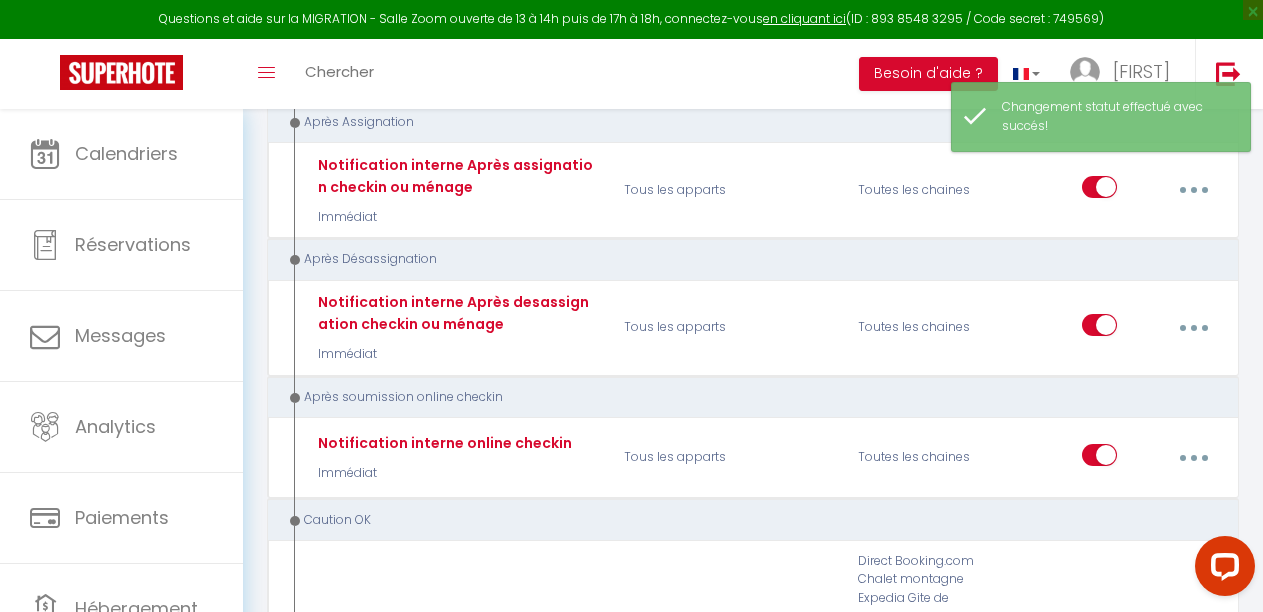 scroll, scrollTop: 5111, scrollLeft: 0, axis: vertical 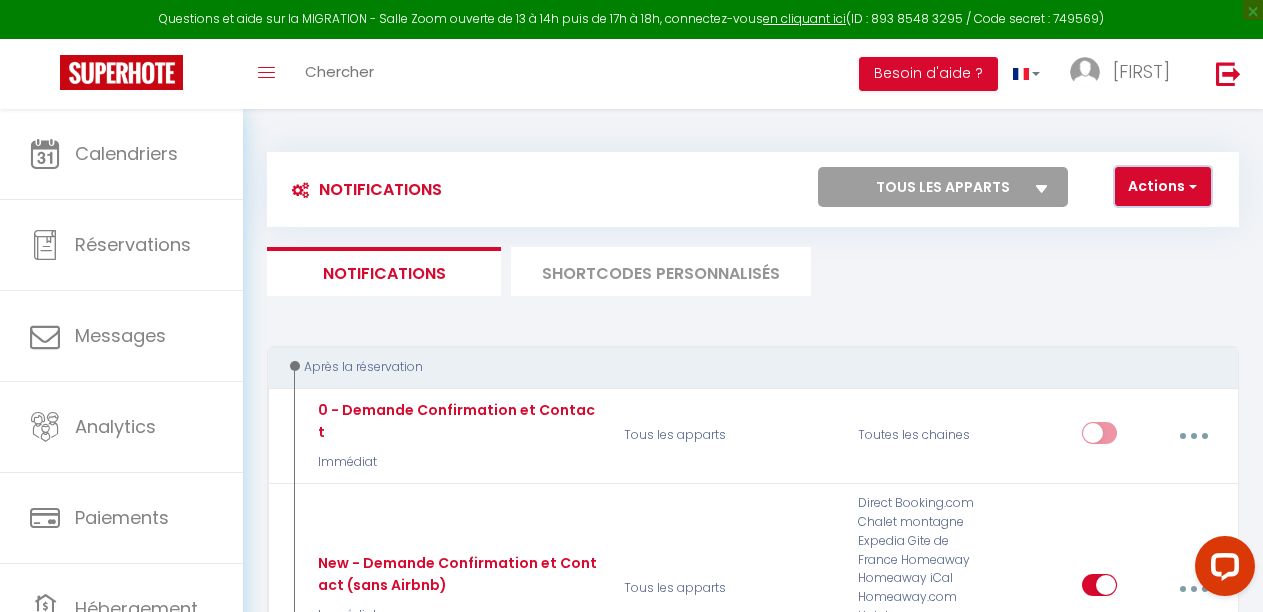 click at bounding box center (1191, 186) 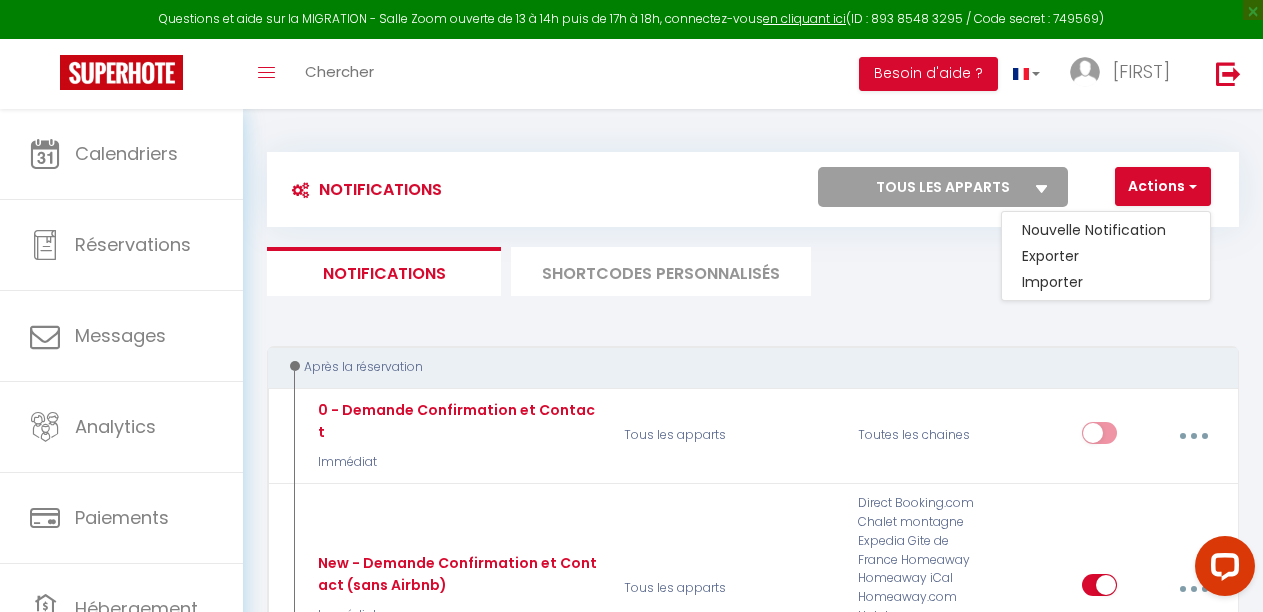 click at bounding box center [1042, 189] 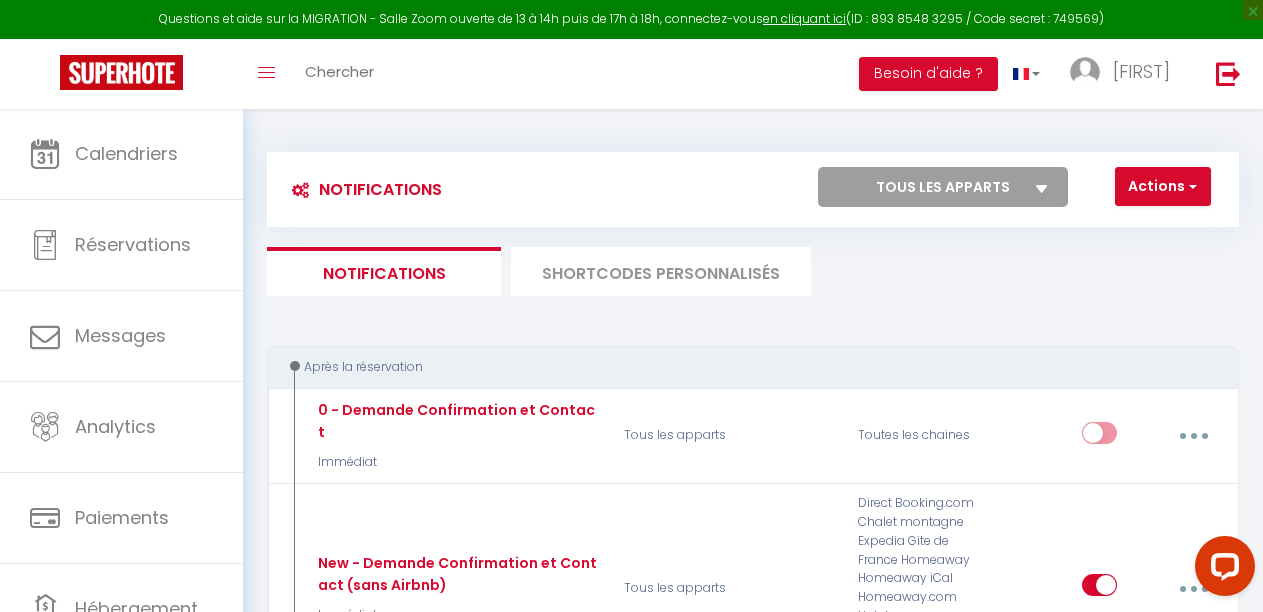 click at bounding box center (1042, 189) 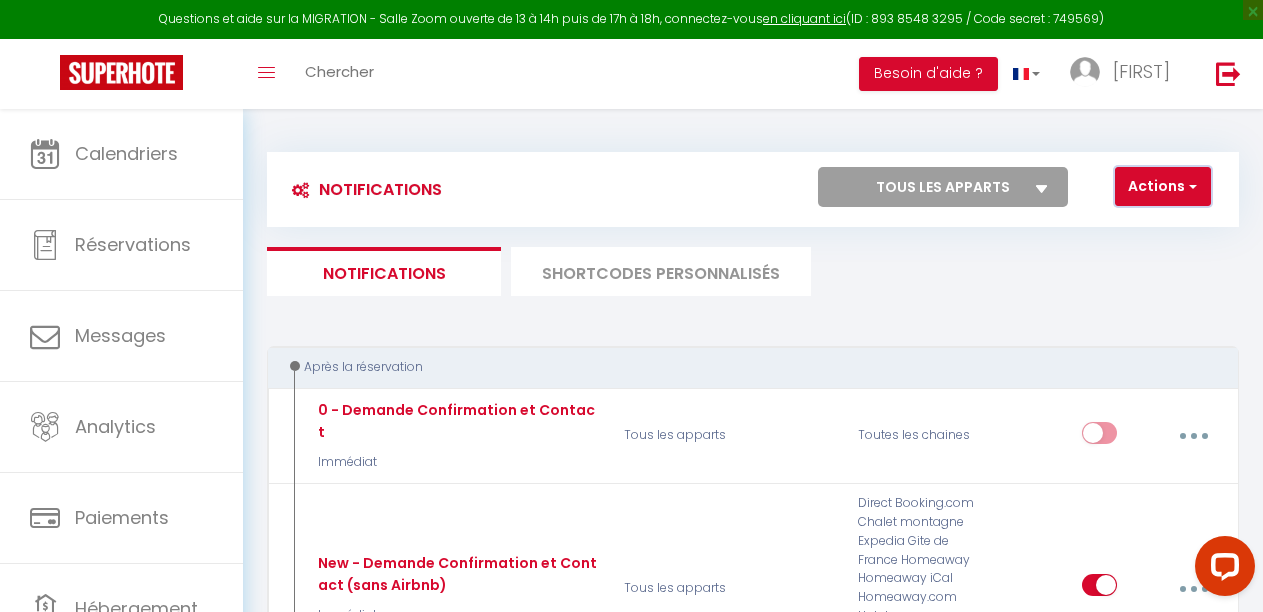 click at bounding box center (1191, 186) 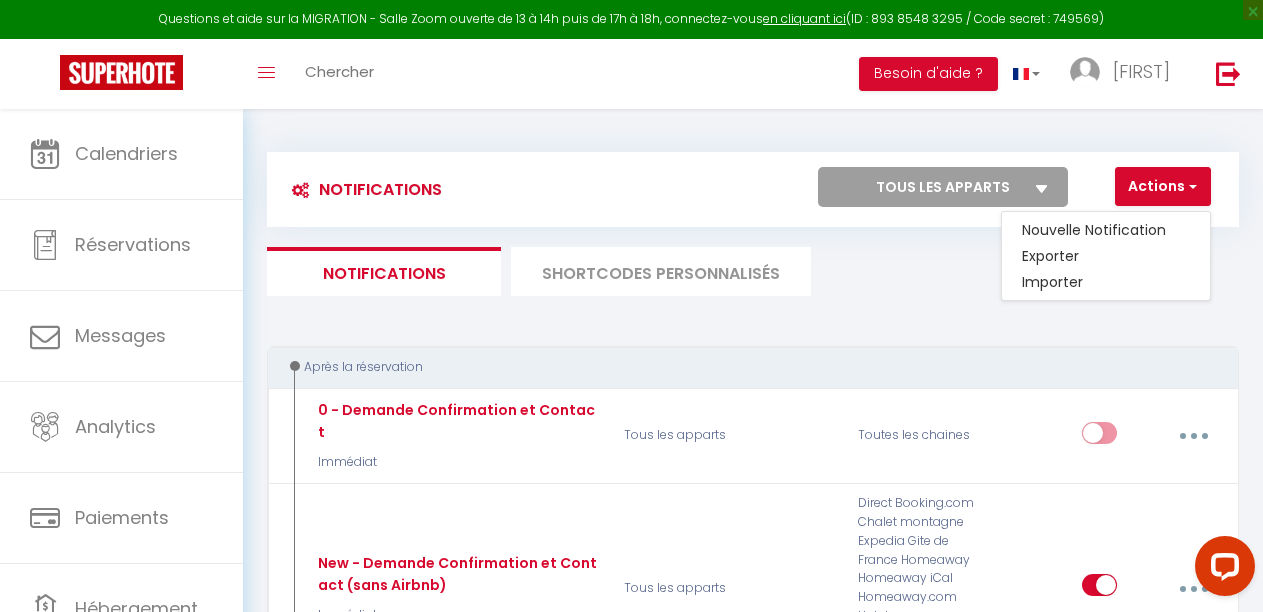 click on "Notifications
Actions
Nouvelle Notification    Exporter    Importer    Tous les apparts    Le Nid 3* L'Art Déco 3* L'Indus 3* L'Ethnic Chic 3*
Actions
Nouveau shortcode personnalisé    Notifications   SHORTCODES PERSONNALISÉS
Après la réservation
0 - Demande Confirmation et Contact    Immédiat     Tous les apparts   Toutes les chaines     Editer   Dupliquer   Tester   Supprimer         New - Demande Confirmation et Contact (sans Airbnb)    Immédiat     Tous les apparts   Direct
Booking.com
Chalet montagne
Expedia
Gite de France
Homeaway
Homeaway iCal
Homeaway.com
Hotels.com
Housetrip.com
Ical
Office du tourisme
VRBO
Website
Editer   Dupliquer   Tester   Supprimer         New - Demande Confirmation et Contact Airbnb    Immédiat     Tous les apparts   Airbnb.com
Editer   Dupliquer   Tester   Supprimer" at bounding box center [753, 2934] 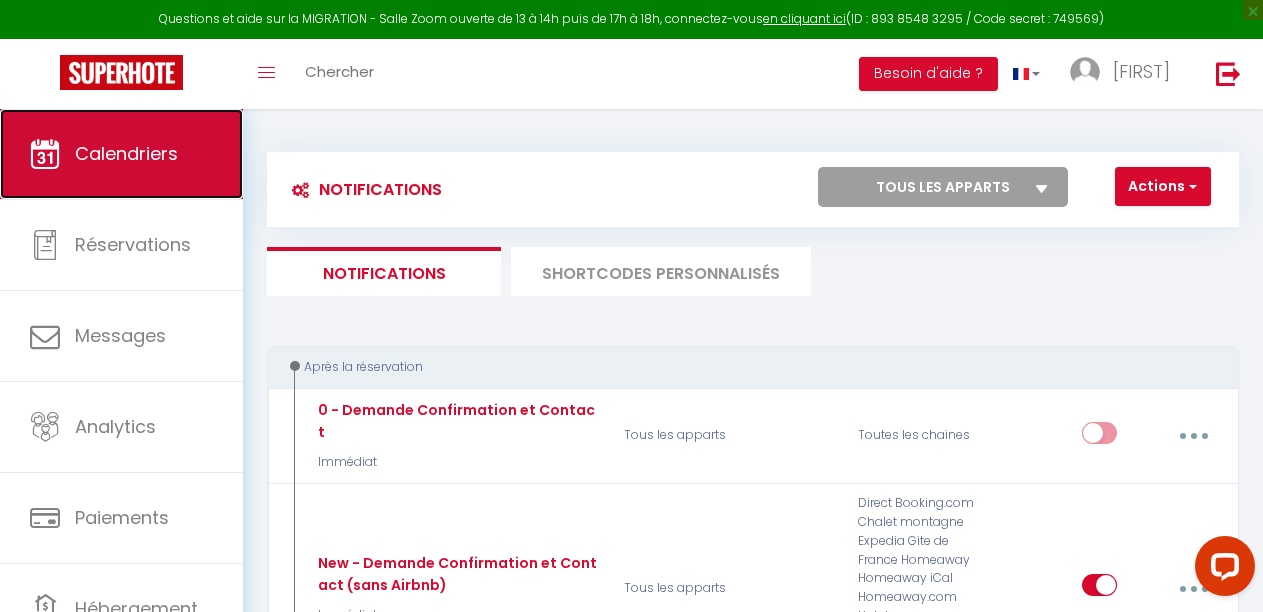click on "Calendriers" at bounding box center (126, 153) 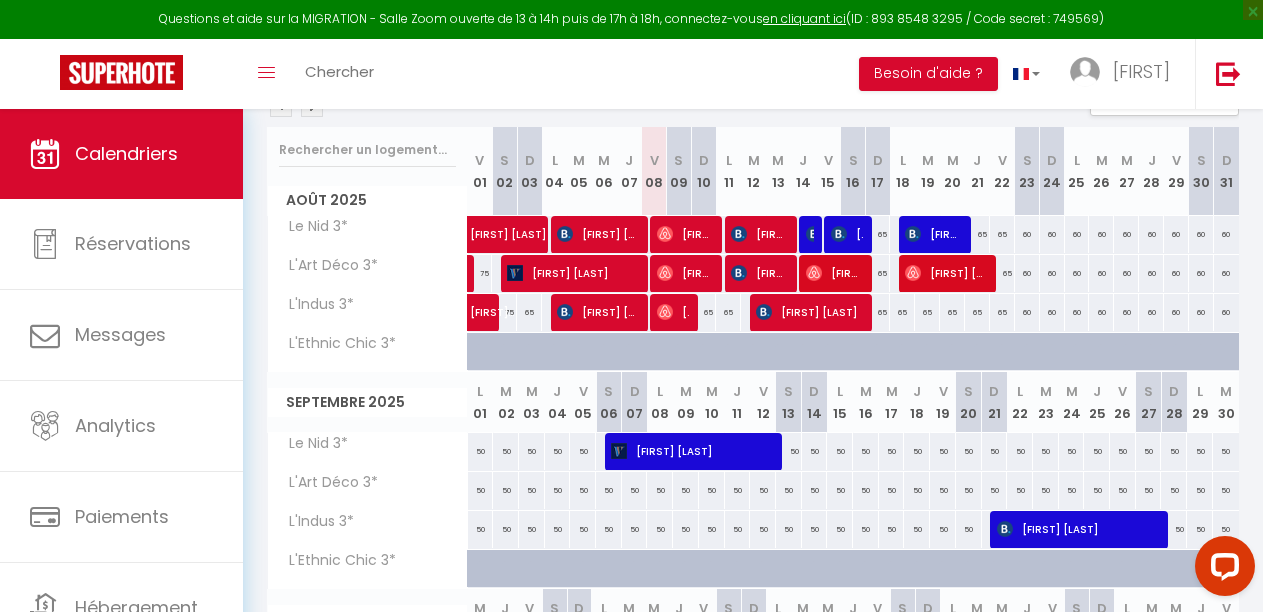 scroll, scrollTop: 200, scrollLeft: 0, axis: vertical 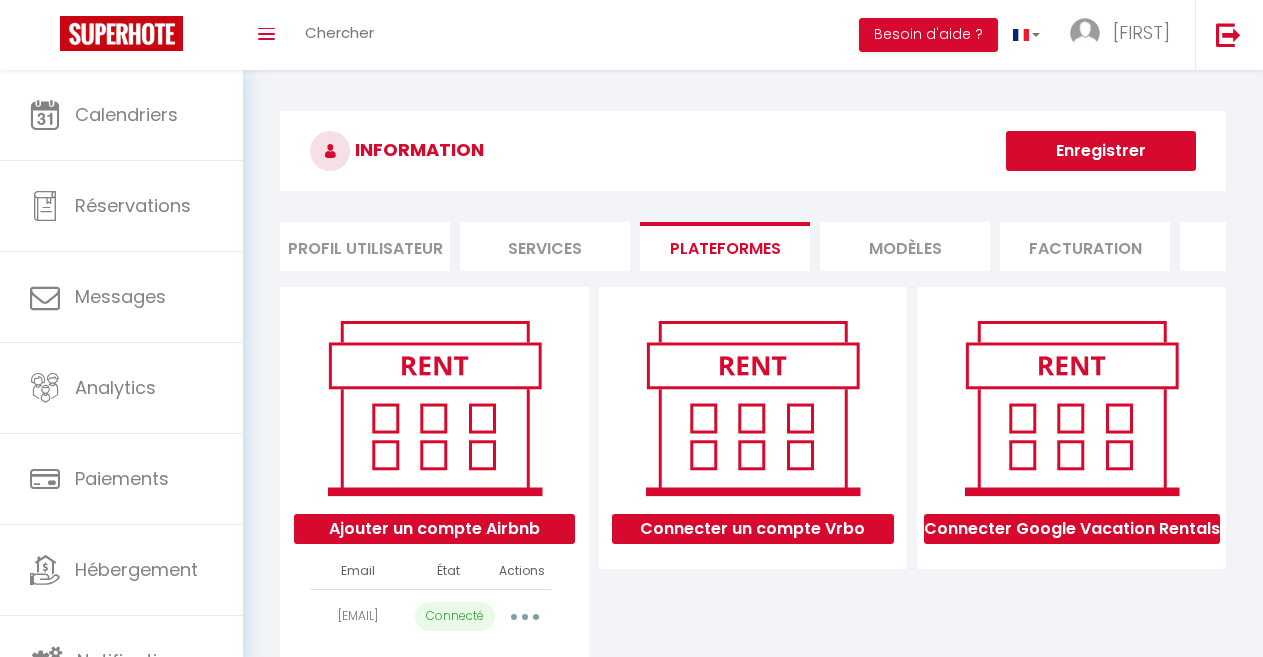 select on "28586" 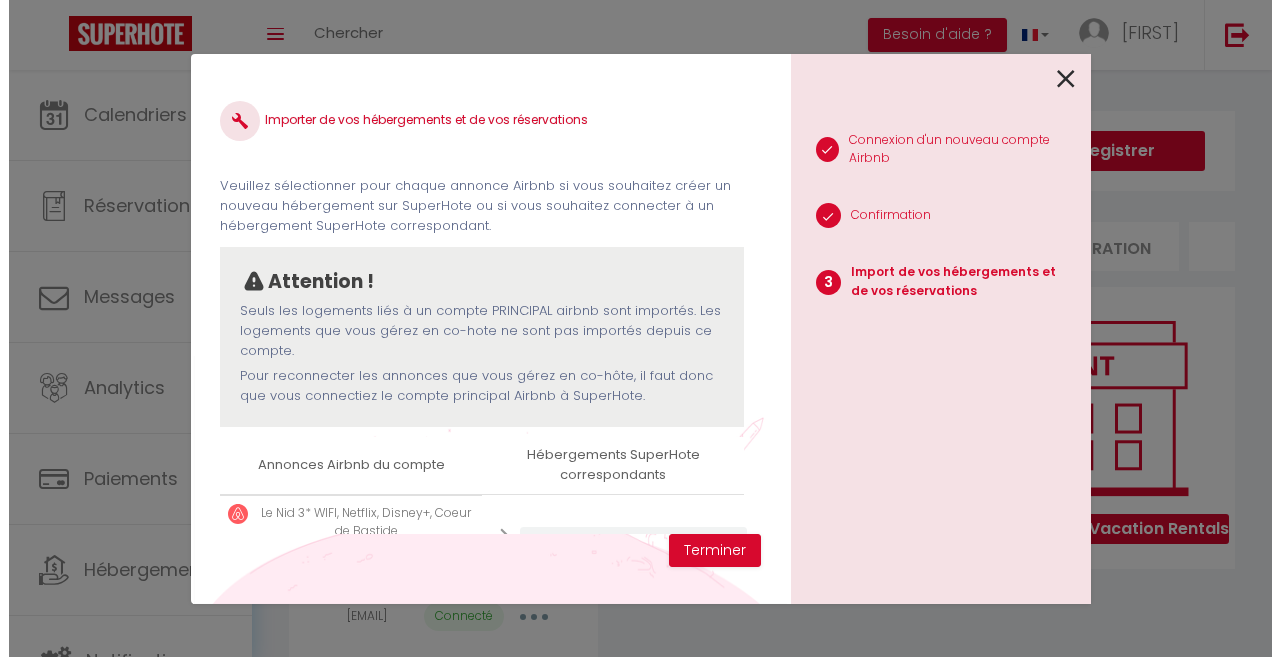 scroll, scrollTop: 0, scrollLeft: 0, axis: both 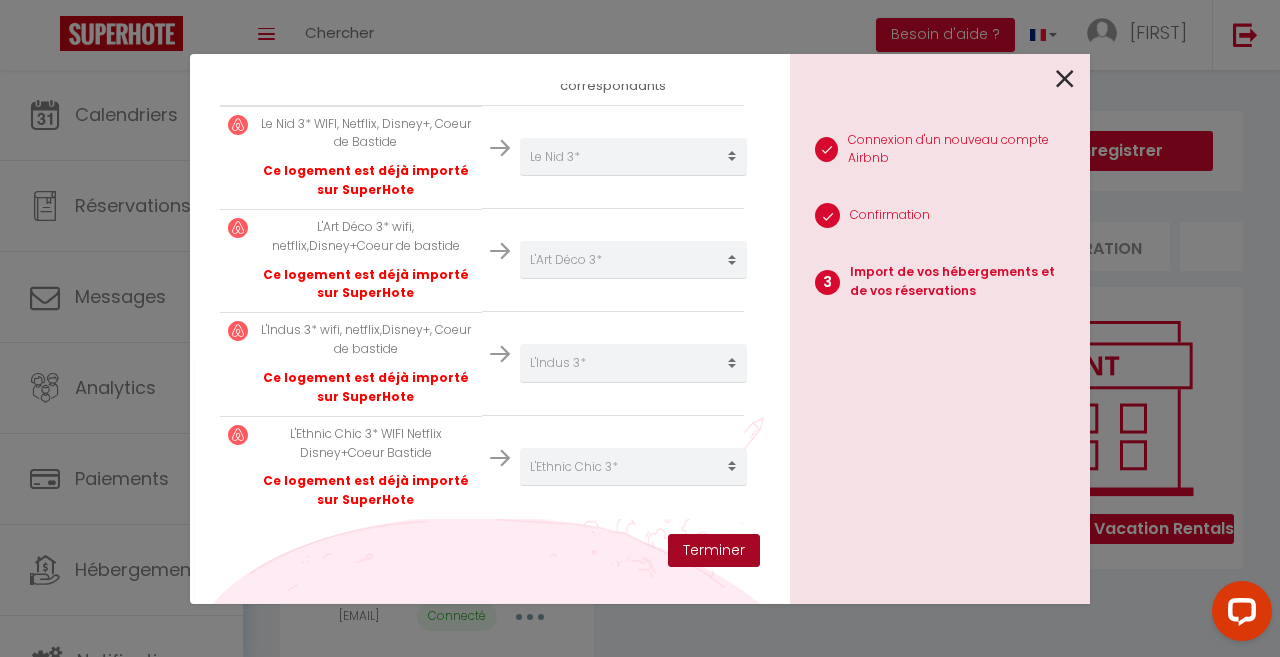 click on "Terminer" at bounding box center (714, 551) 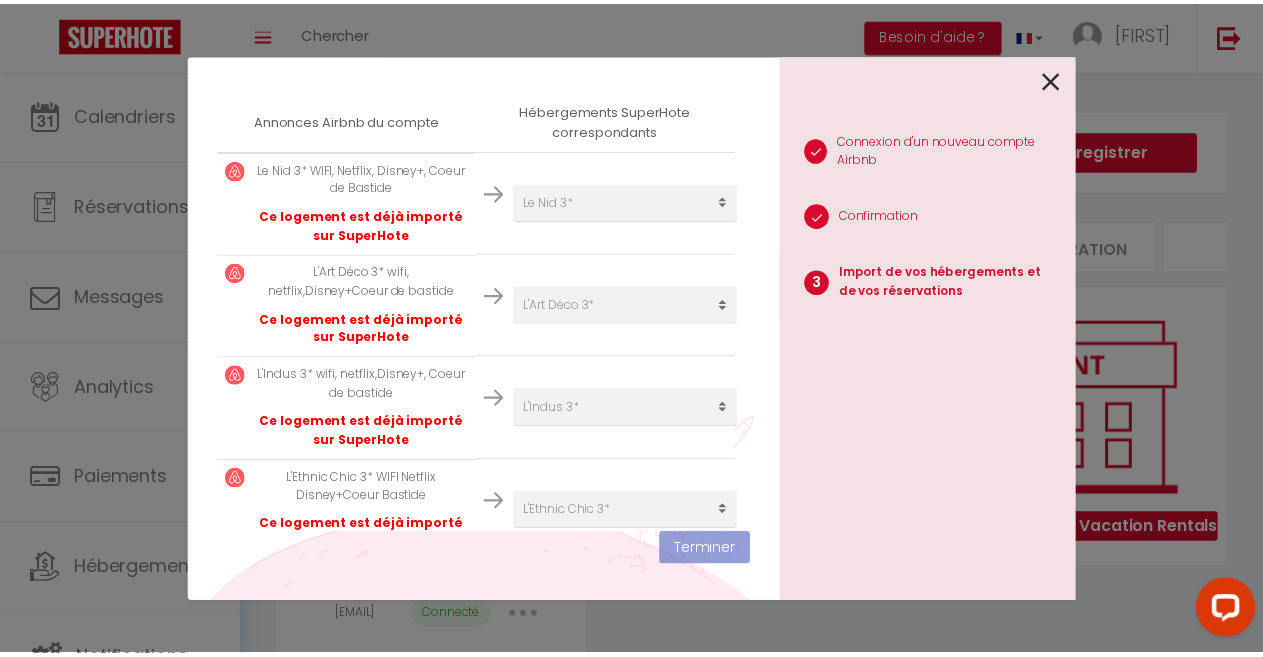 scroll, scrollTop: 444, scrollLeft: 0, axis: vertical 